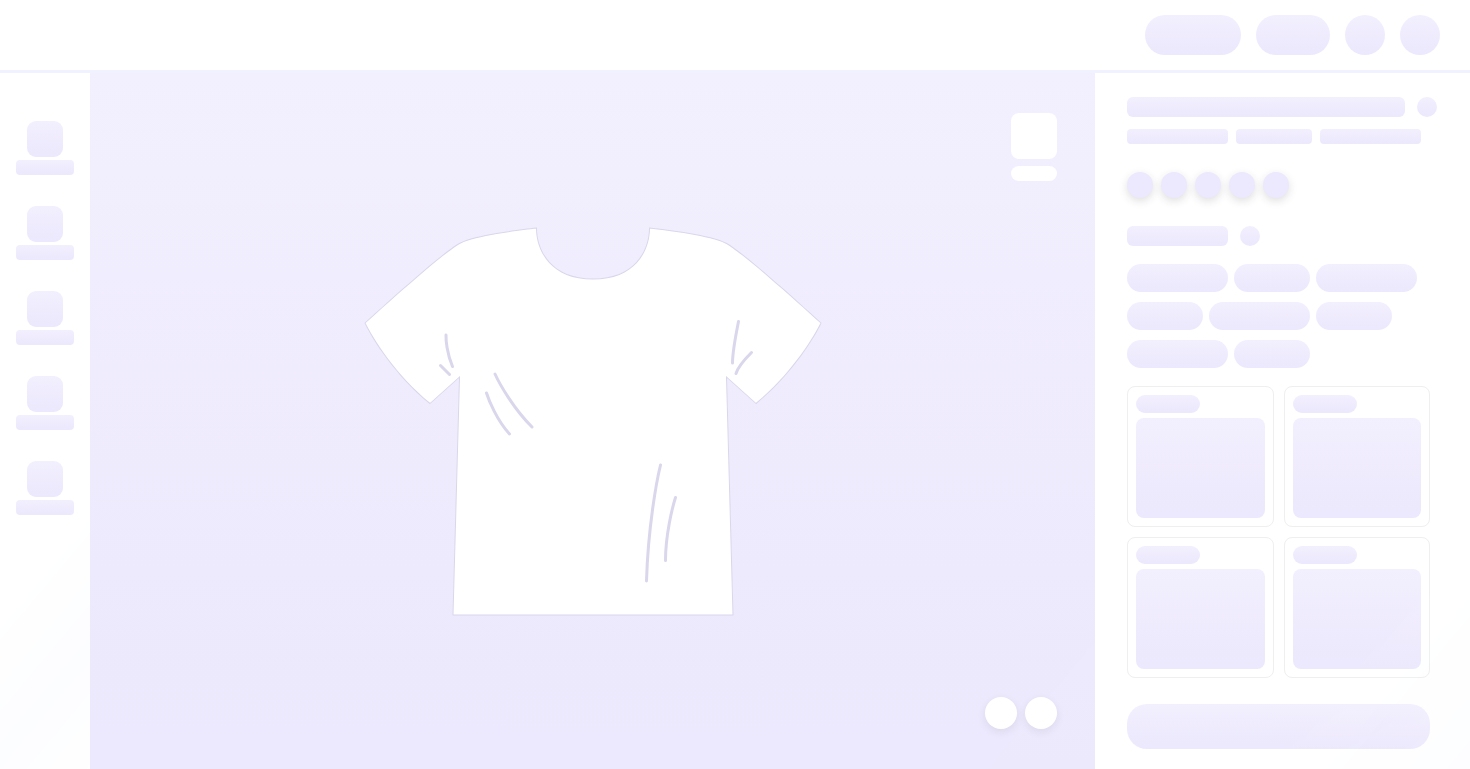 scroll, scrollTop: 0, scrollLeft: 0, axis: both 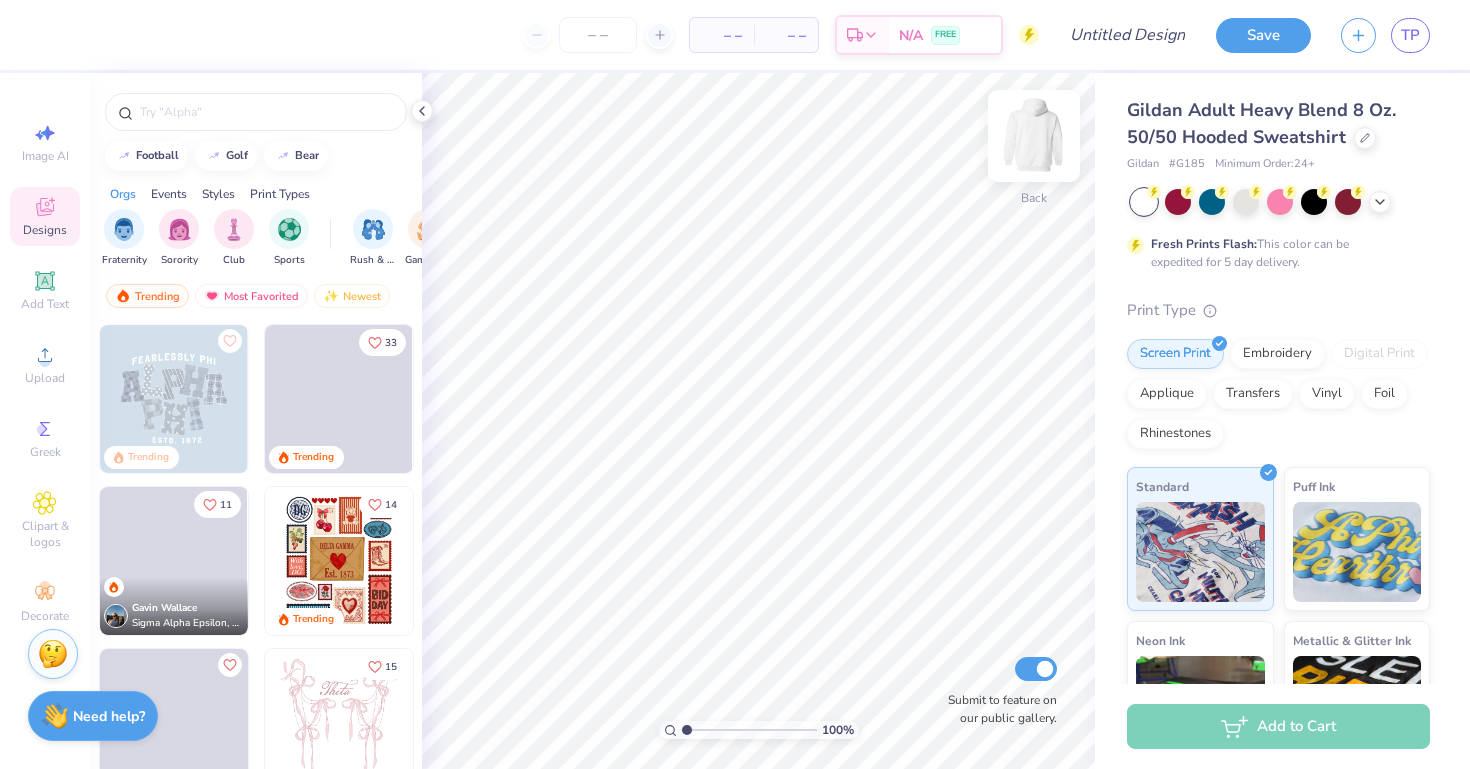 click at bounding box center [1034, 136] 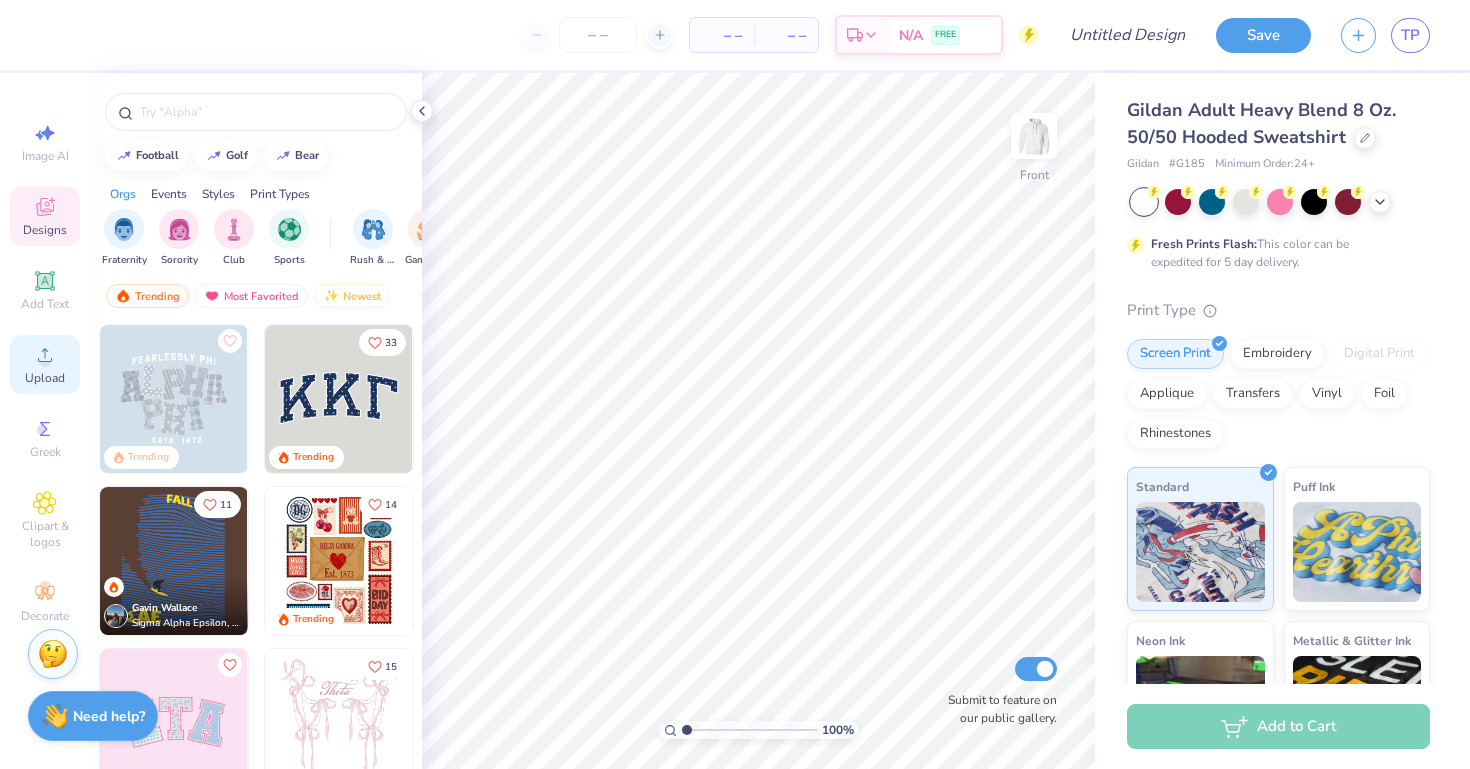 click on "Upload" at bounding box center [45, 378] 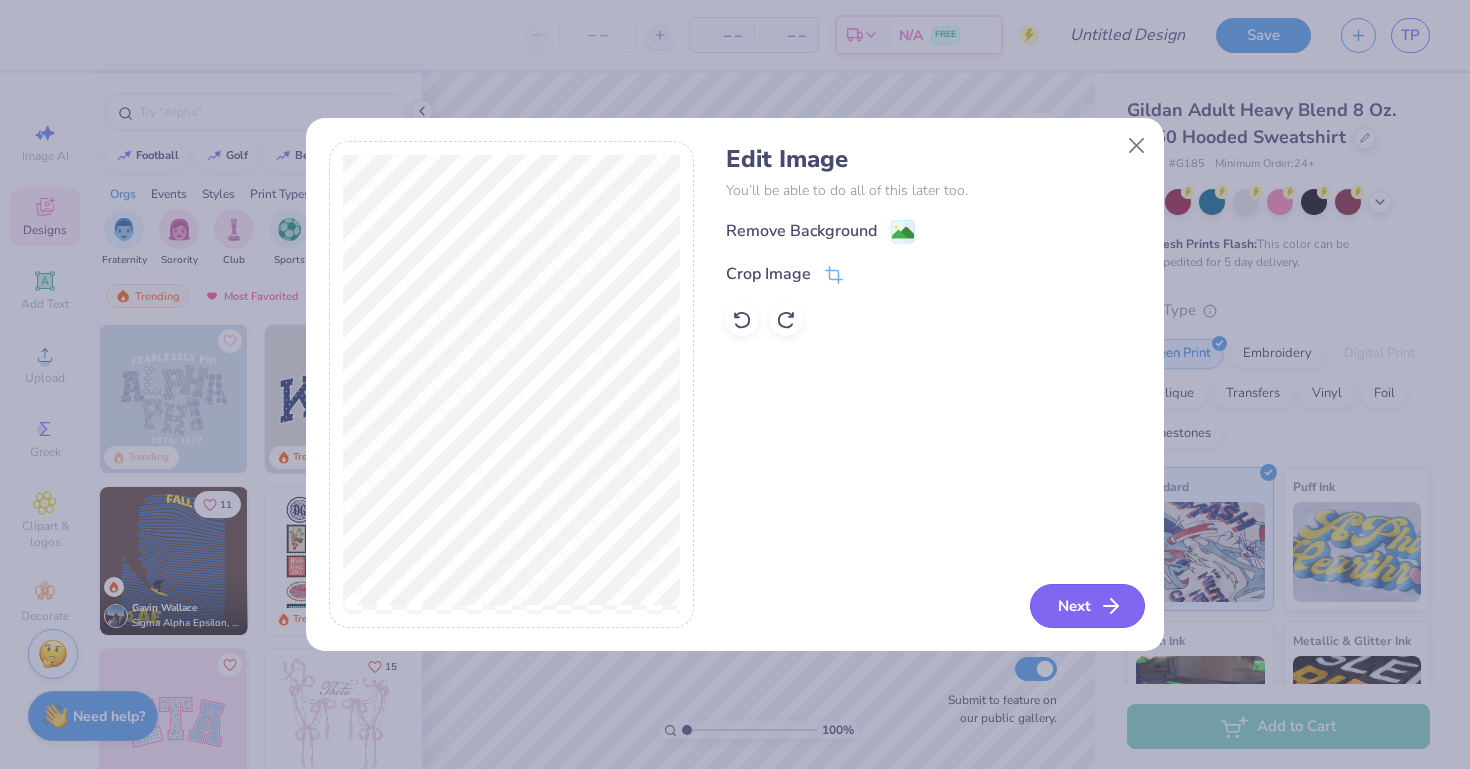 click on "Next" at bounding box center (1087, 606) 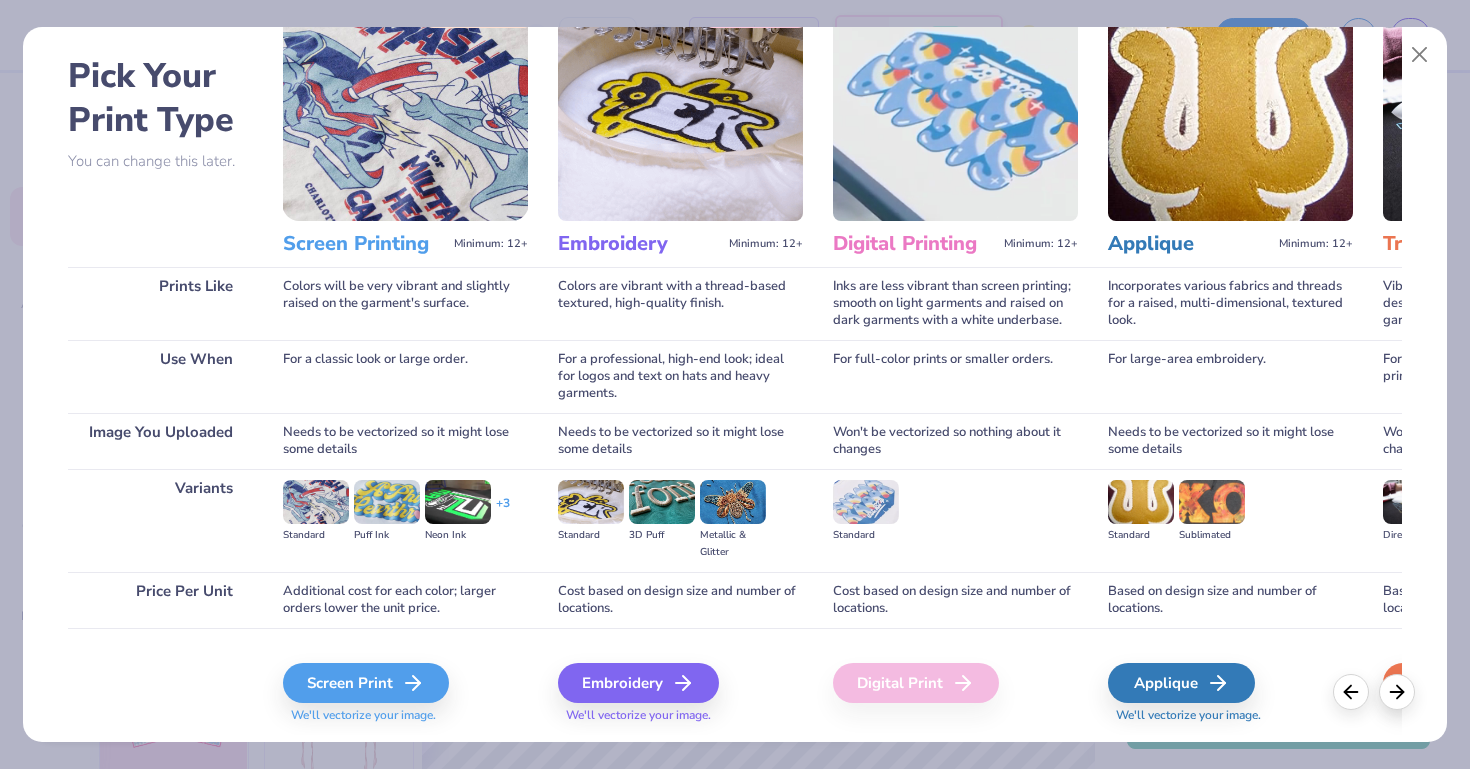 scroll, scrollTop: 80, scrollLeft: 0, axis: vertical 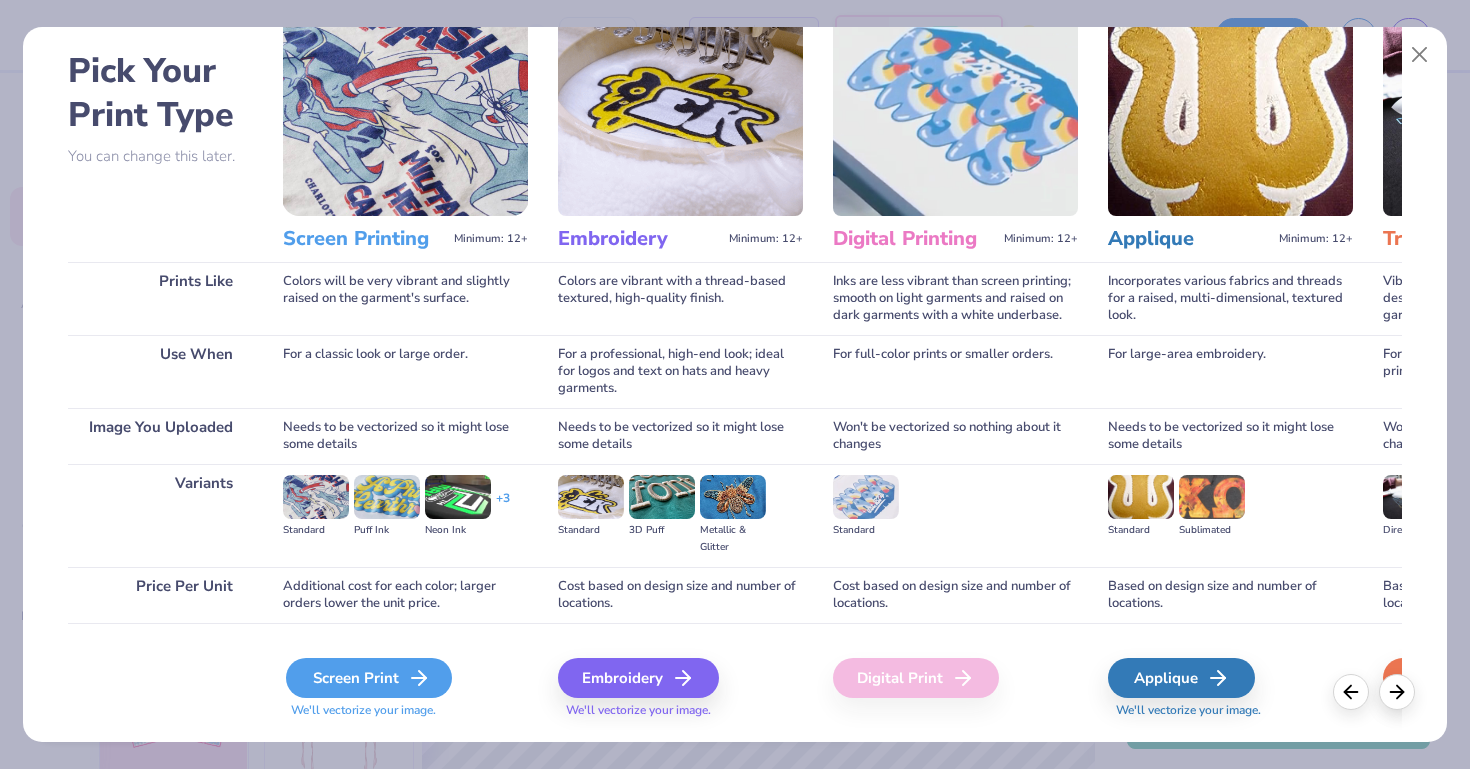 click on "Screen Print" at bounding box center (369, 678) 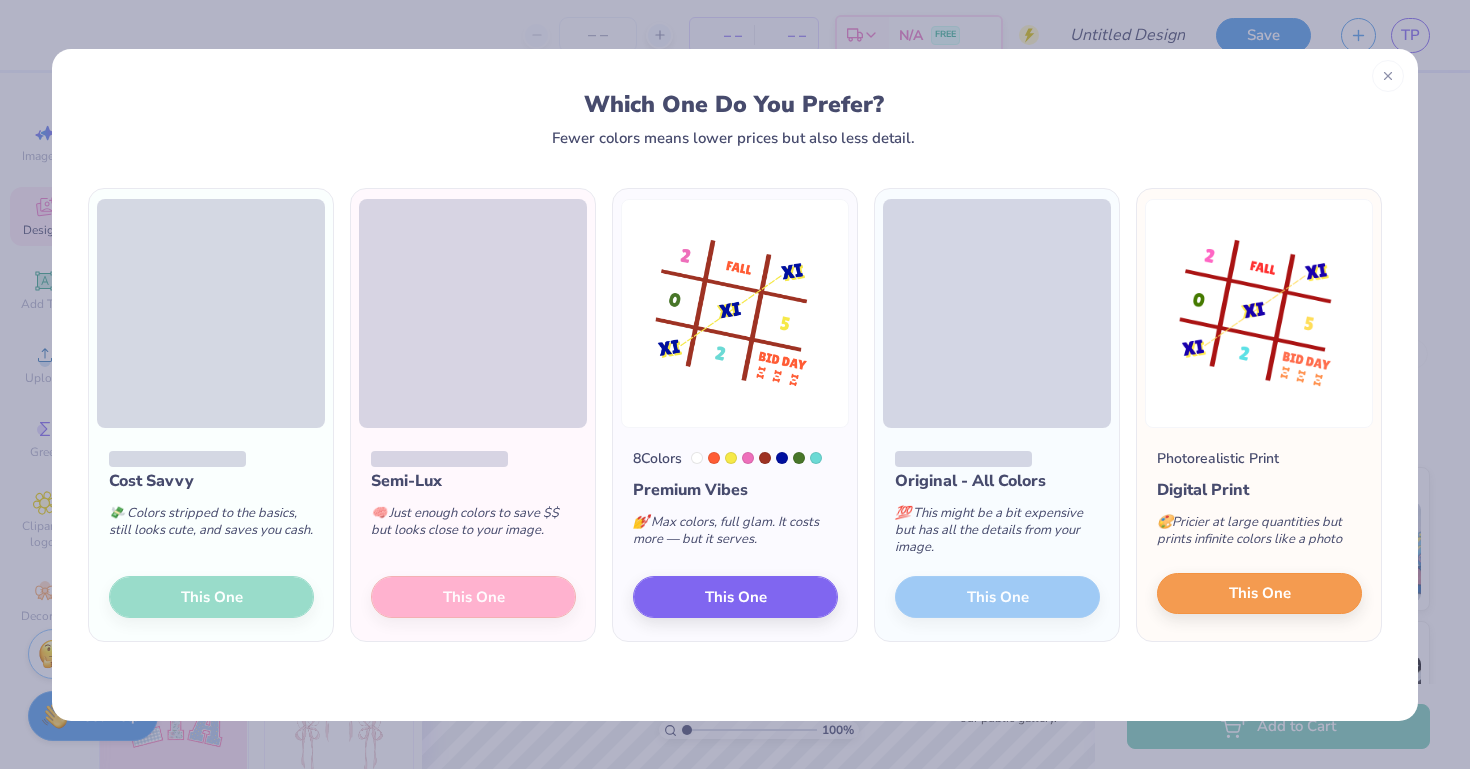 click on "This One" at bounding box center [1259, 594] 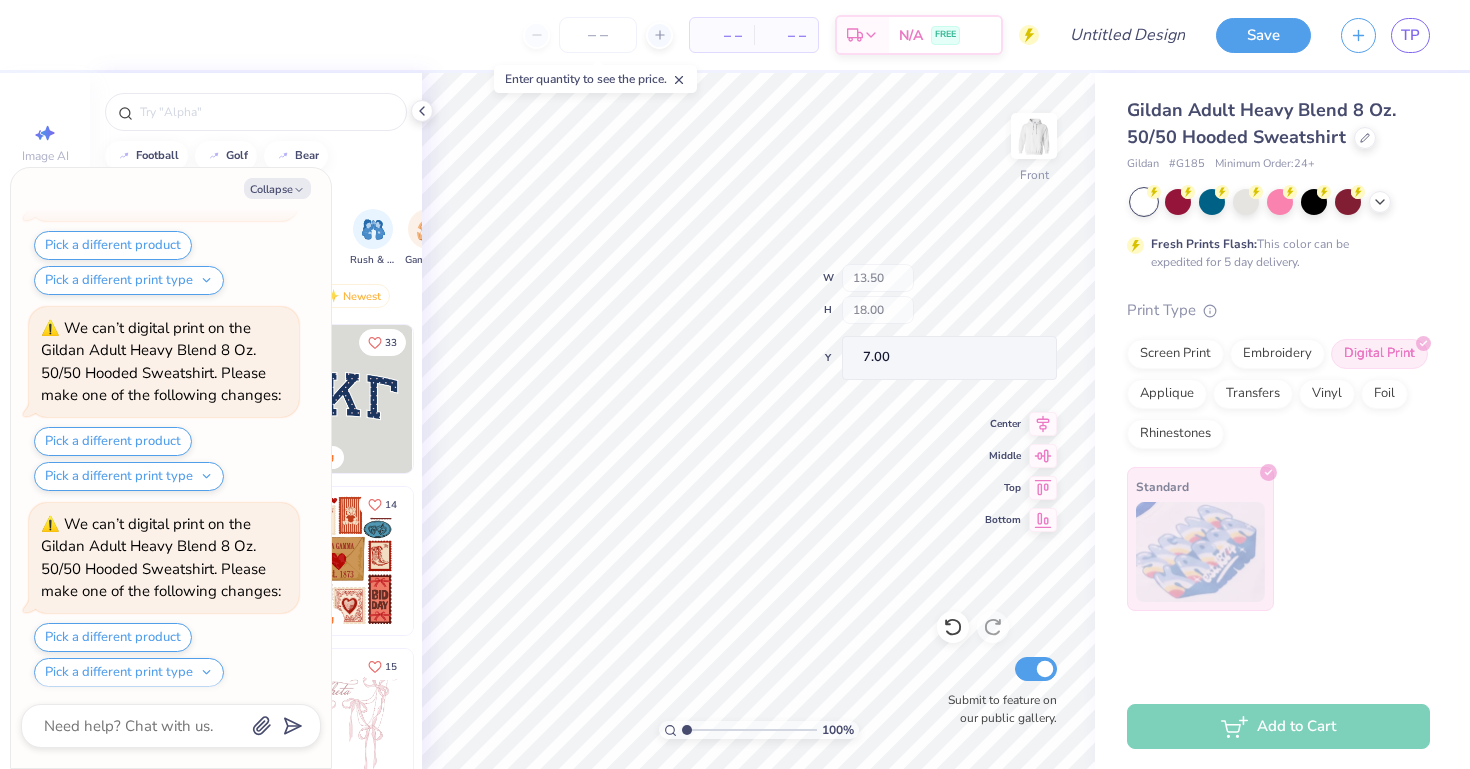 scroll, scrollTop: 559, scrollLeft: 0, axis: vertical 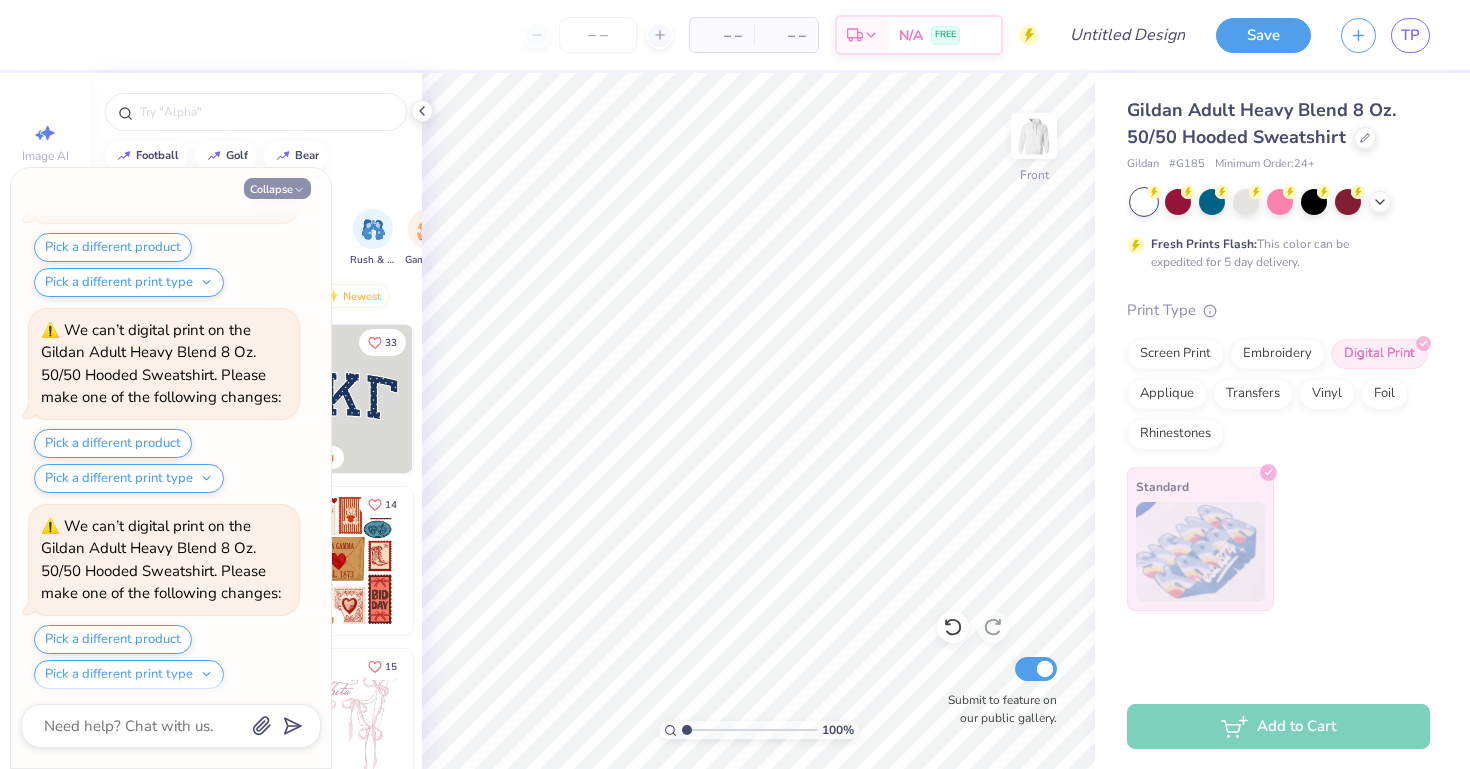 click 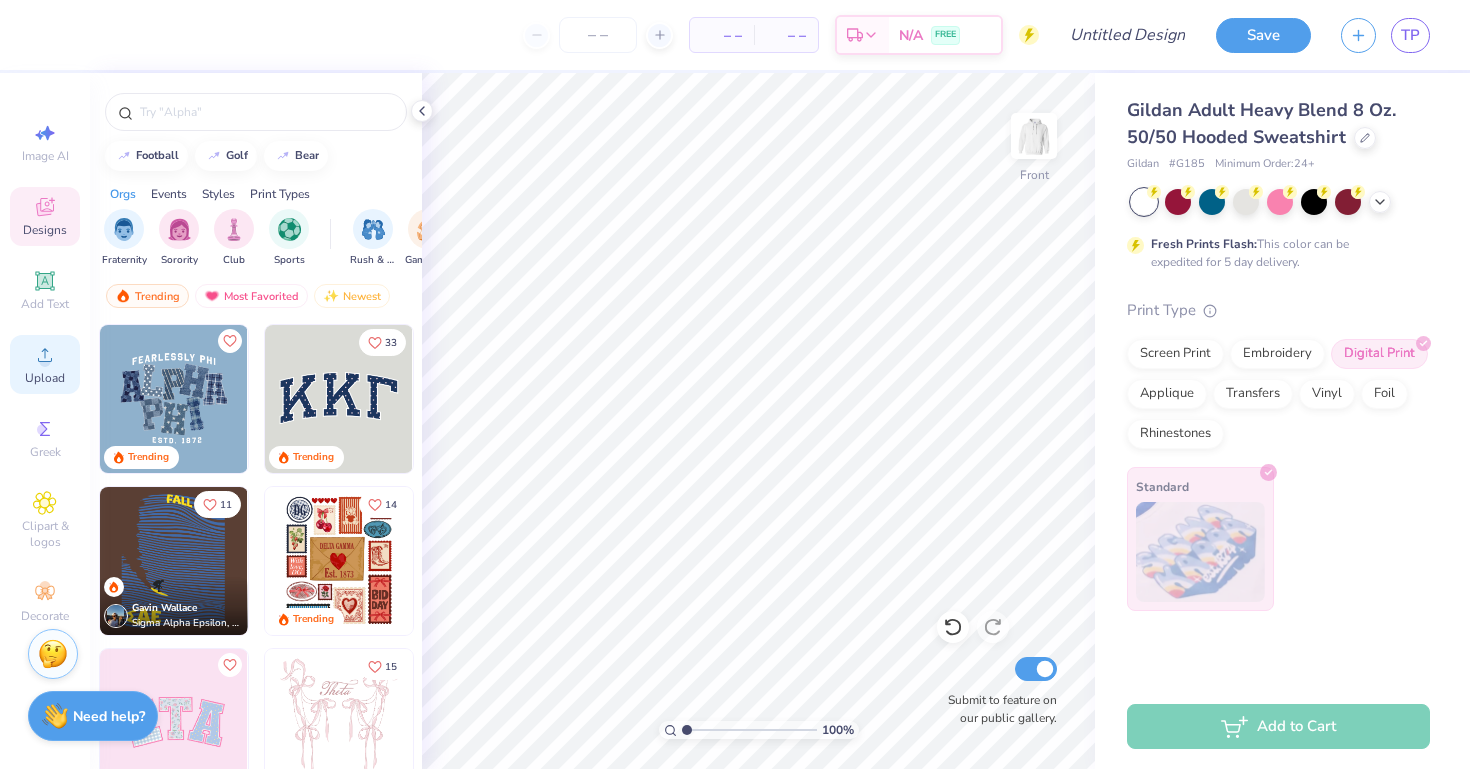 click 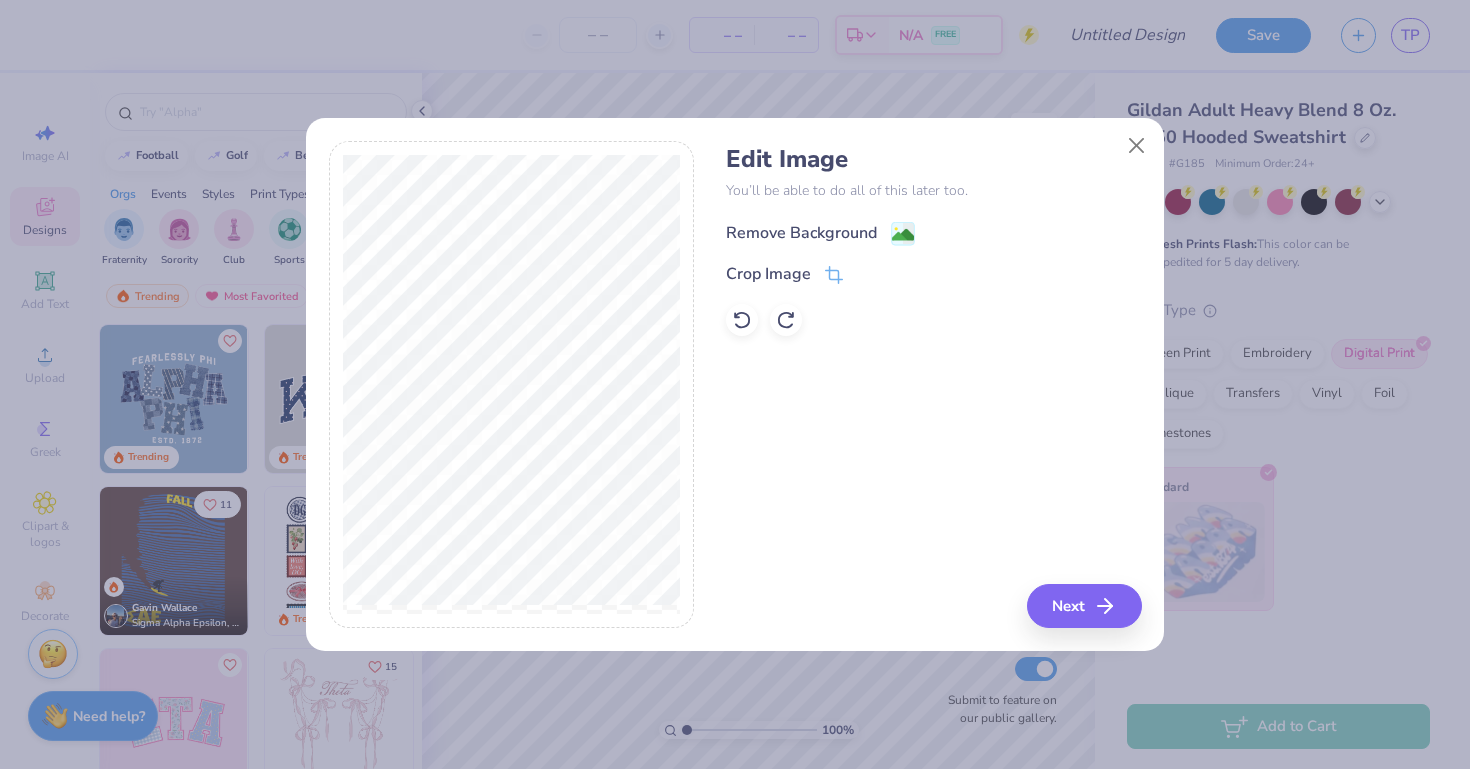 click on "Remove Background" at bounding box center (820, 233) 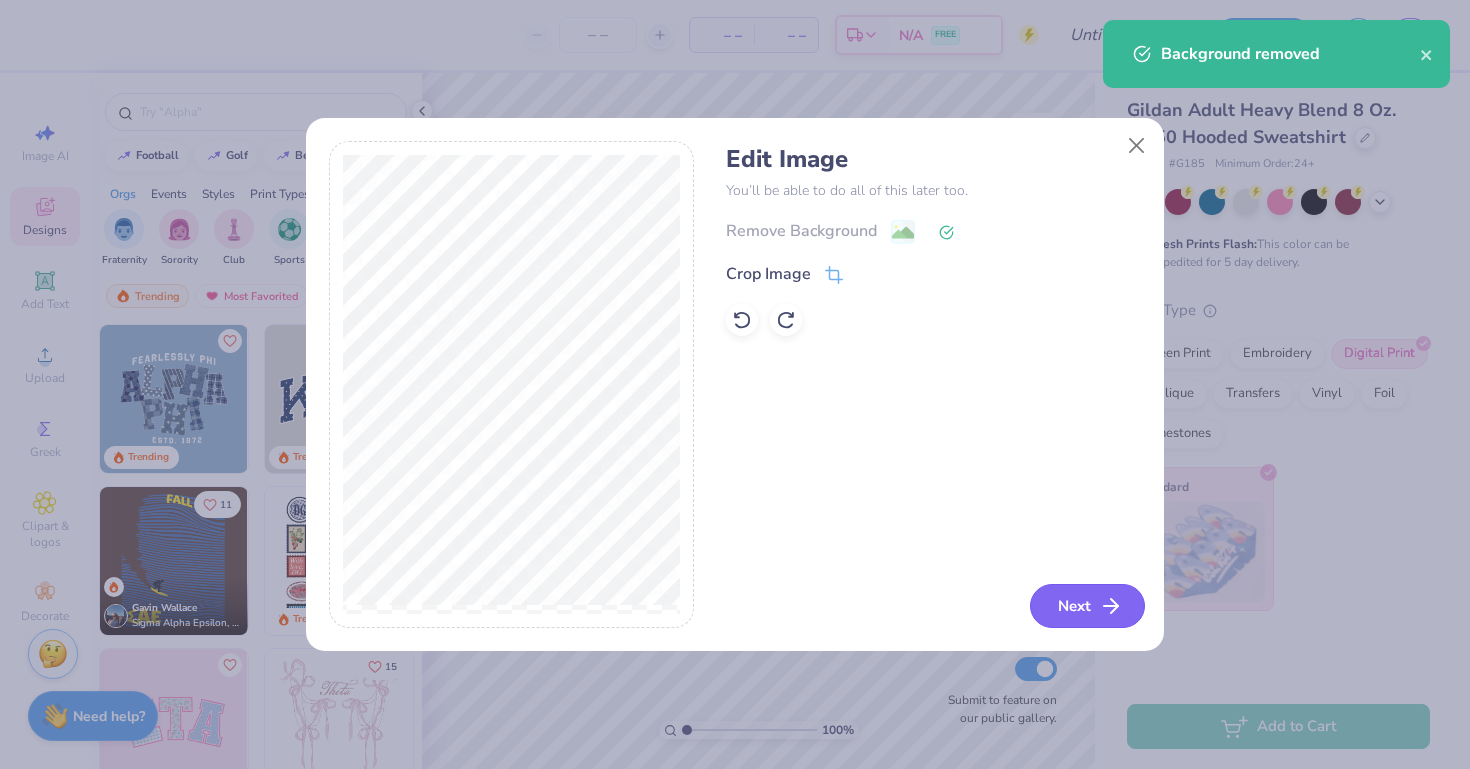click on "Next" at bounding box center (1087, 606) 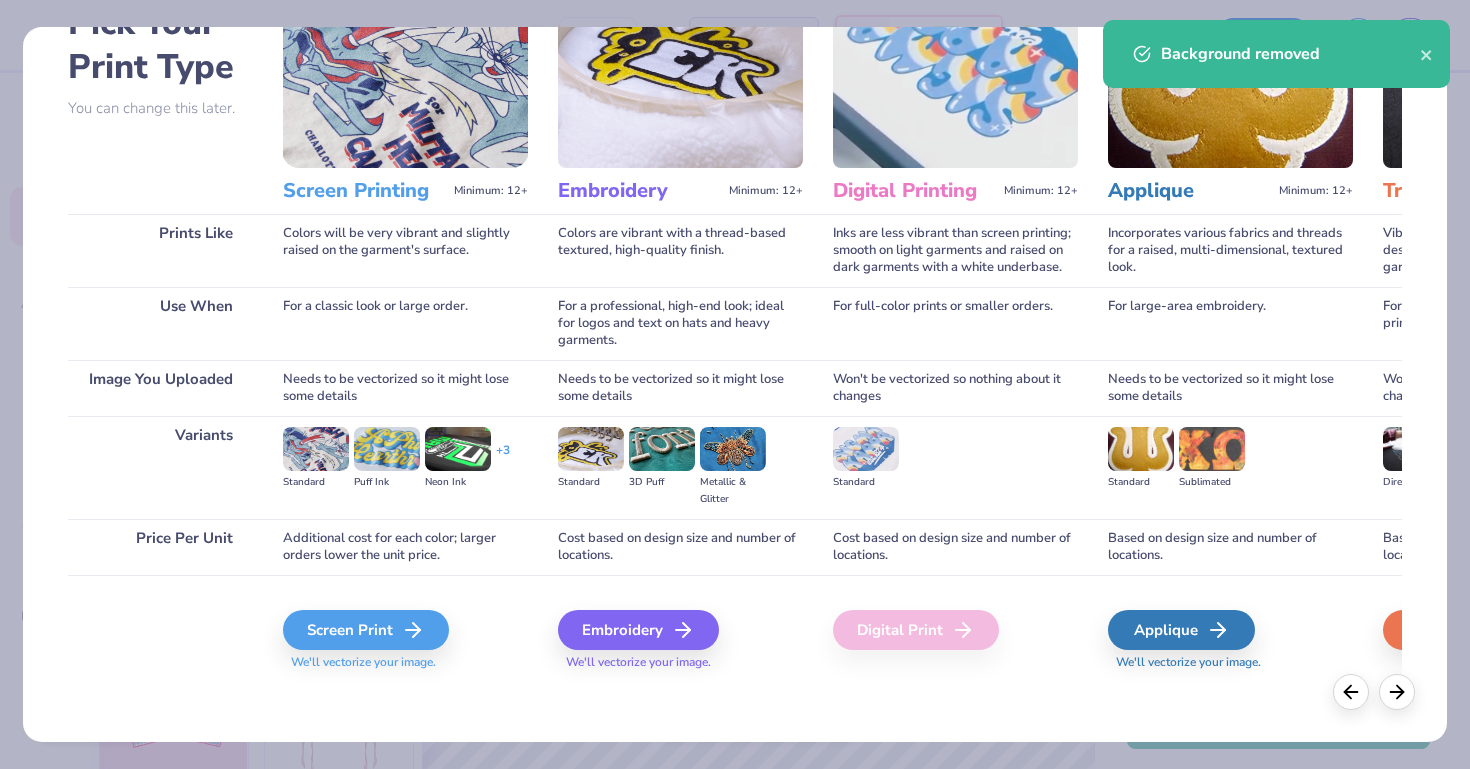 scroll, scrollTop: 128, scrollLeft: 0, axis: vertical 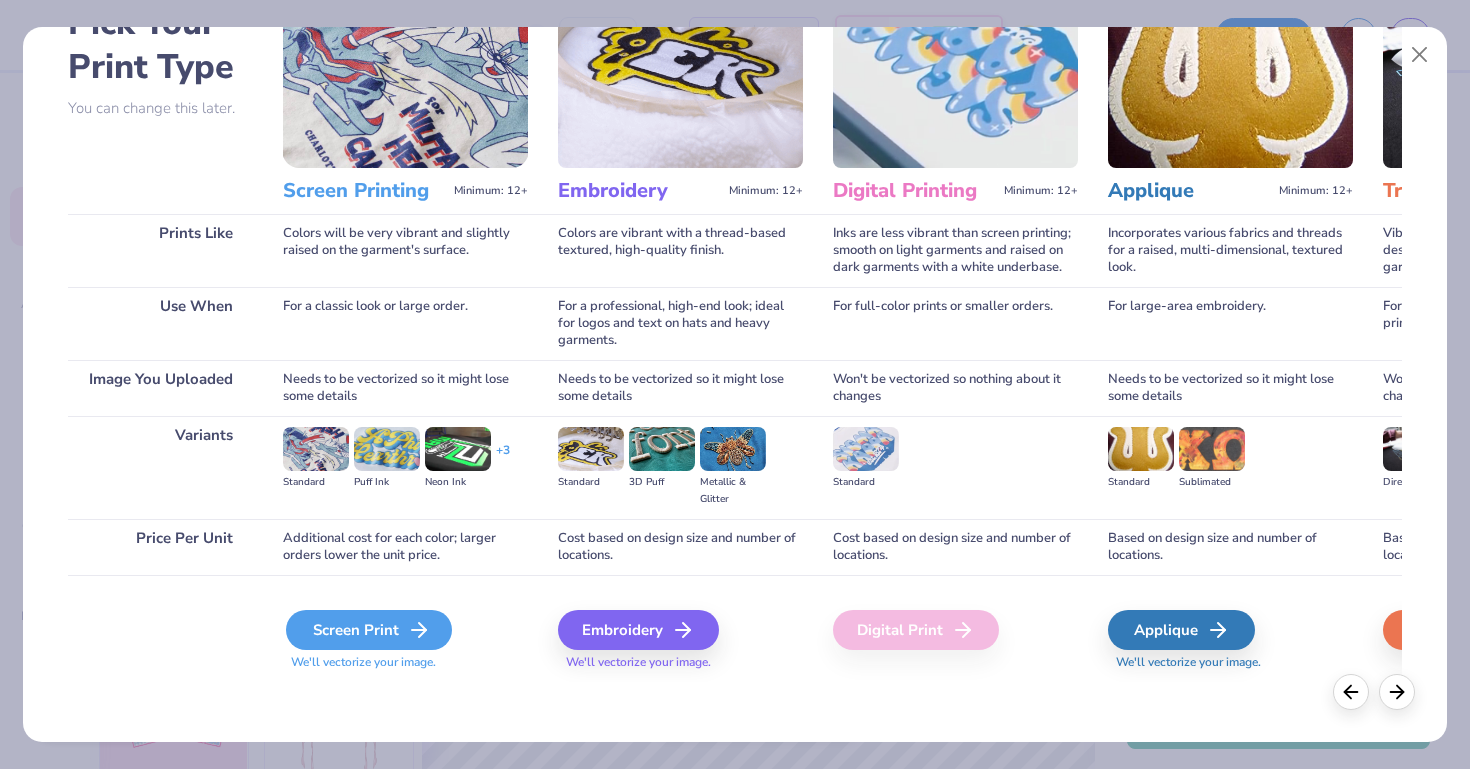 click on "Screen Print" at bounding box center [369, 630] 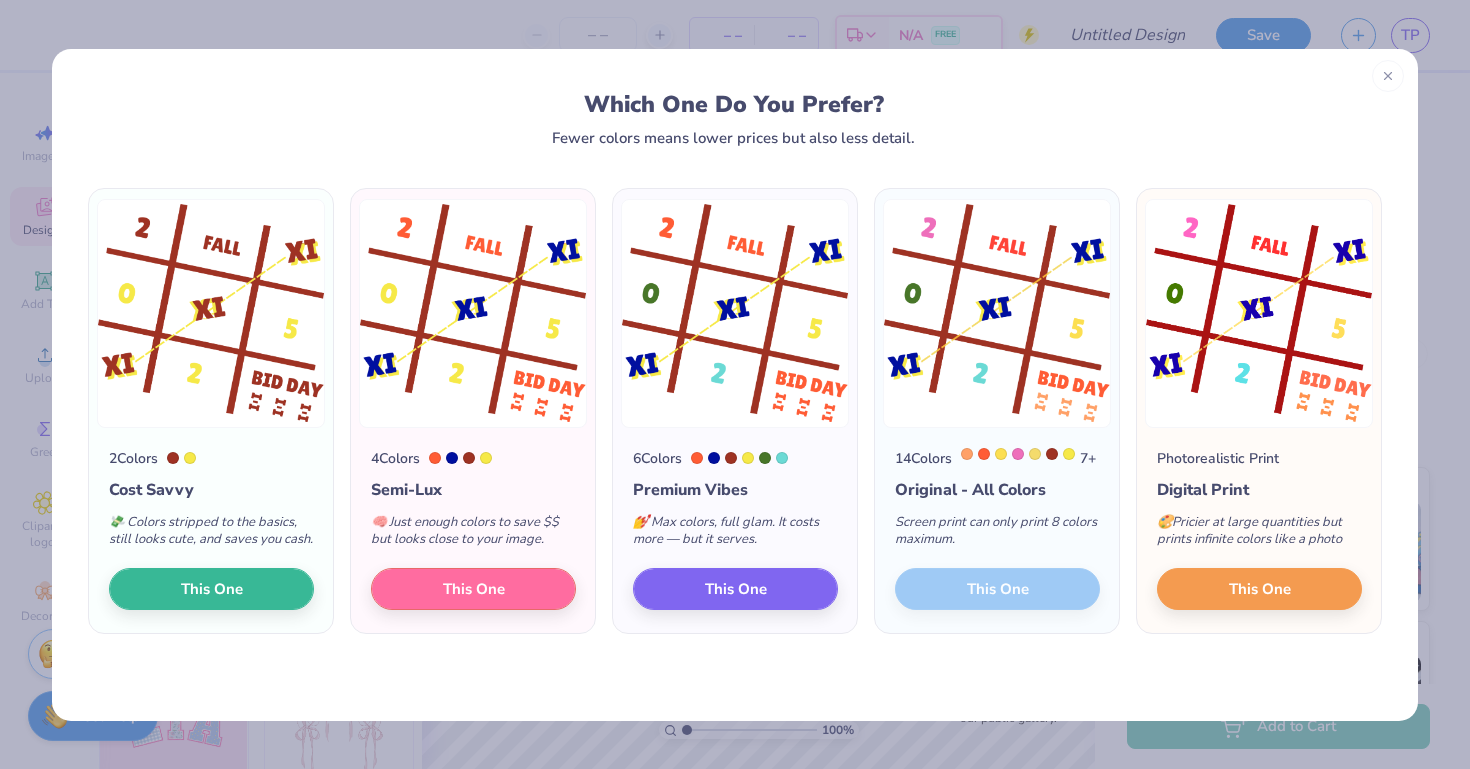 click on "14  Colors 7 + Original - All Colors Screen print can only print 8 colors maximum. This One" at bounding box center [997, 531] 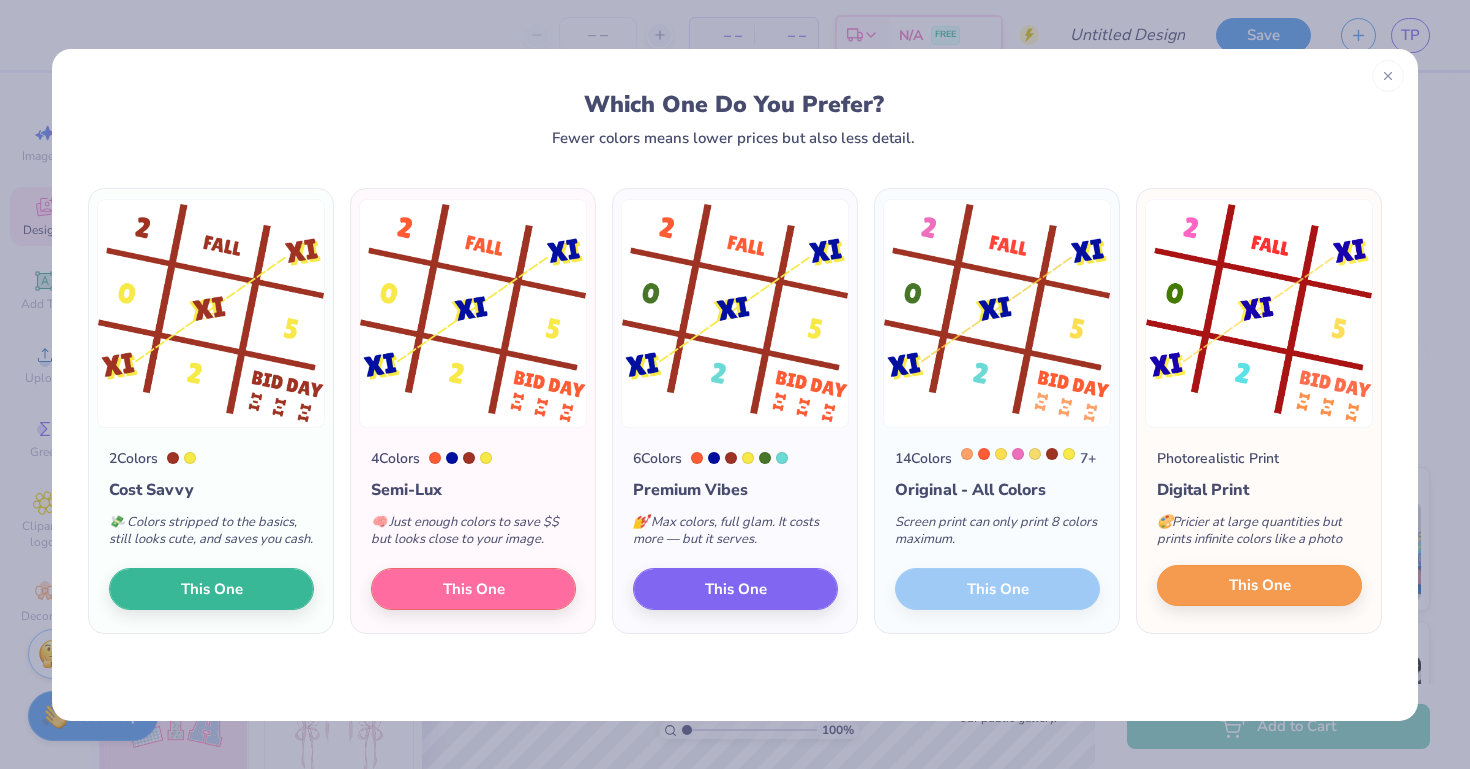 click on "This One" at bounding box center [1259, 586] 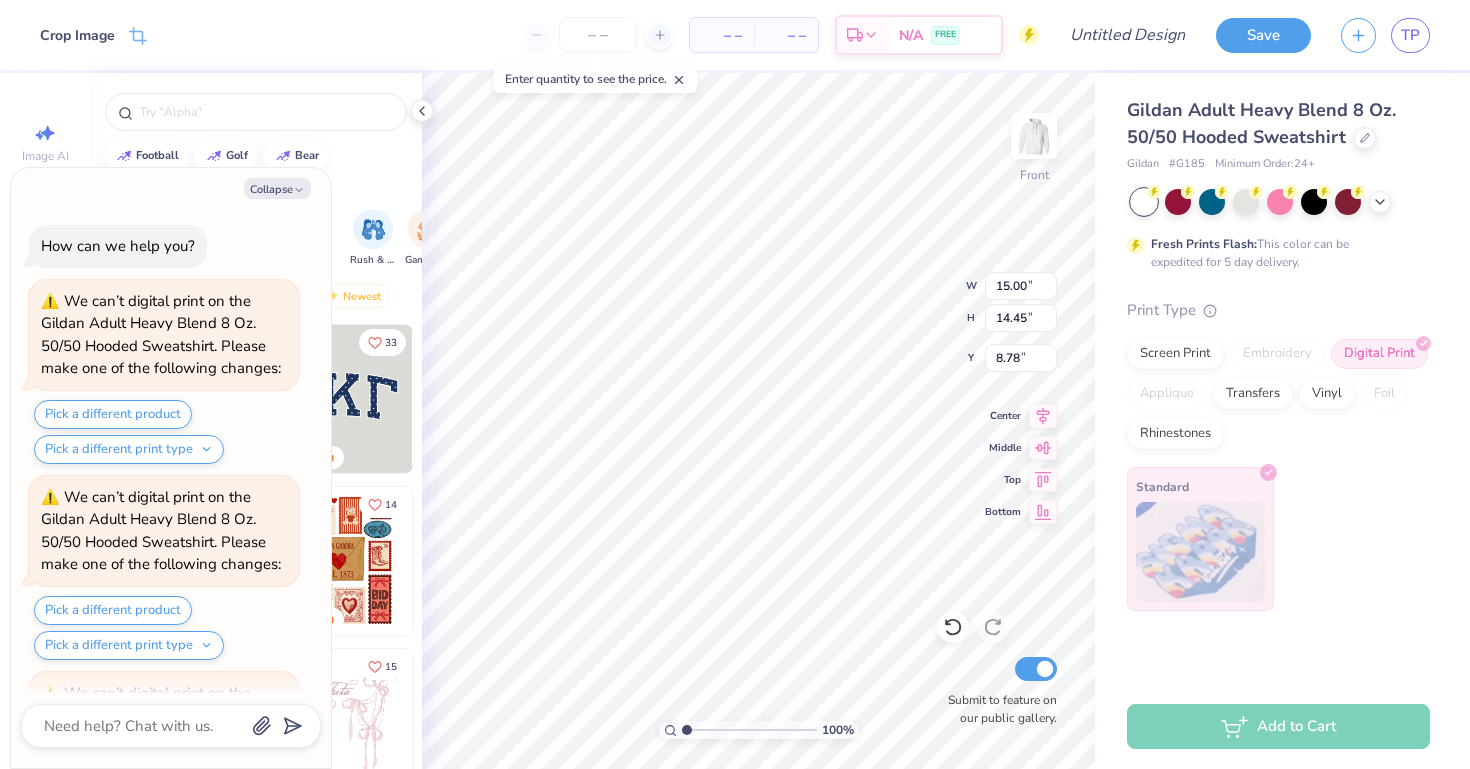 scroll, scrollTop: 1335, scrollLeft: 0, axis: vertical 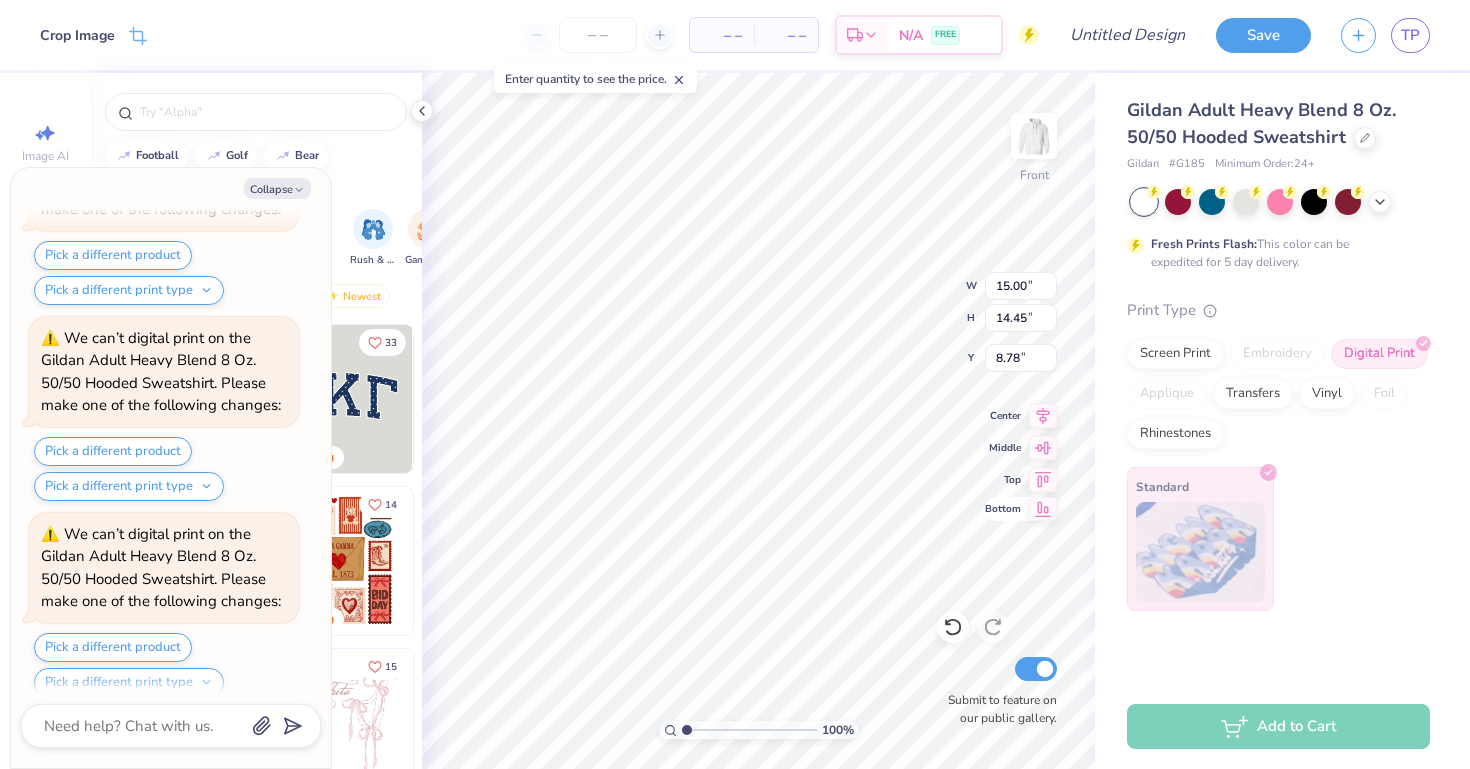 type on "x" 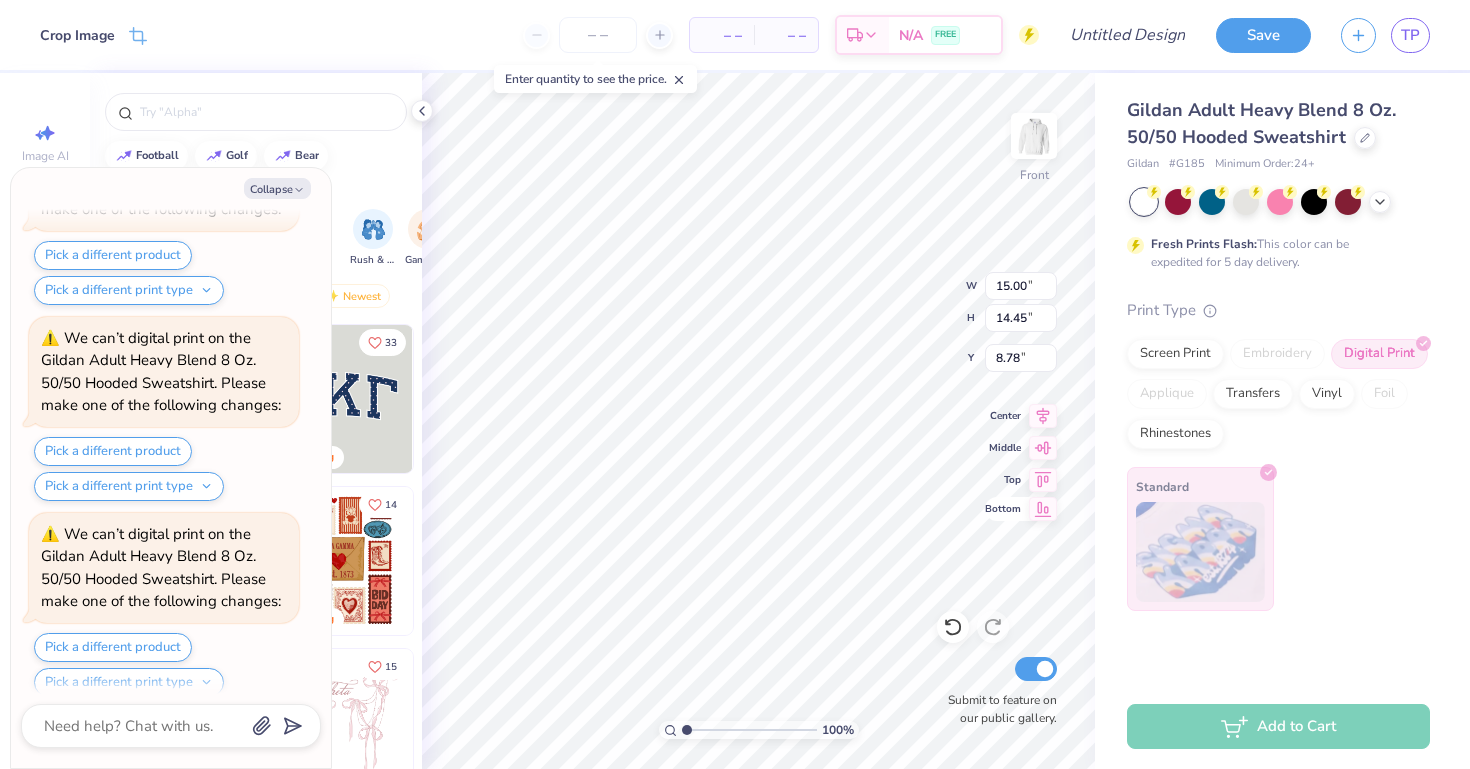 type on "6.41" 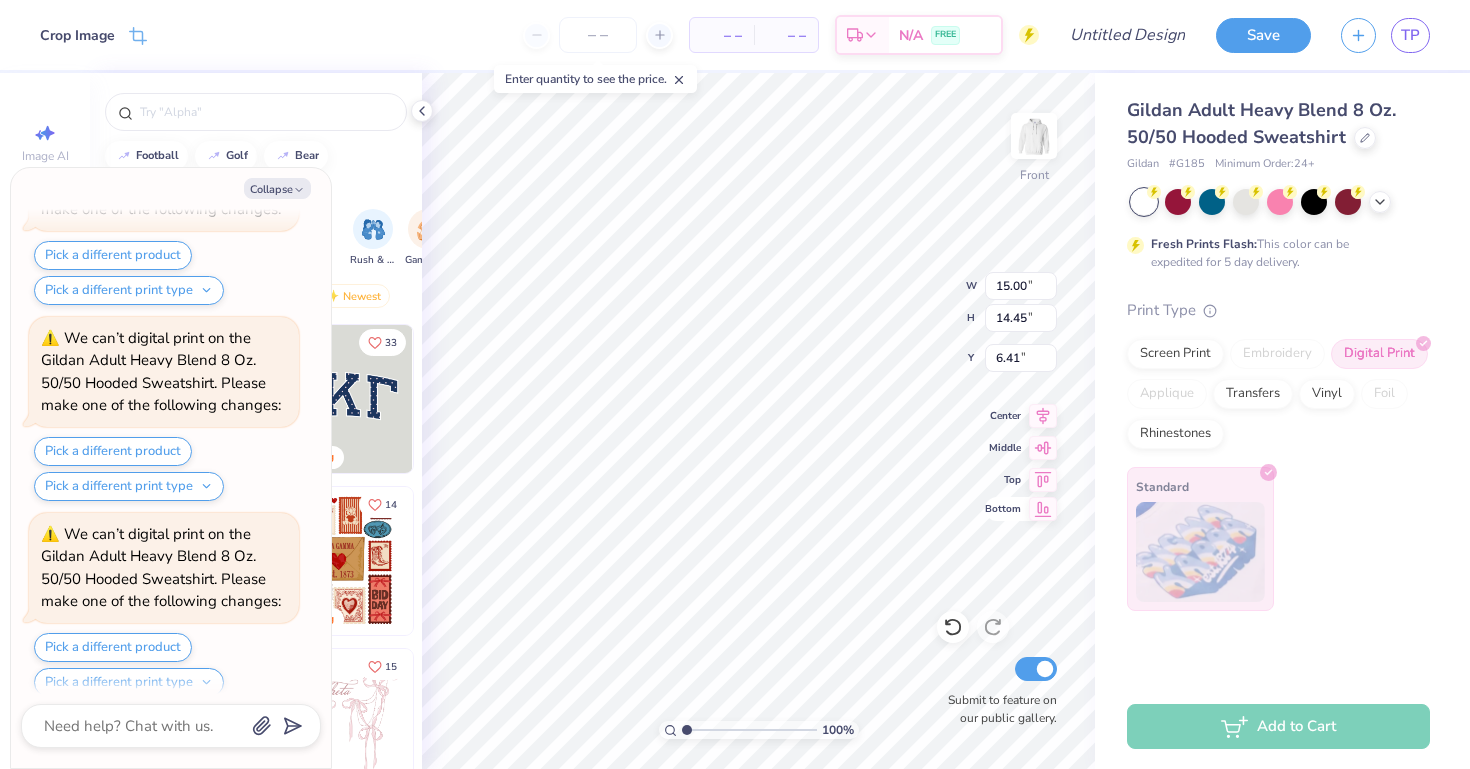 scroll, scrollTop: 1529, scrollLeft: 0, axis: vertical 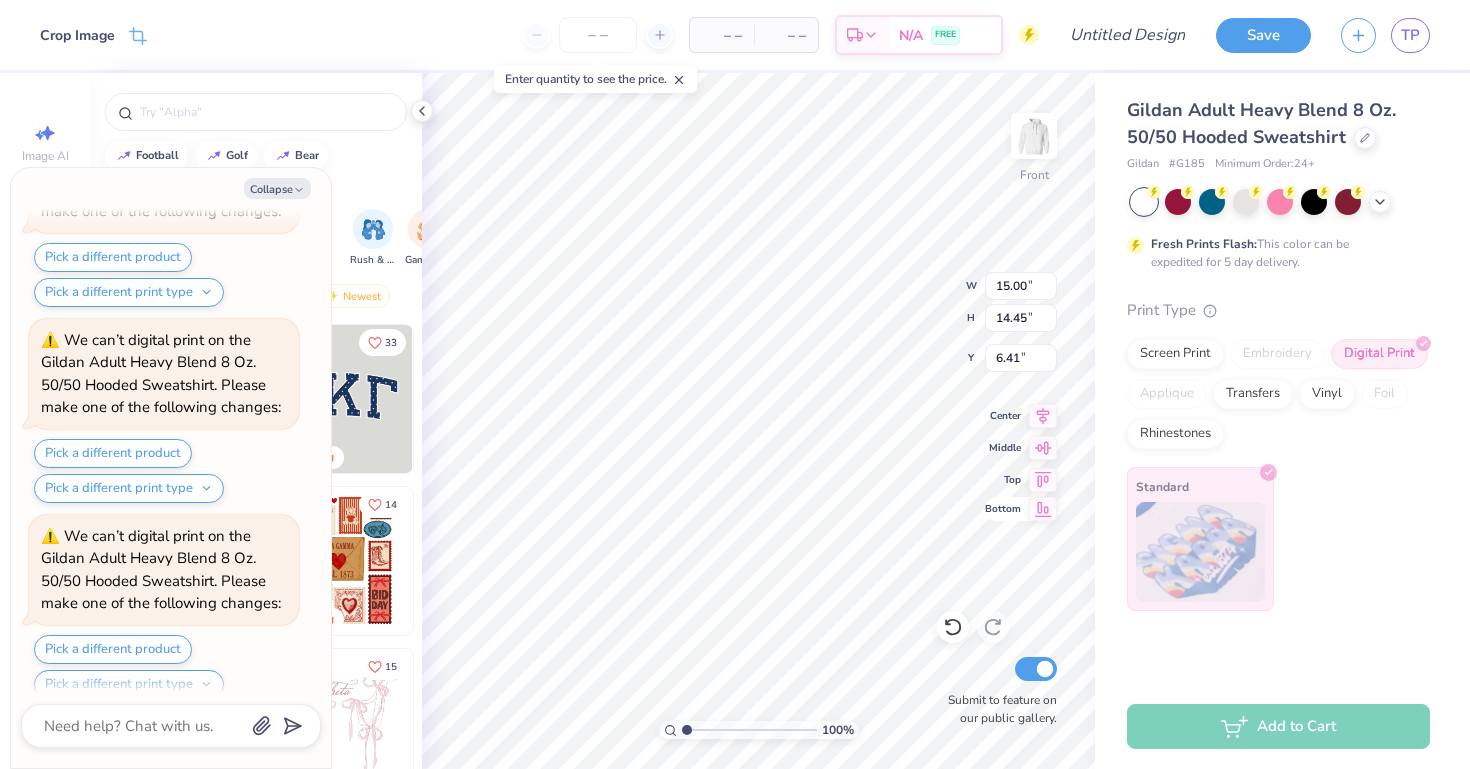 type on "x" 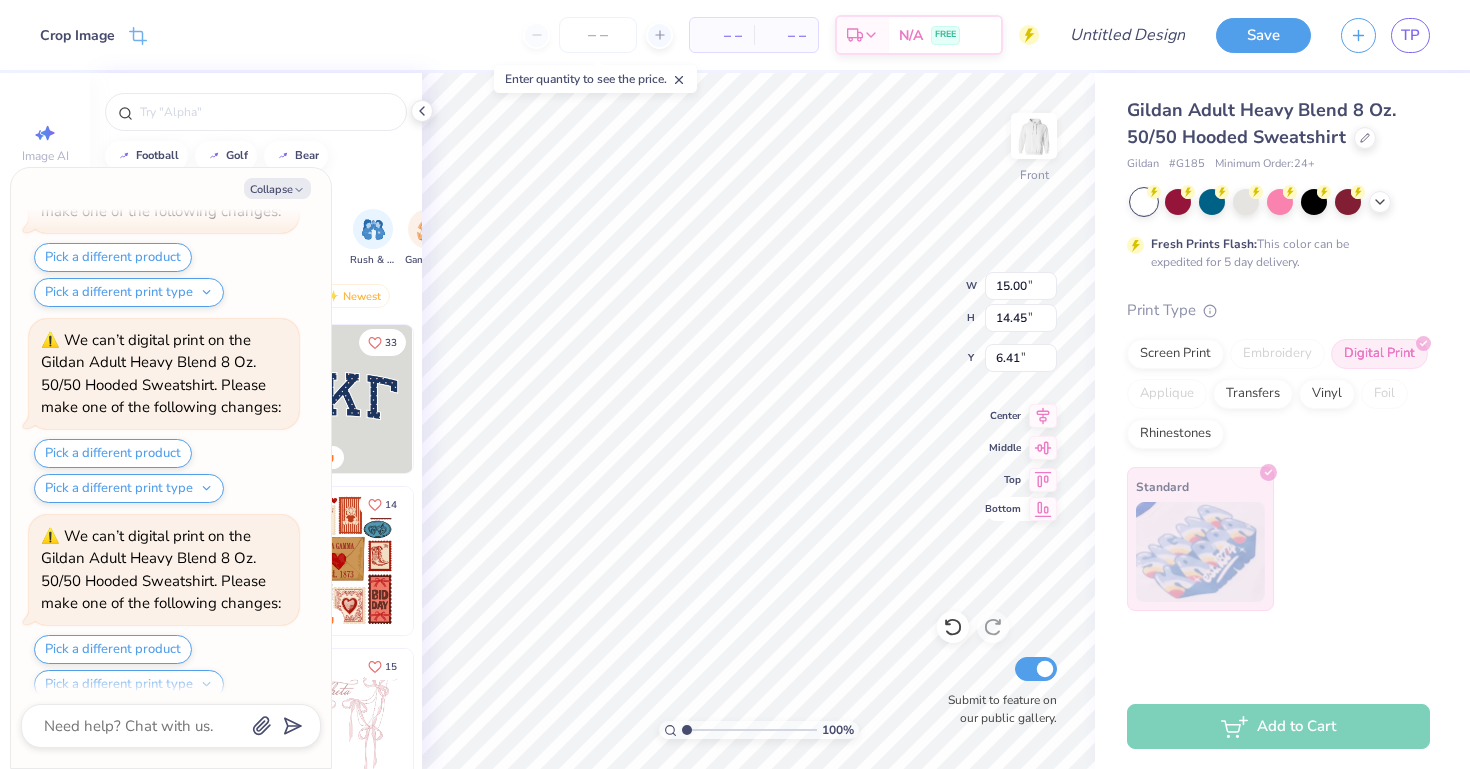 type on "12.48" 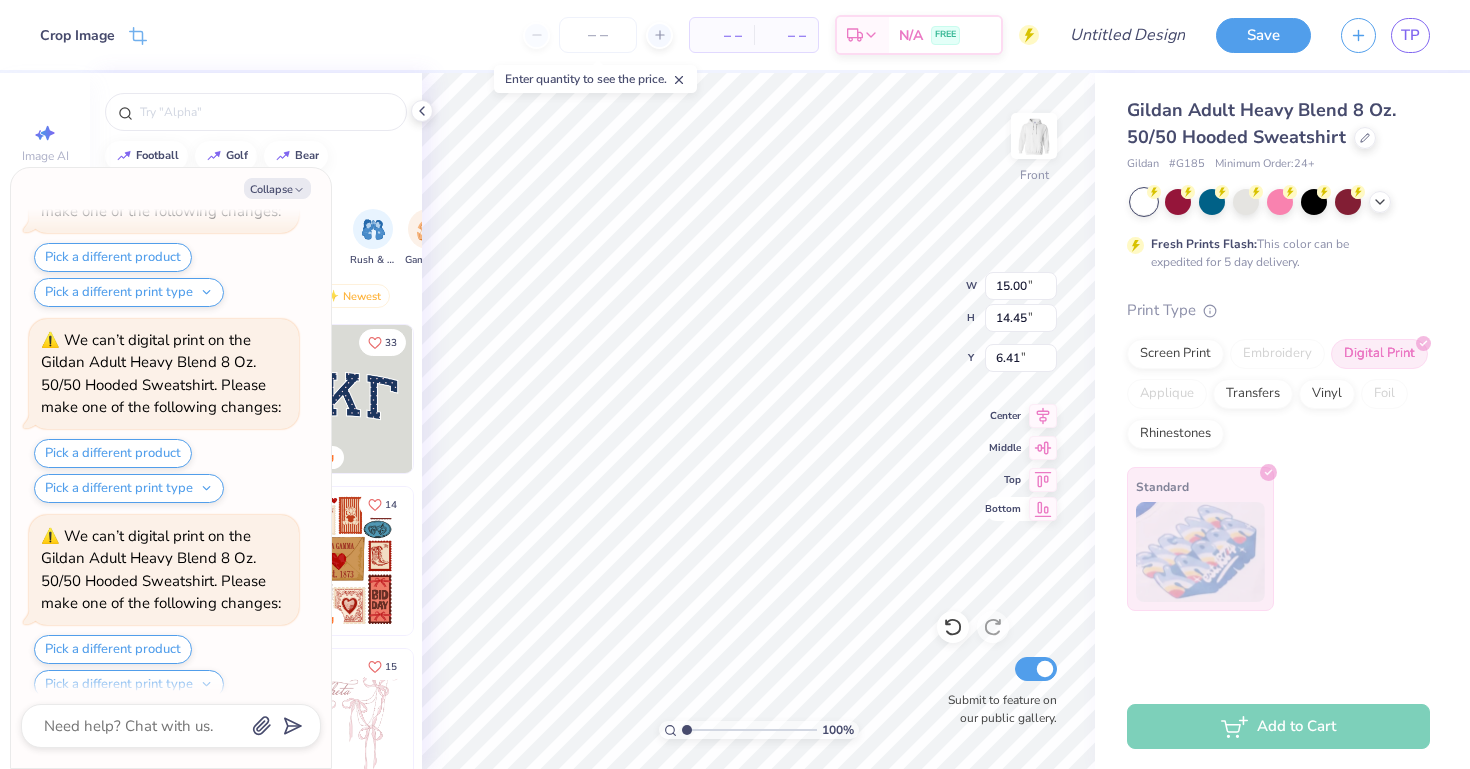 type on "12.02" 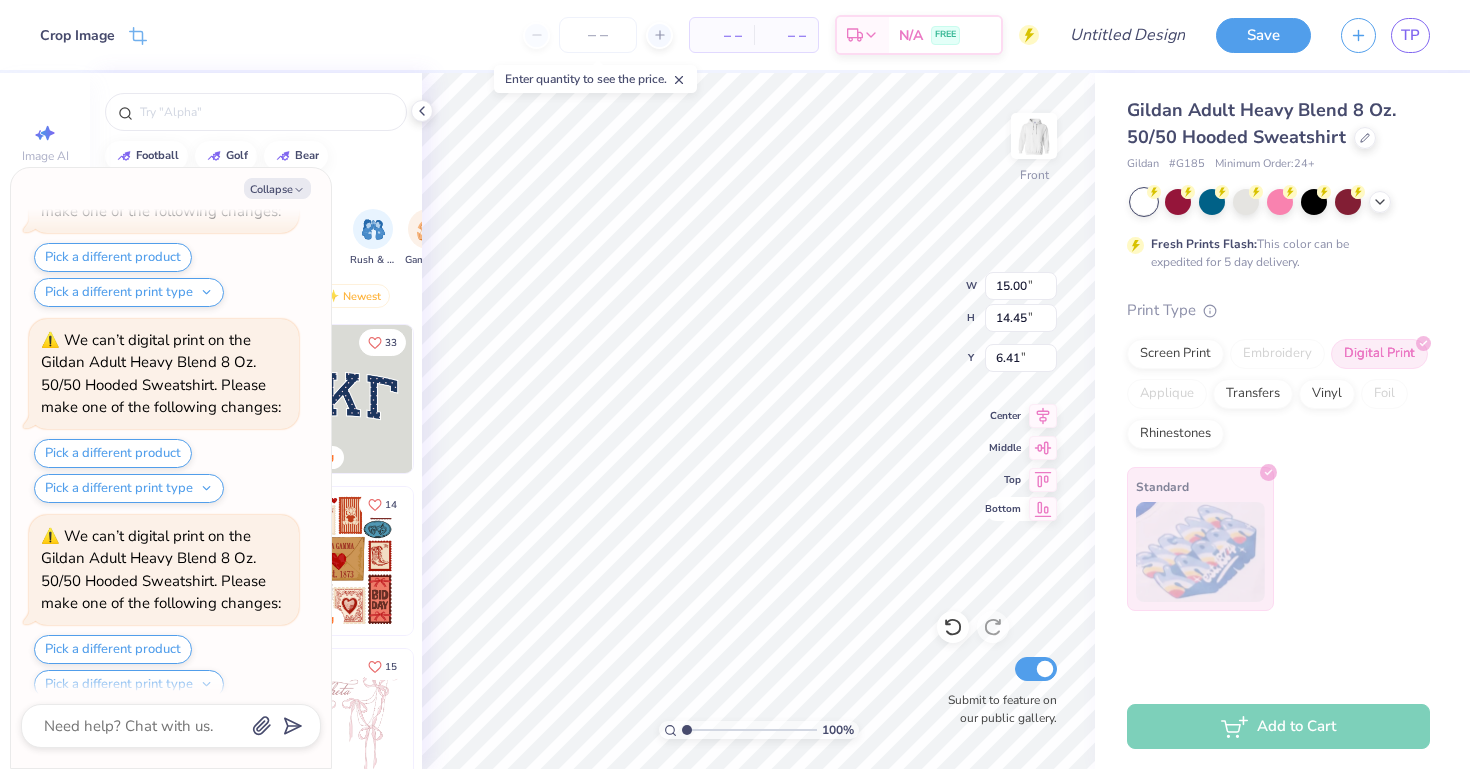 type on "8.84" 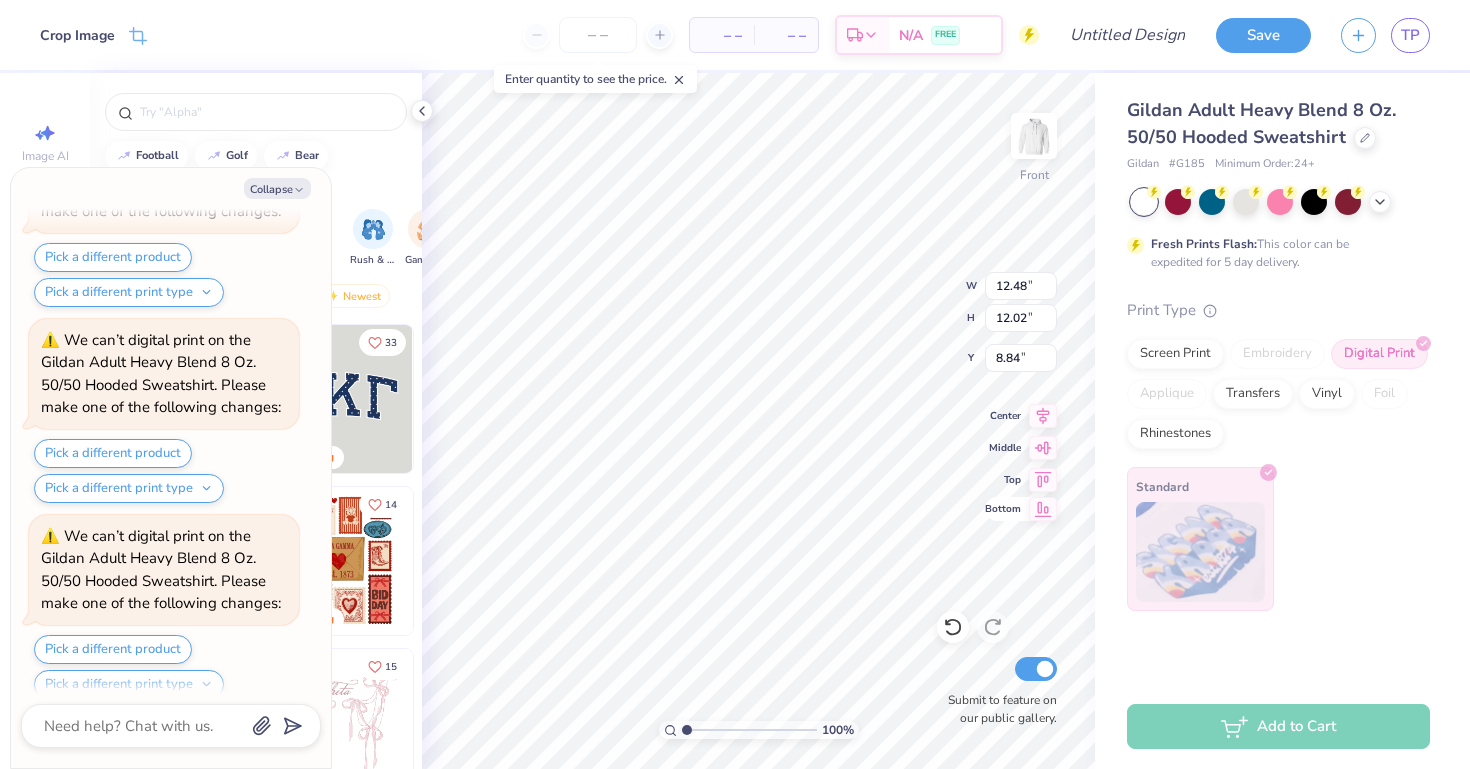 scroll, scrollTop: 1723, scrollLeft: 0, axis: vertical 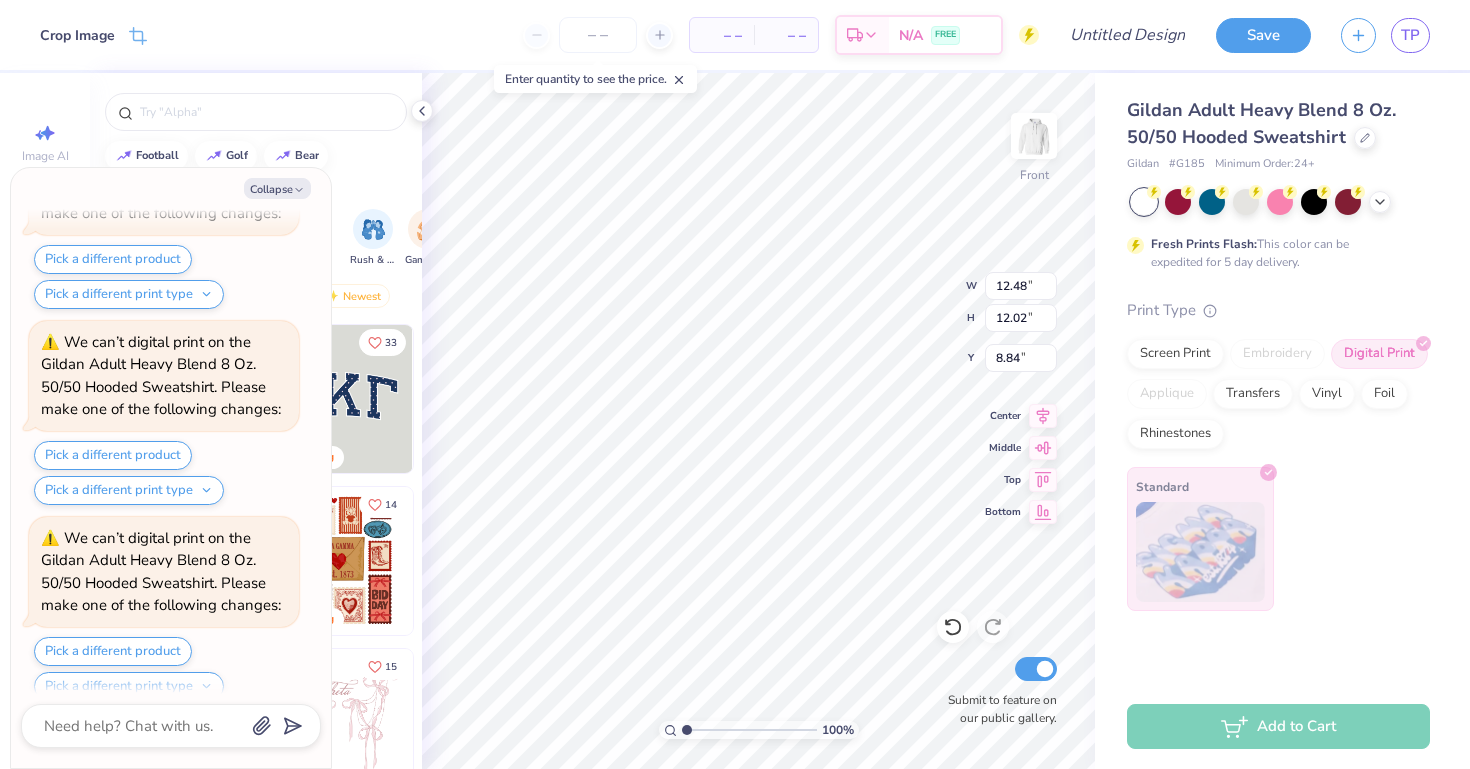 type on "x" 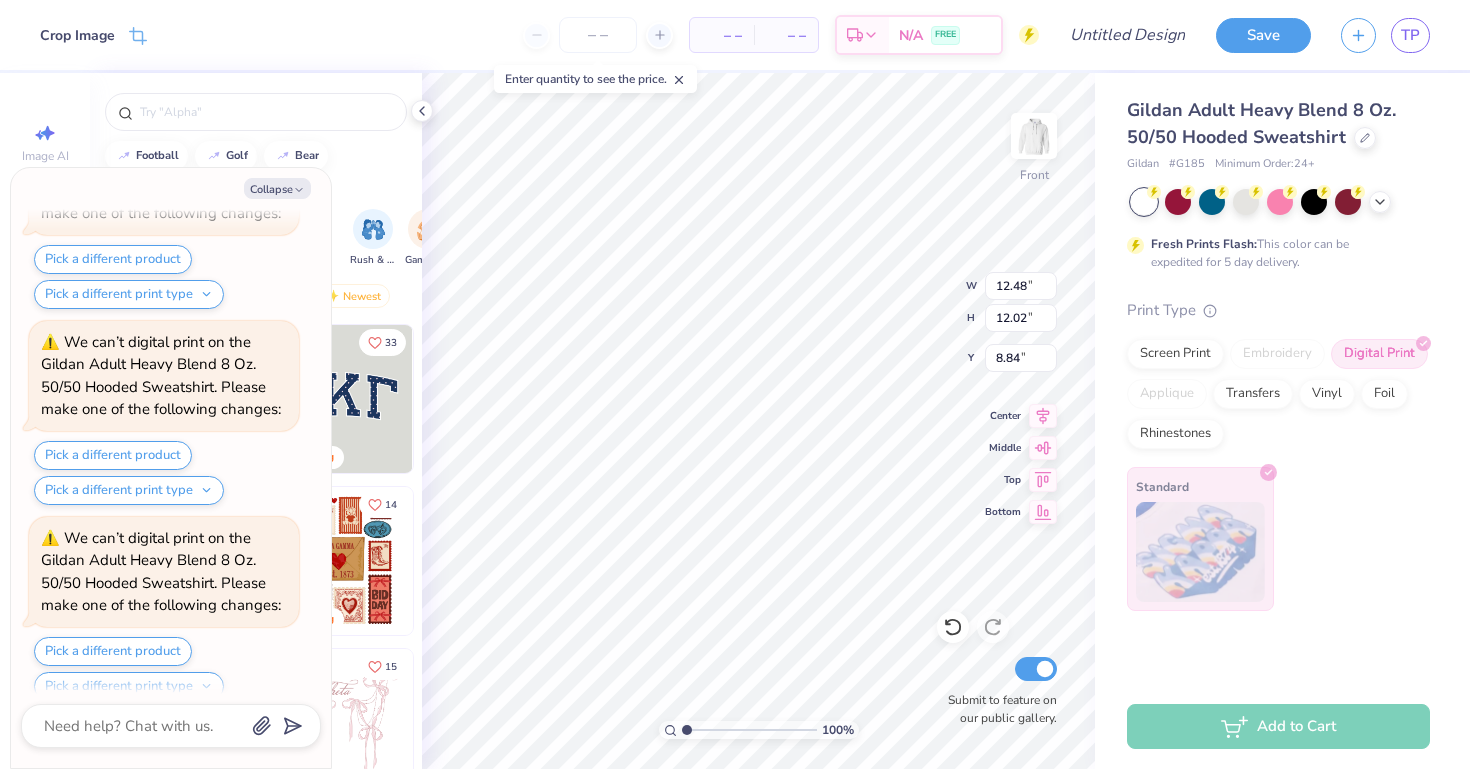 type on "7.04" 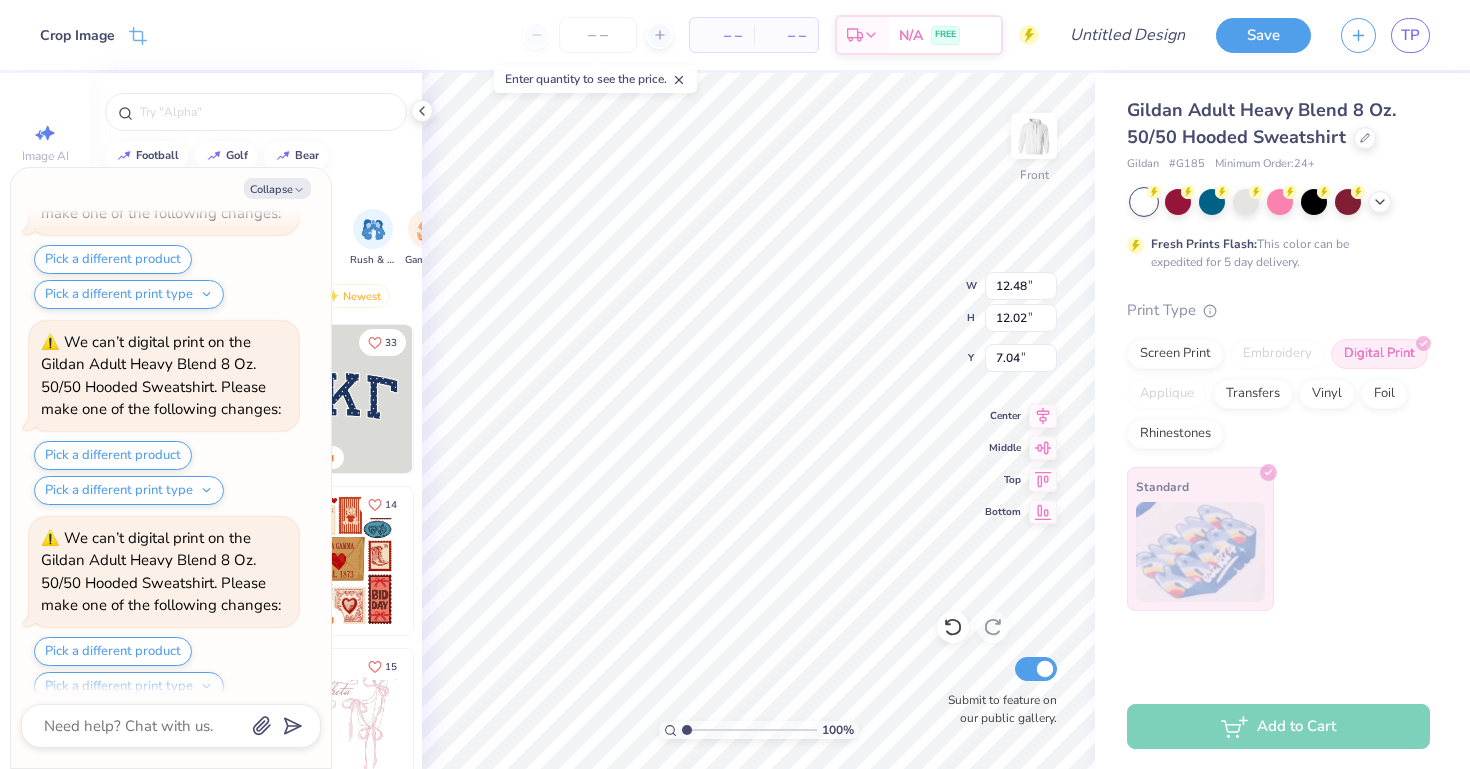 scroll, scrollTop: 1917, scrollLeft: 0, axis: vertical 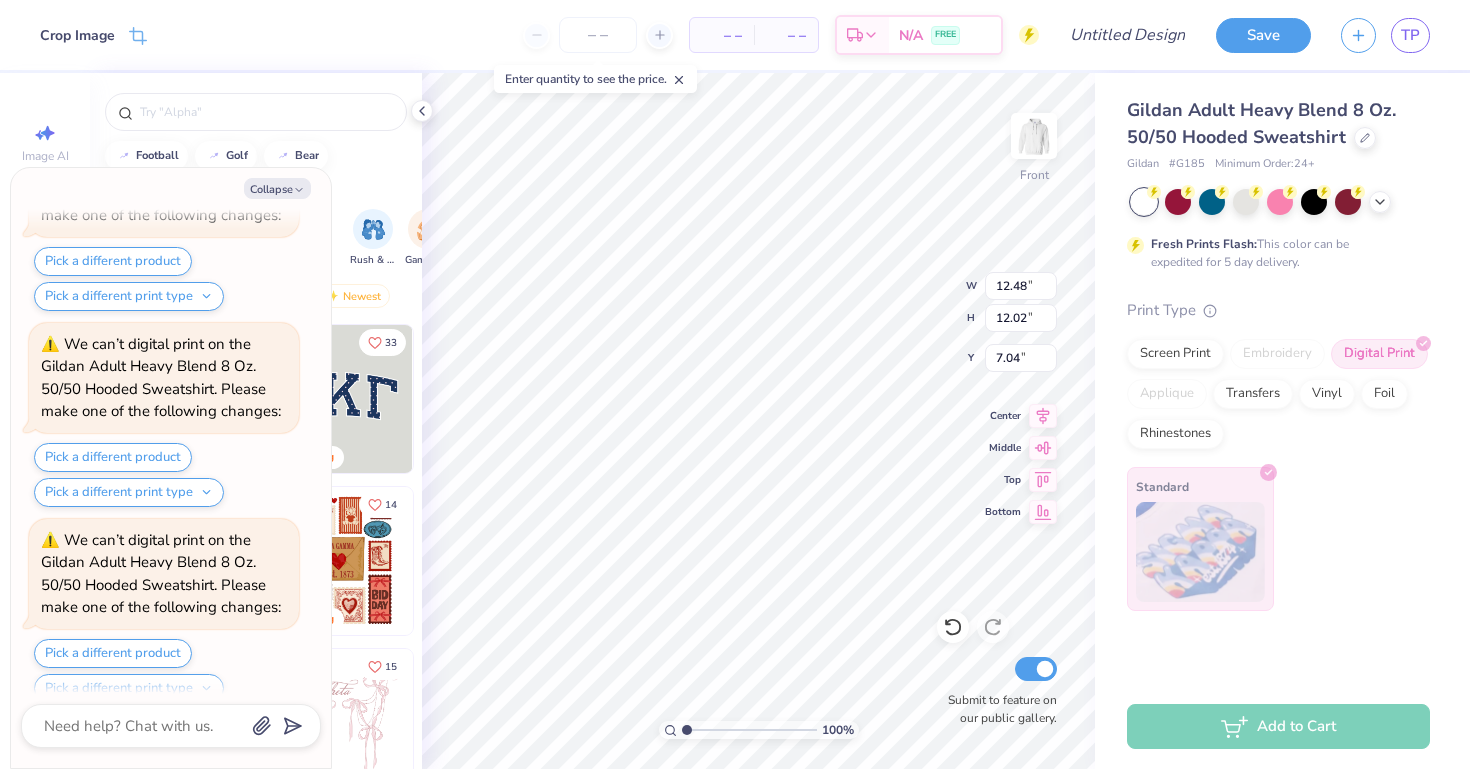 type on "x" 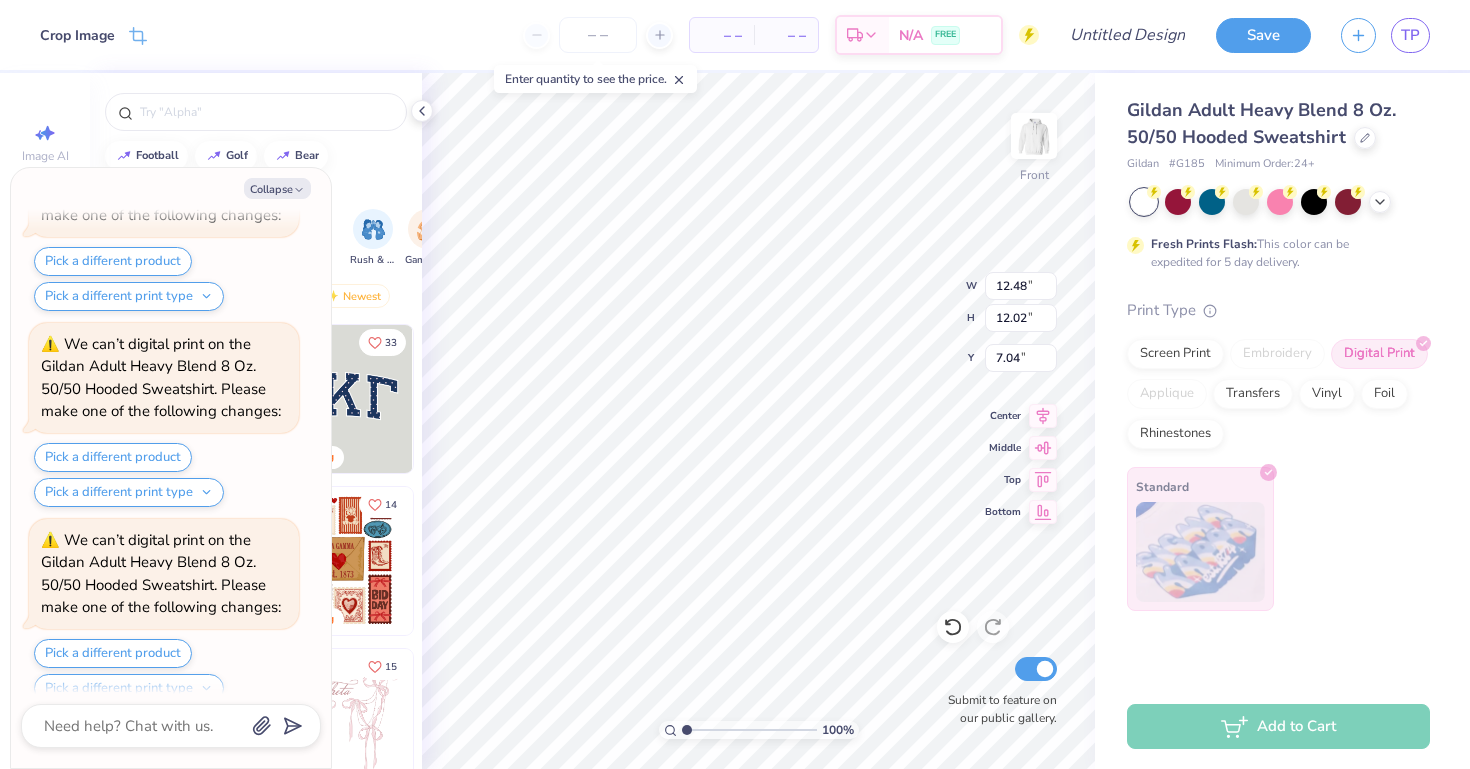 type on "7.14" 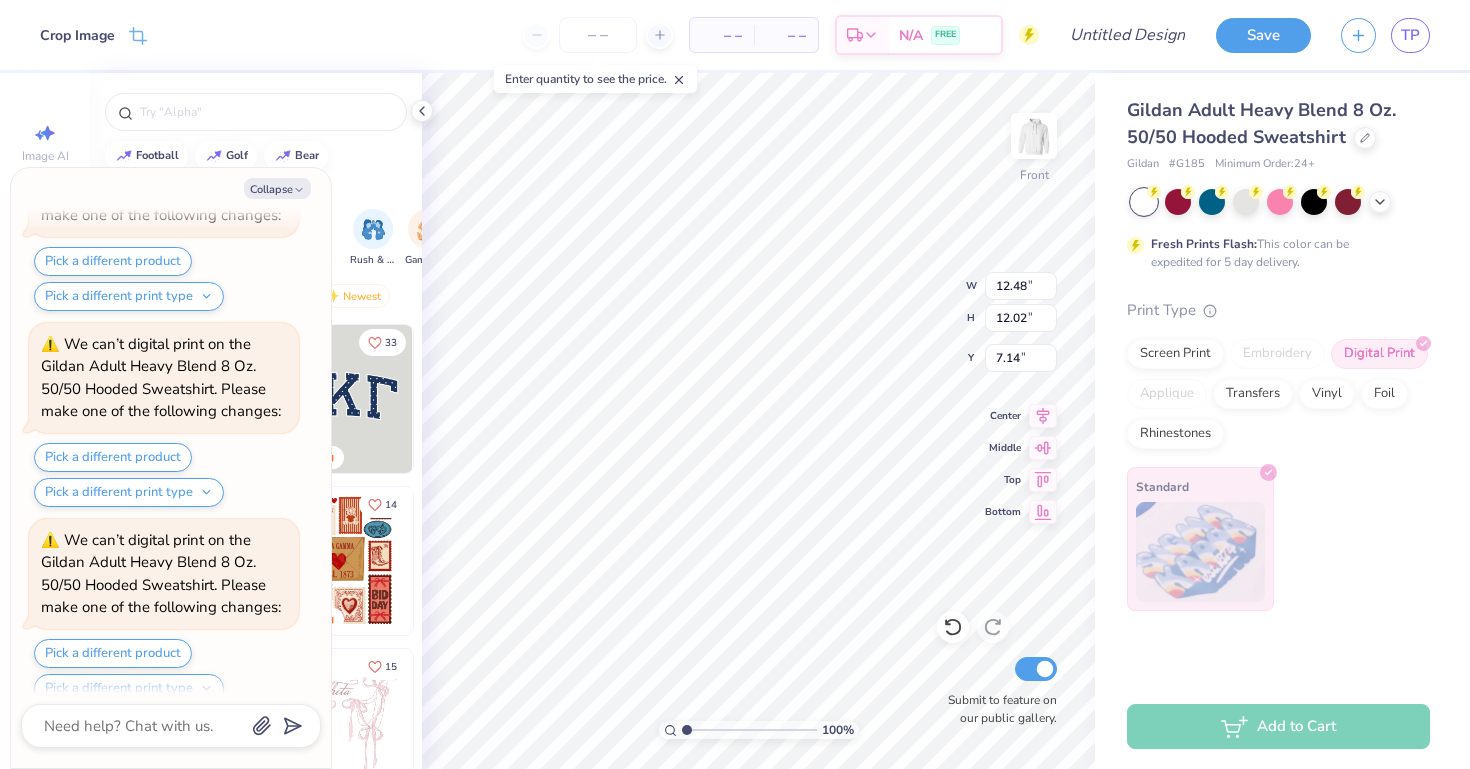 scroll, scrollTop: 2111, scrollLeft: 0, axis: vertical 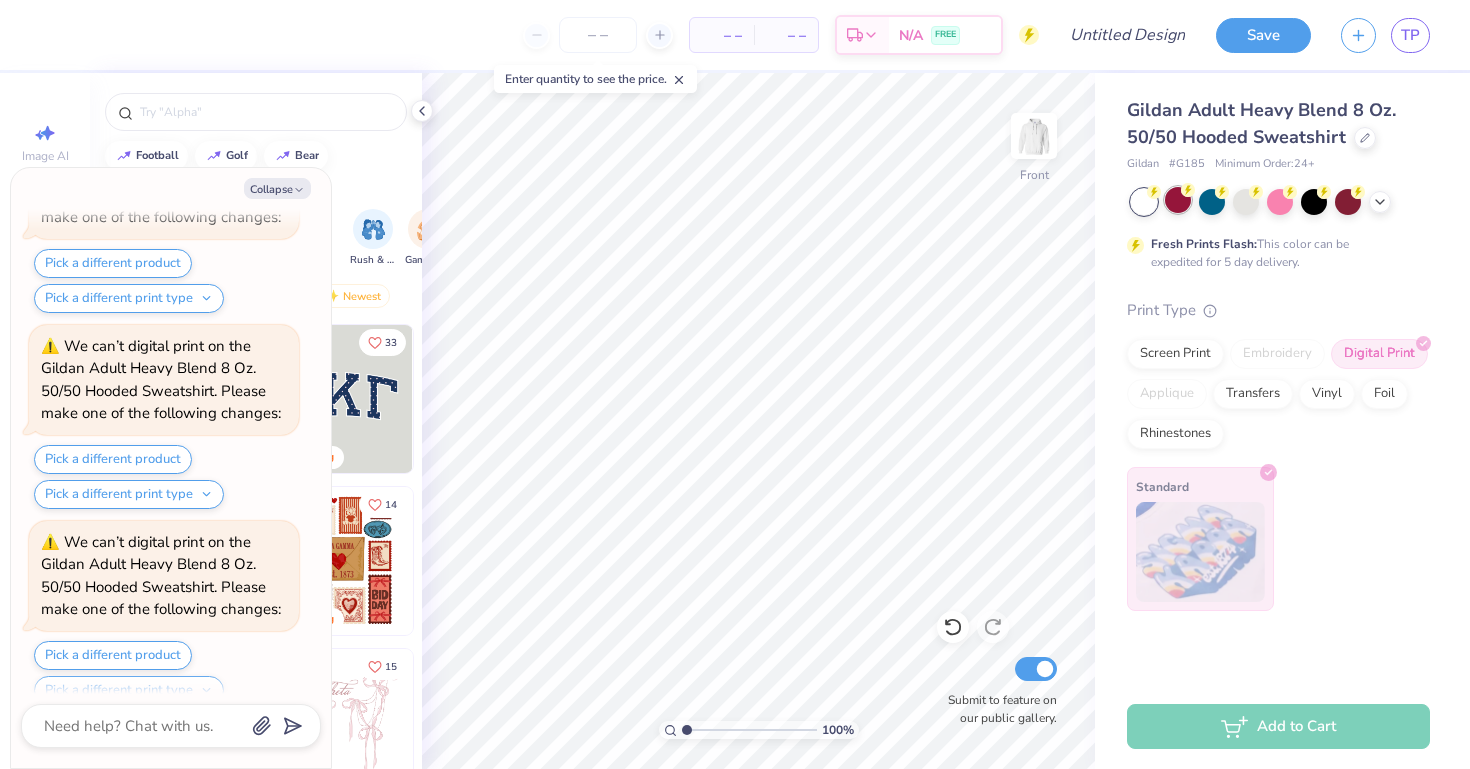 click at bounding box center [1178, 200] 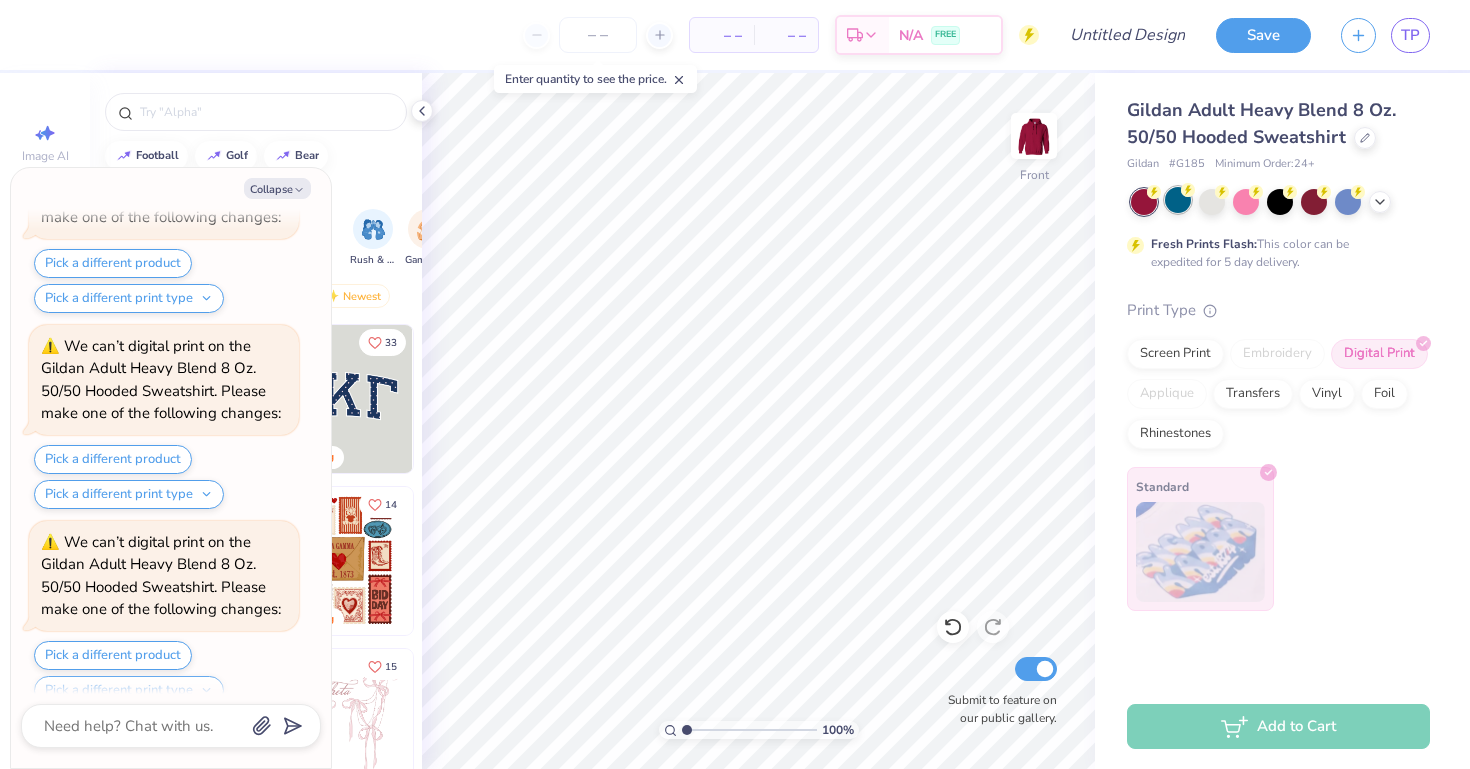 scroll, scrollTop: 2499, scrollLeft: 0, axis: vertical 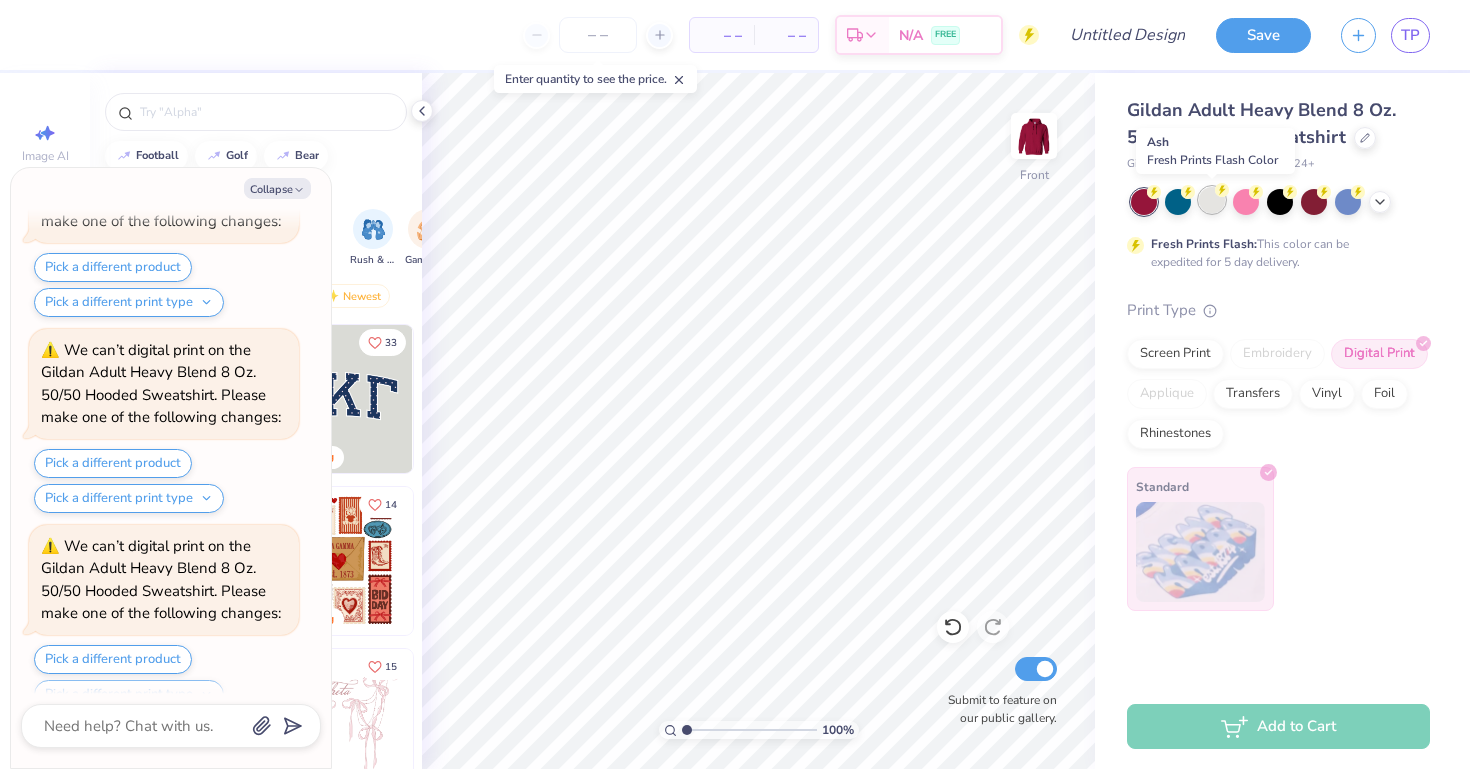 click at bounding box center (1212, 200) 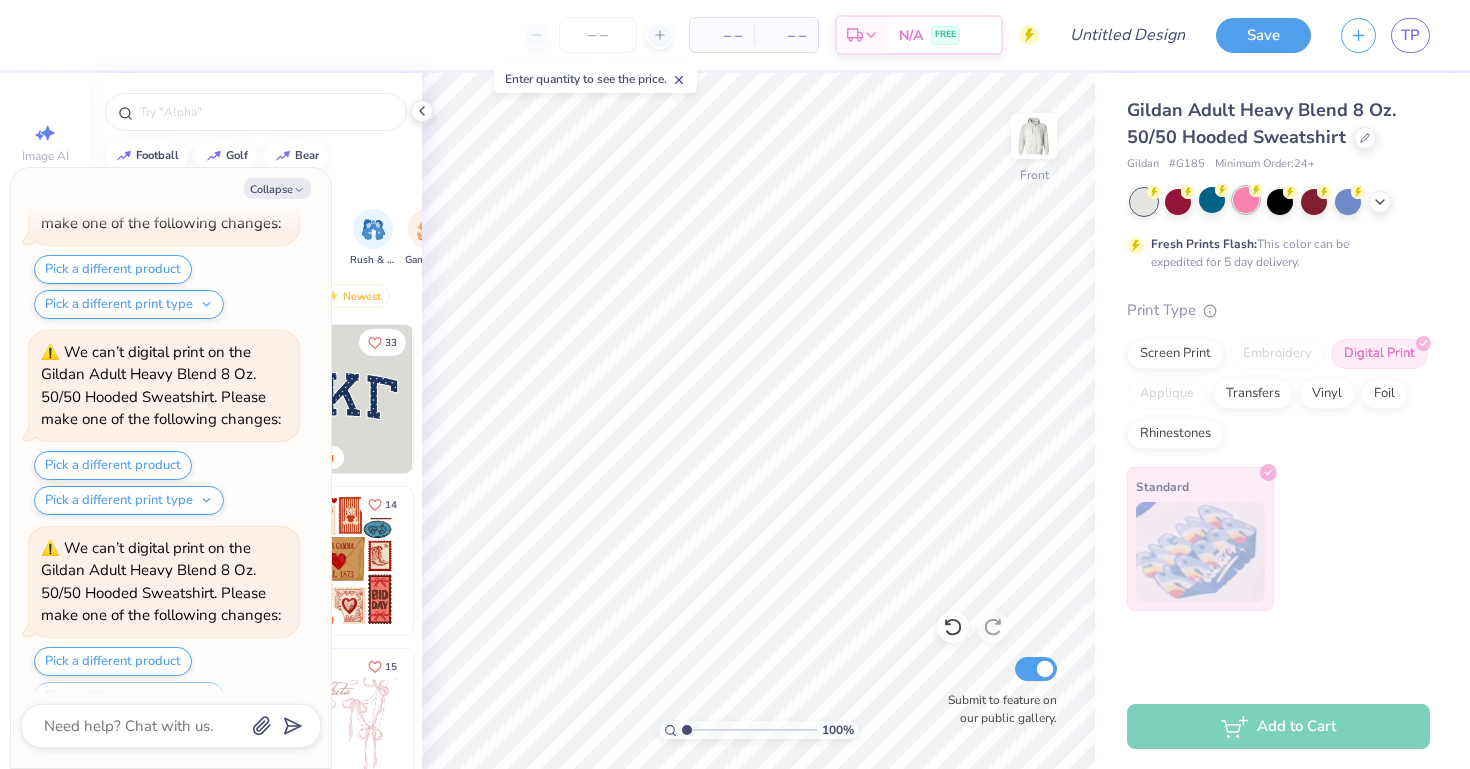 scroll, scrollTop: 2887, scrollLeft: 0, axis: vertical 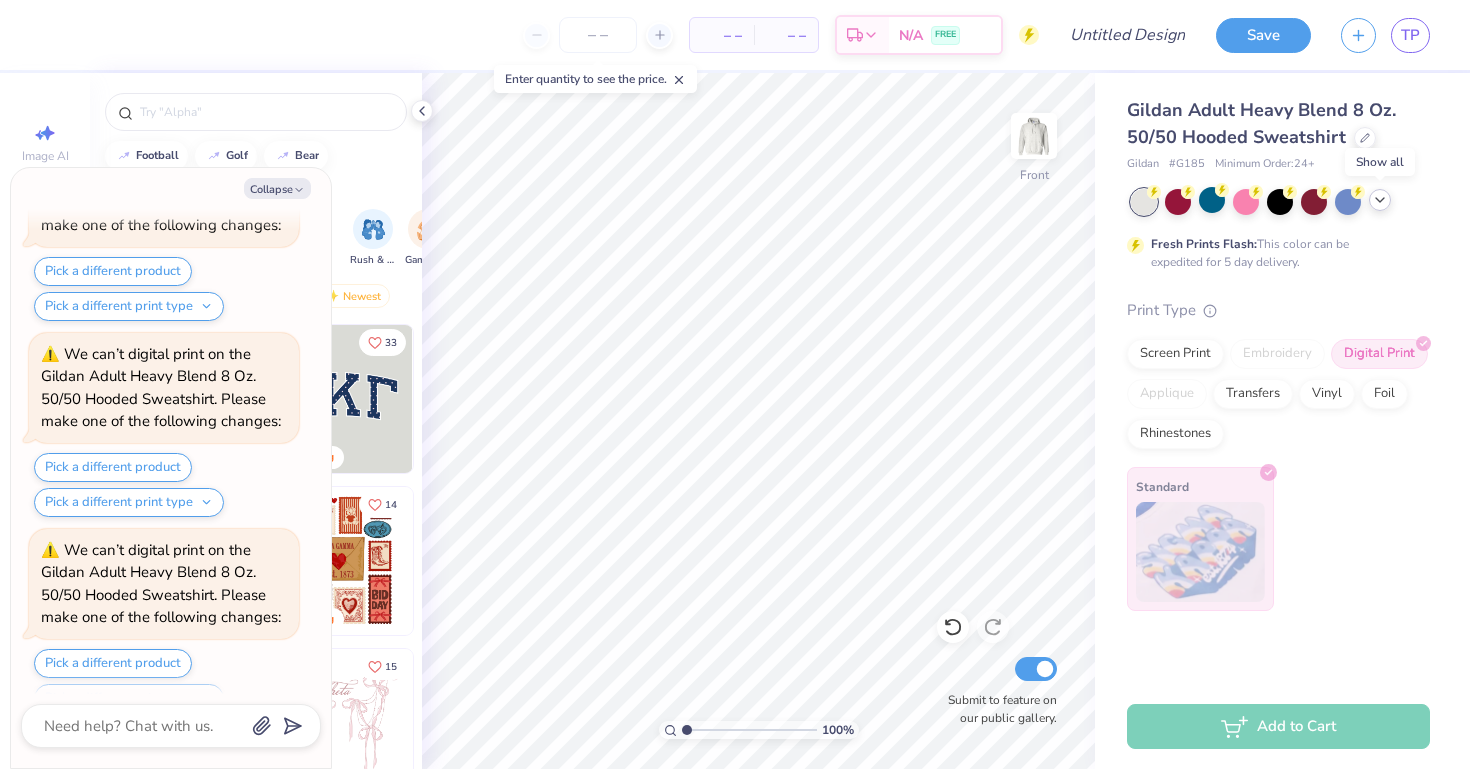 click 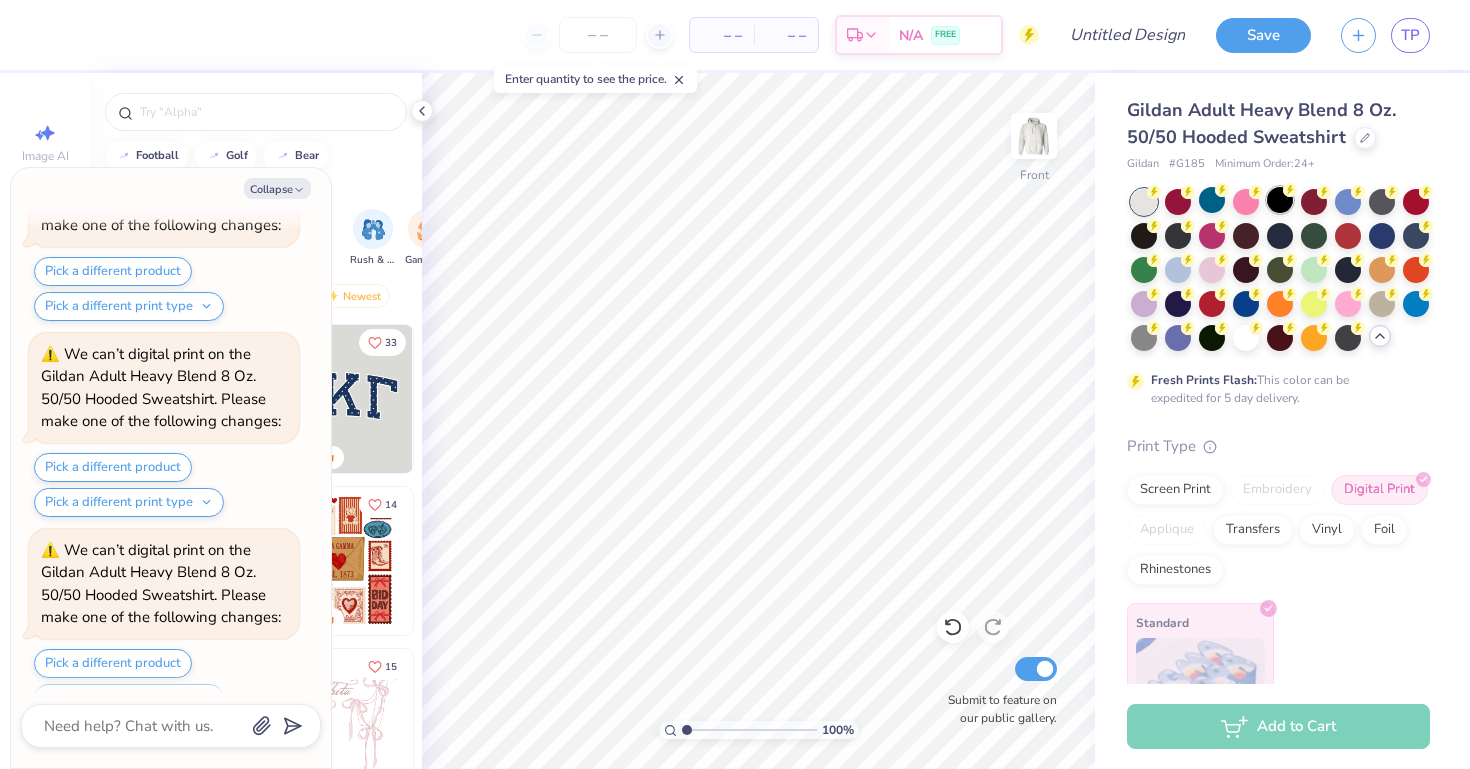 click at bounding box center [1280, 200] 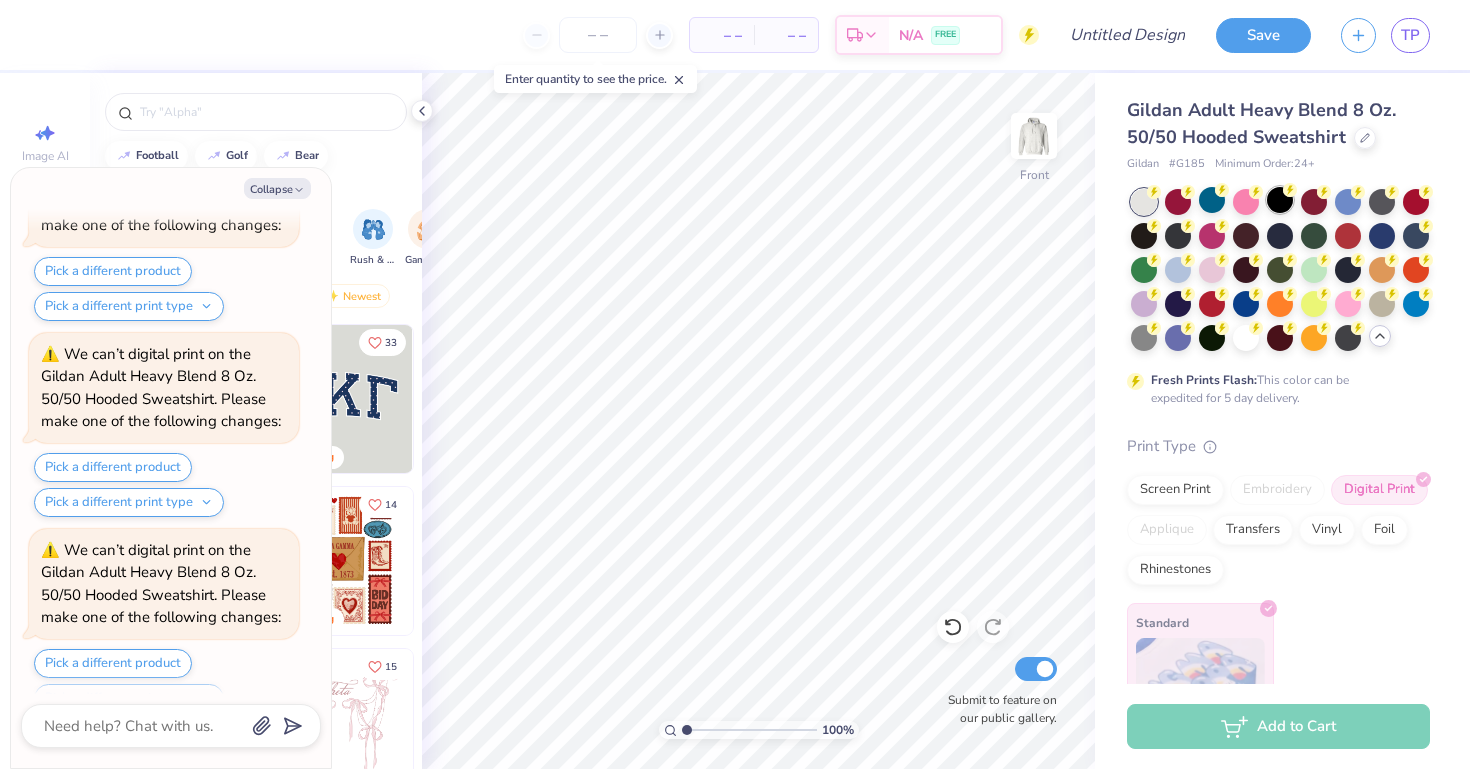 scroll, scrollTop: 3275, scrollLeft: 0, axis: vertical 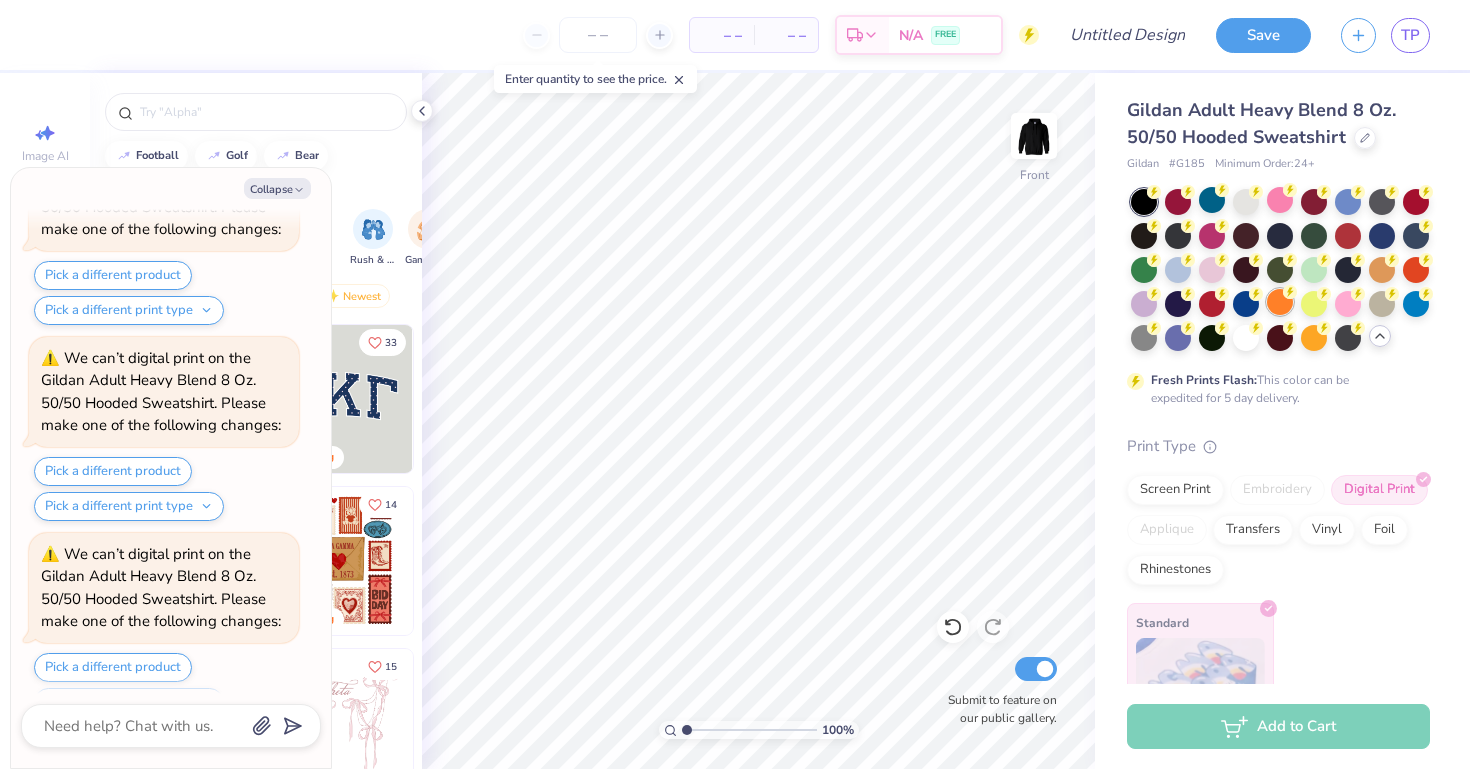 click at bounding box center [1280, 302] 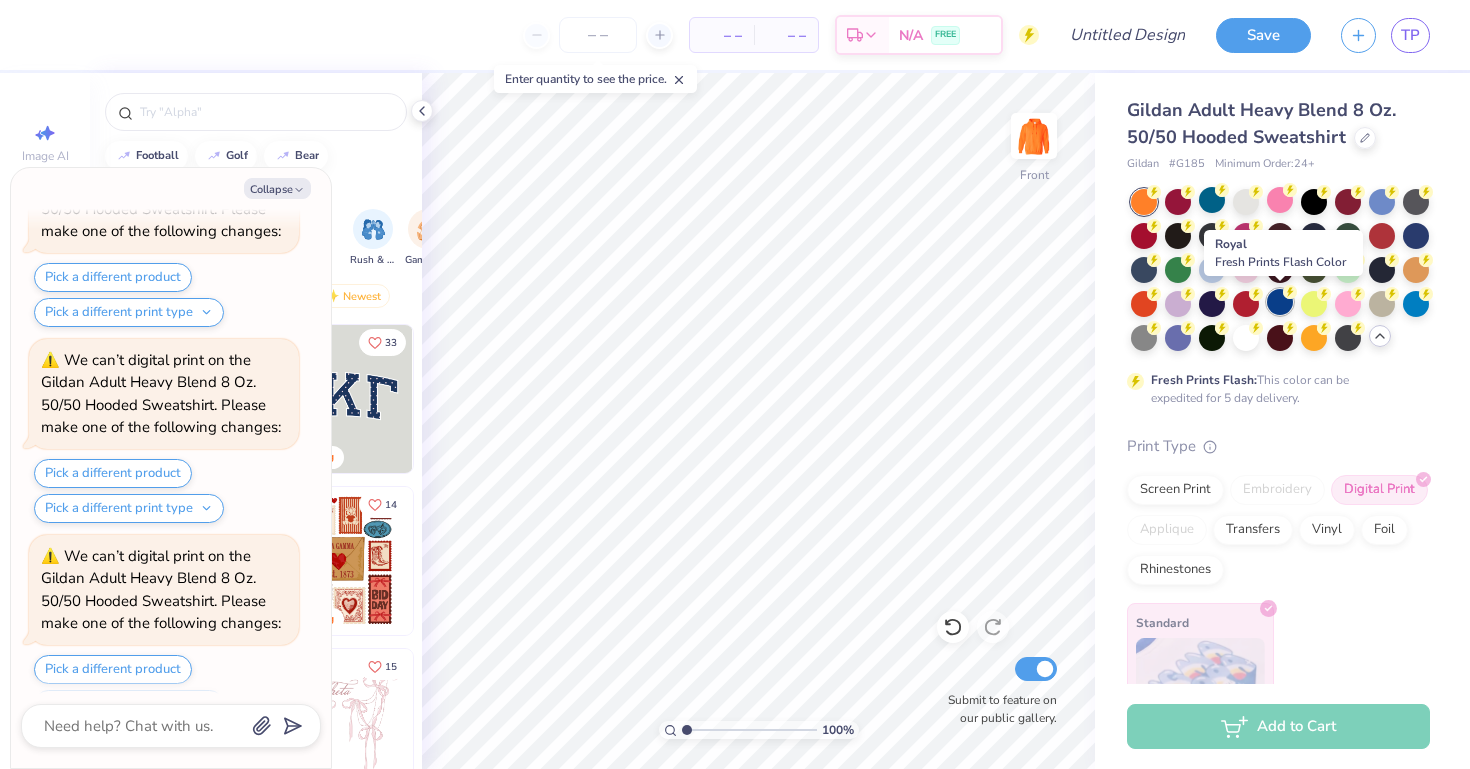 scroll, scrollTop: 3663, scrollLeft: 0, axis: vertical 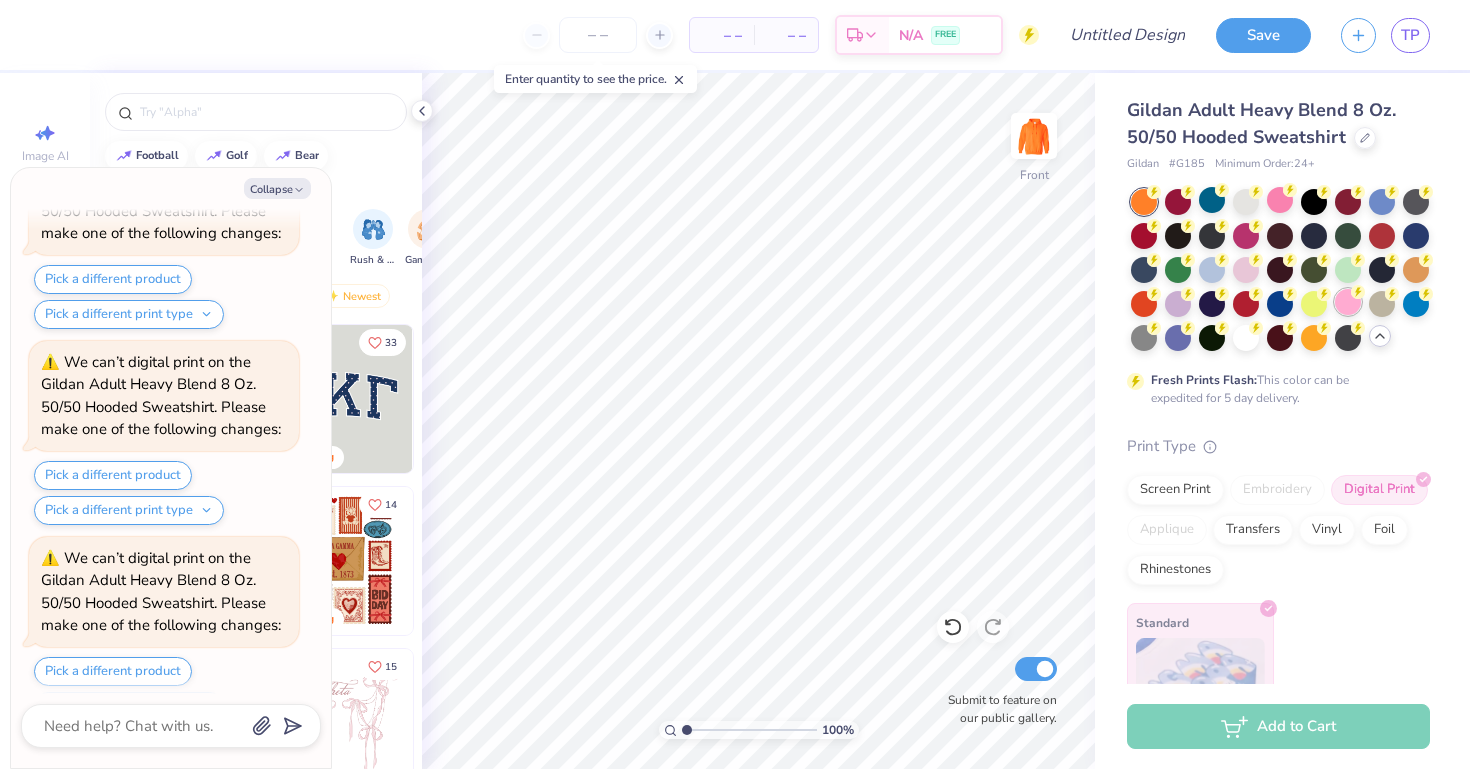click at bounding box center (1348, 302) 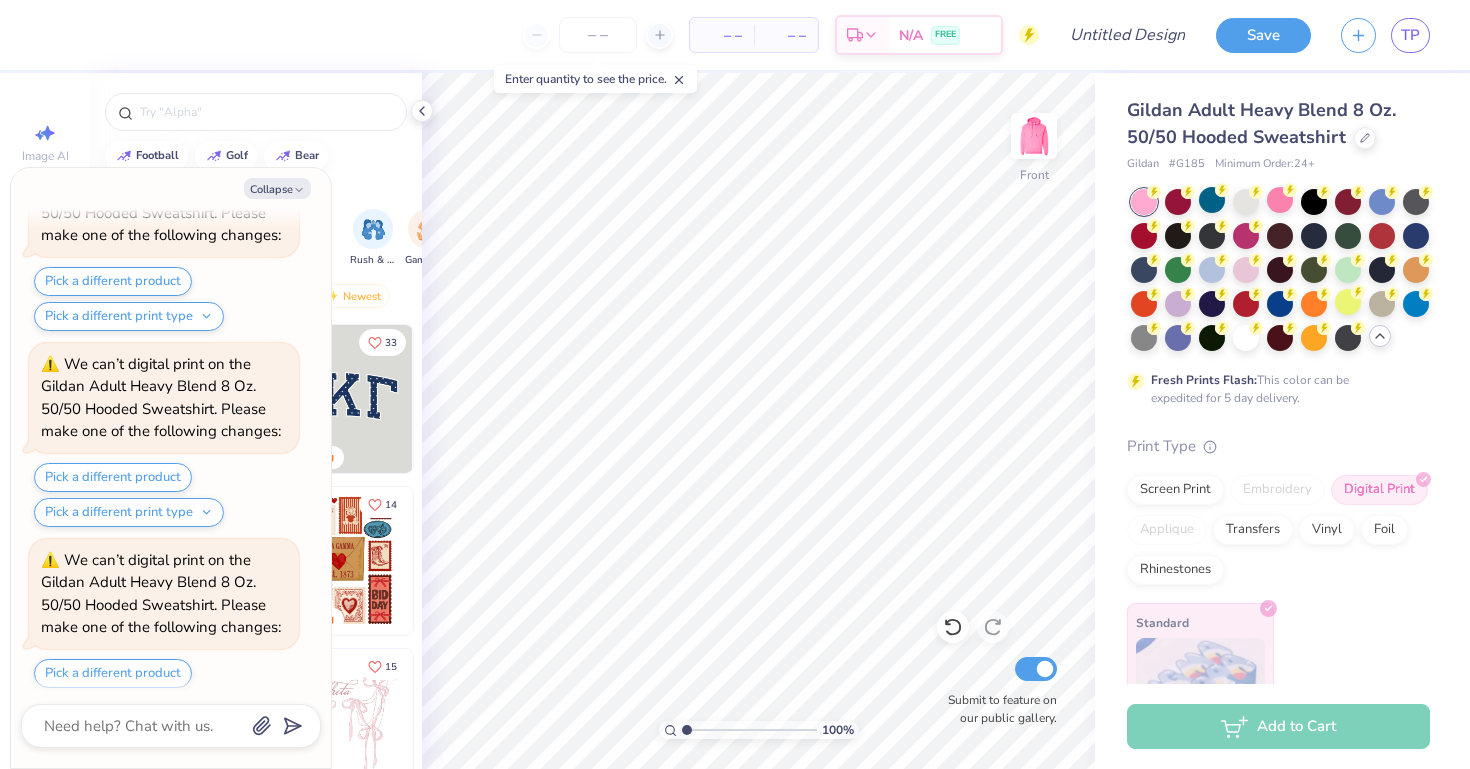scroll, scrollTop: 4051, scrollLeft: 0, axis: vertical 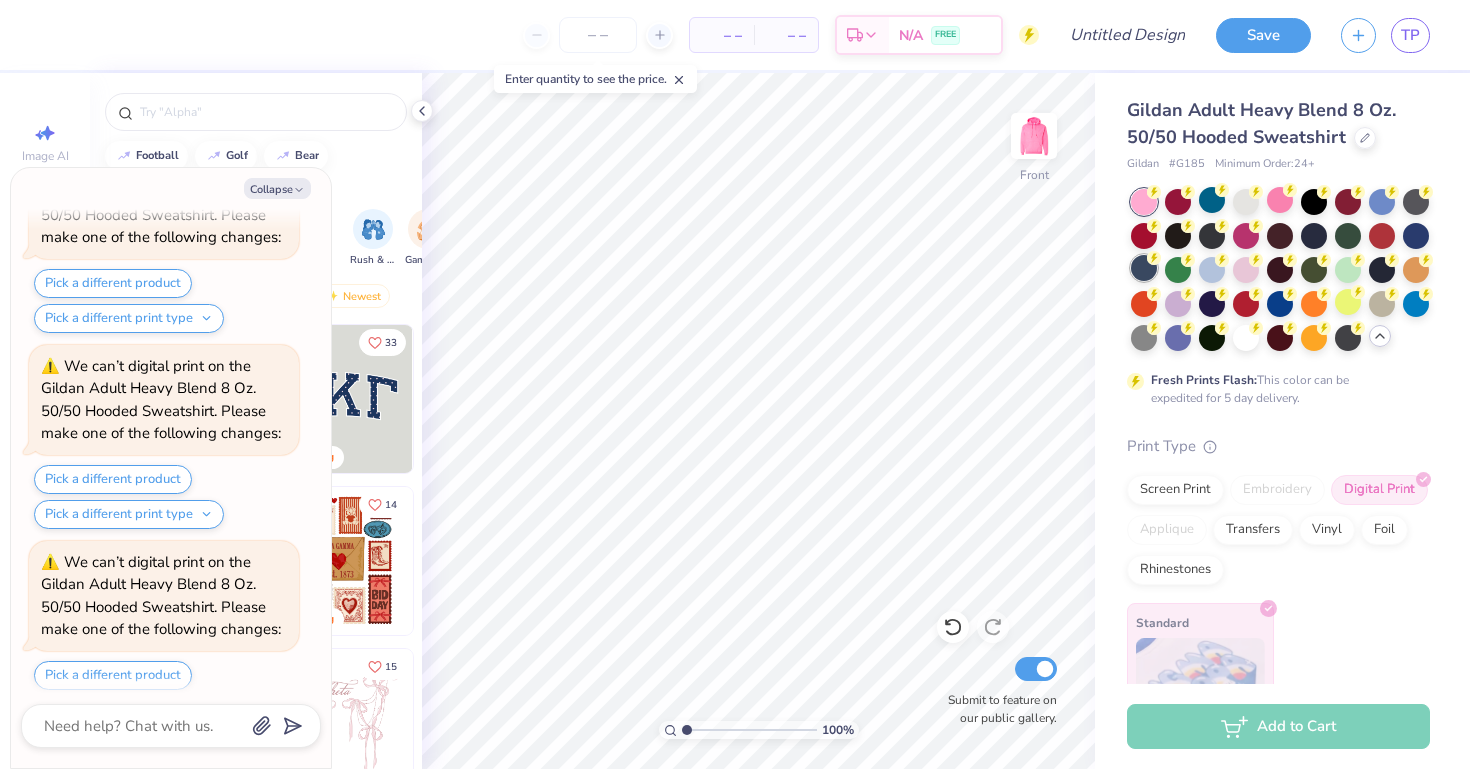 click at bounding box center (1144, 268) 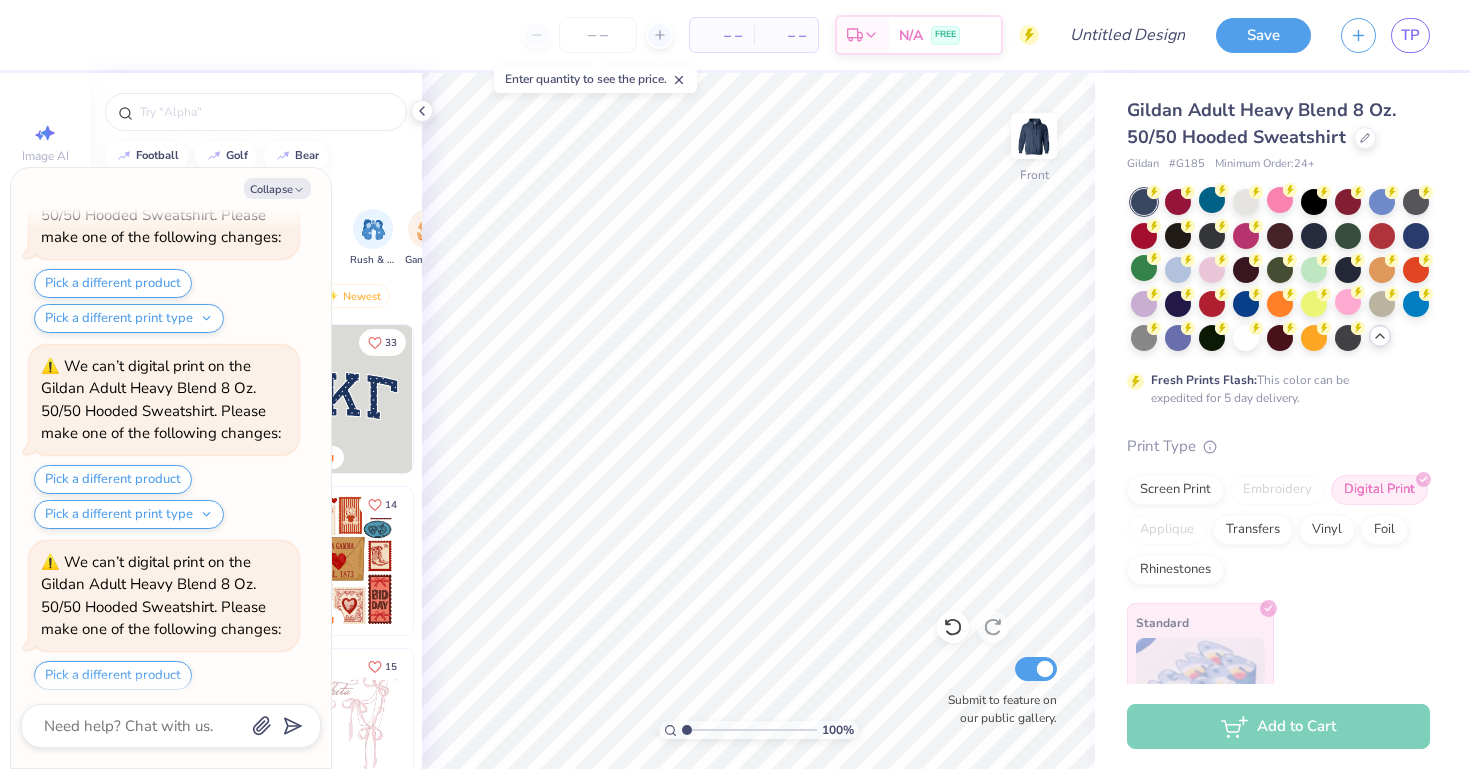 scroll, scrollTop: 4439, scrollLeft: 0, axis: vertical 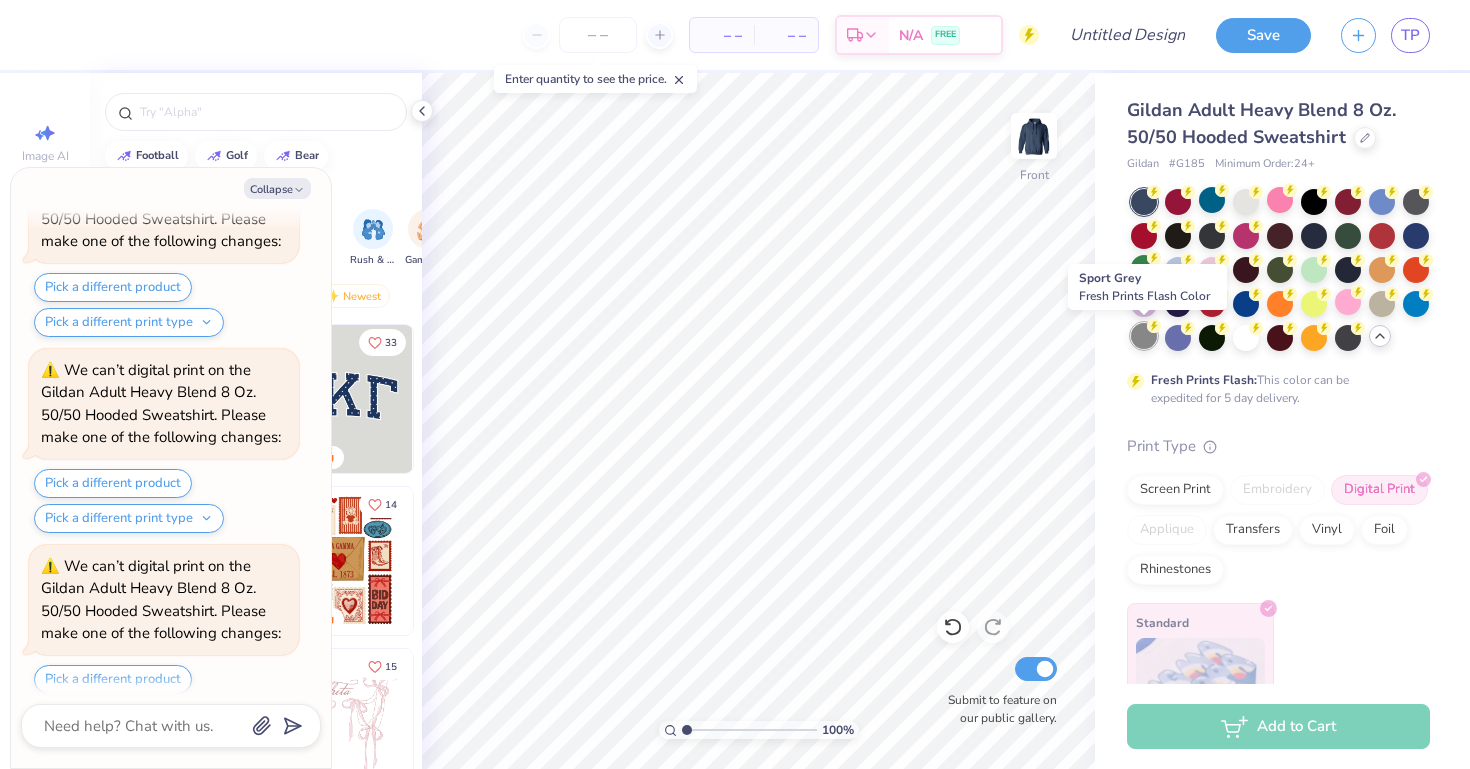 click at bounding box center (1144, 336) 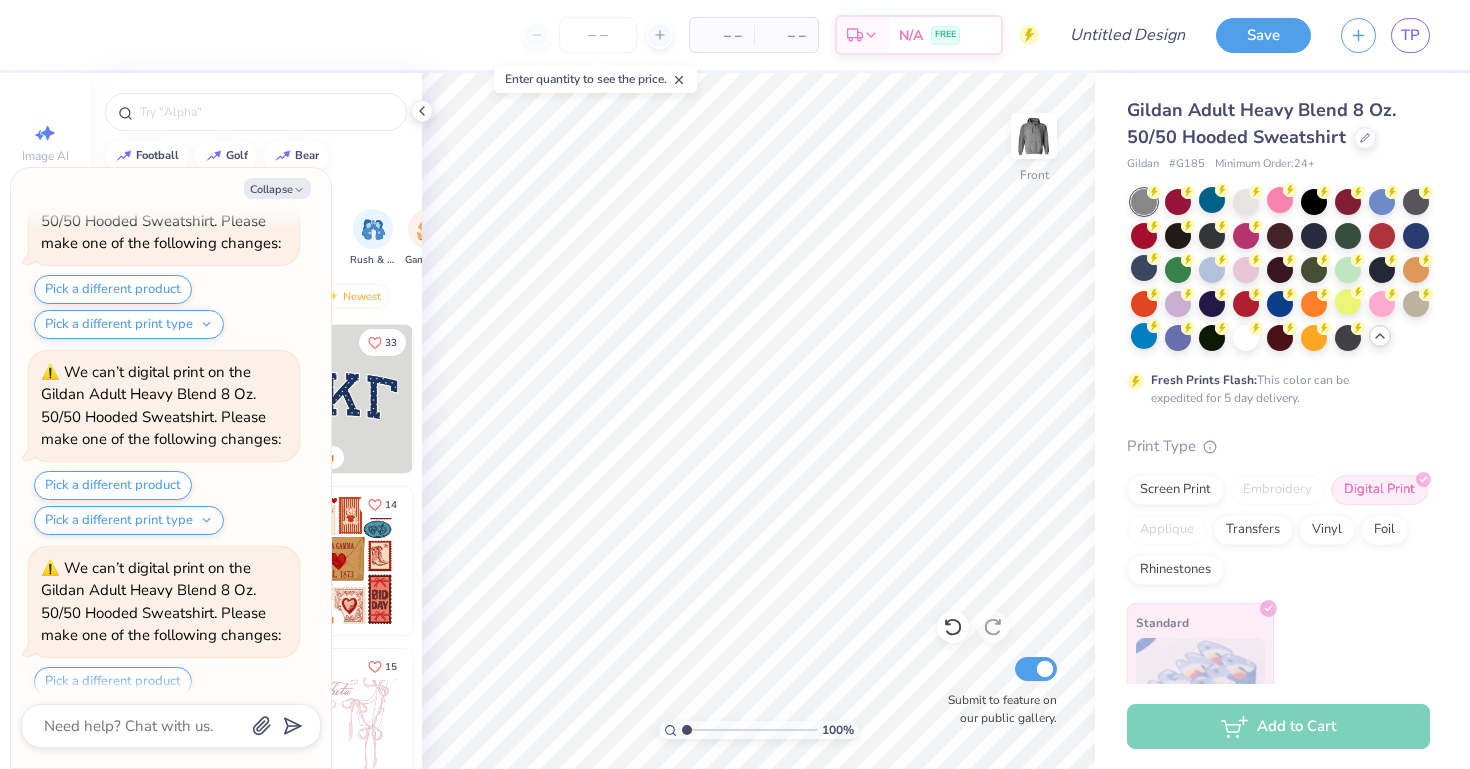 scroll, scrollTop: 4827, scrollLeft: 0, axis: vertical 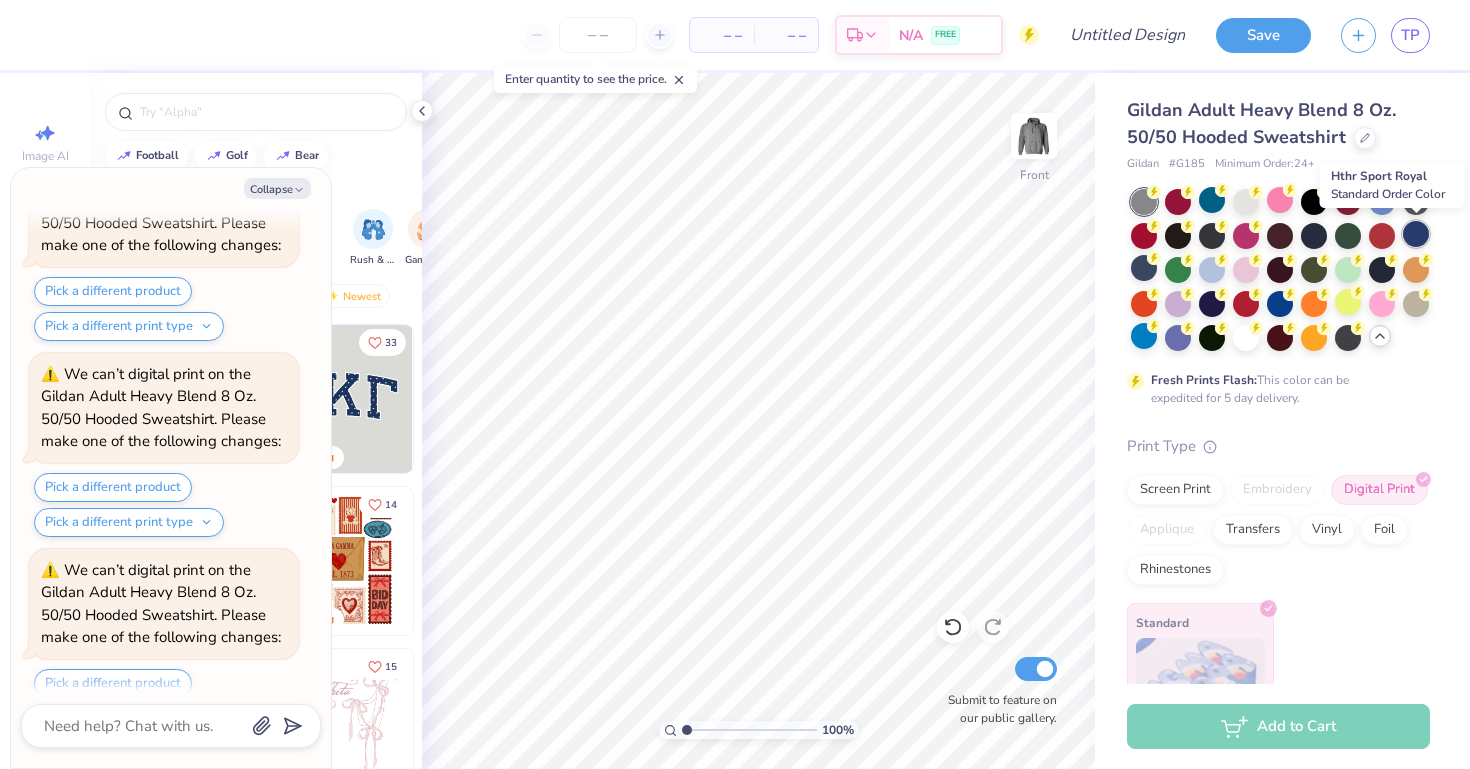 click at bounding box center [1416, 234] 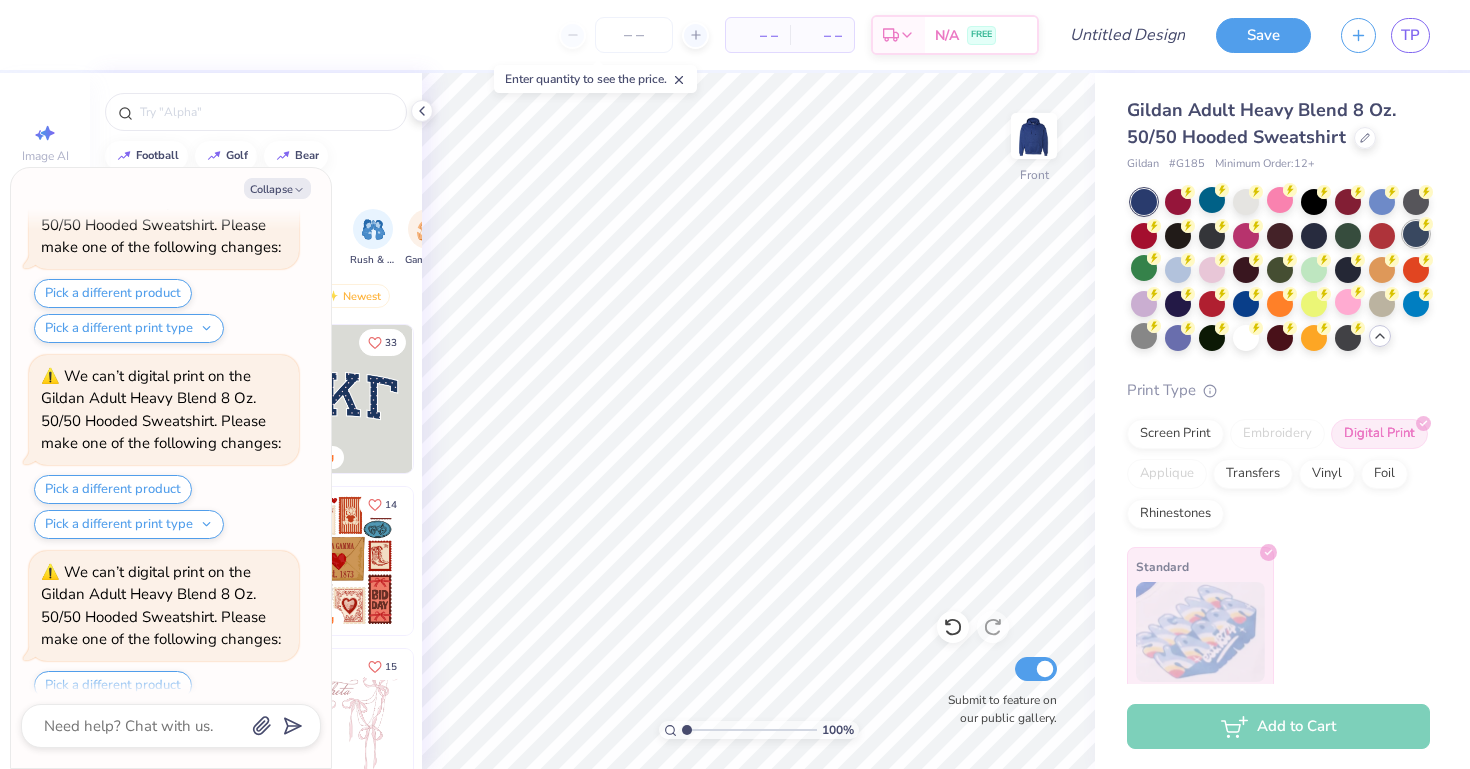 scroll, scrollTop: 5215, scrollLeft: 0, axis: vertical 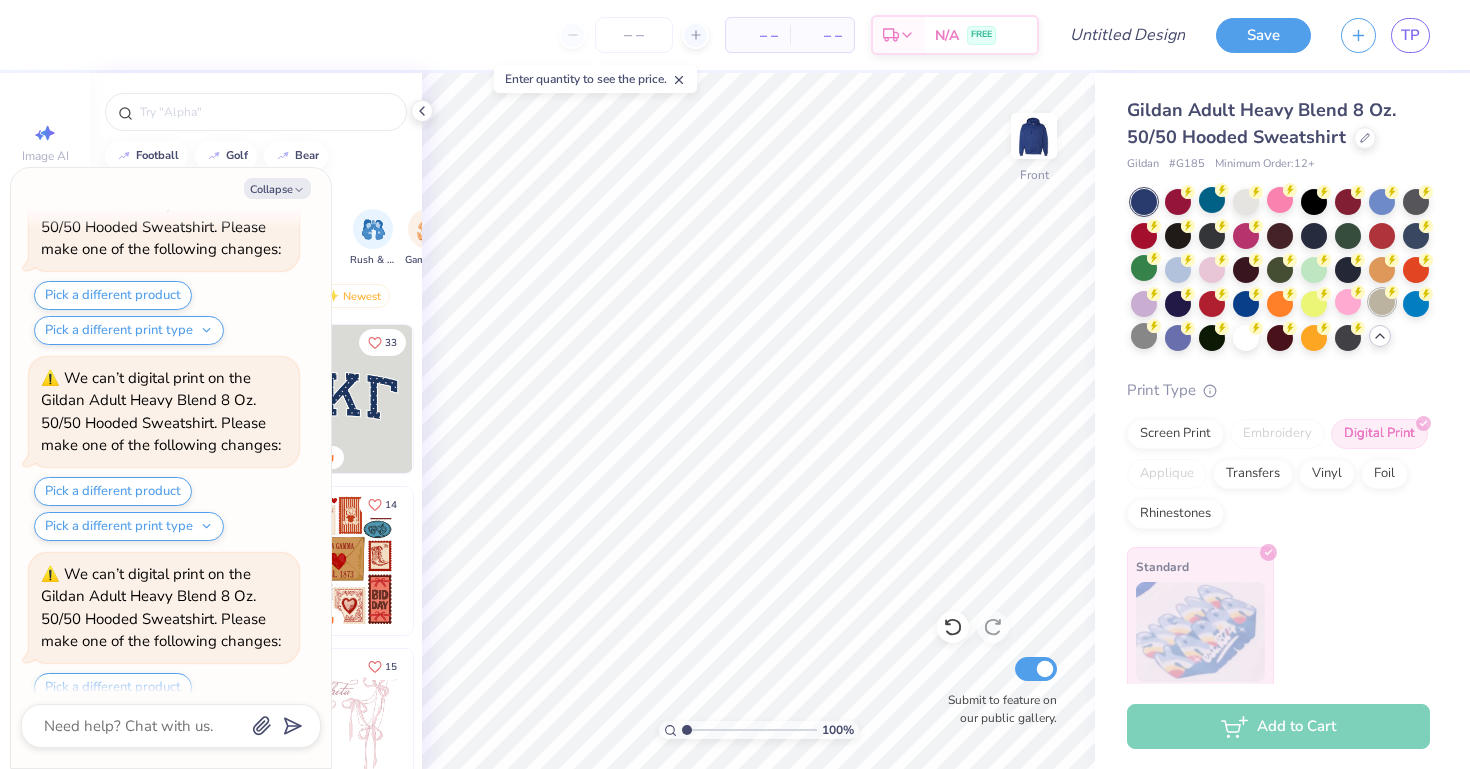 click at bounding box center (1382, 302) 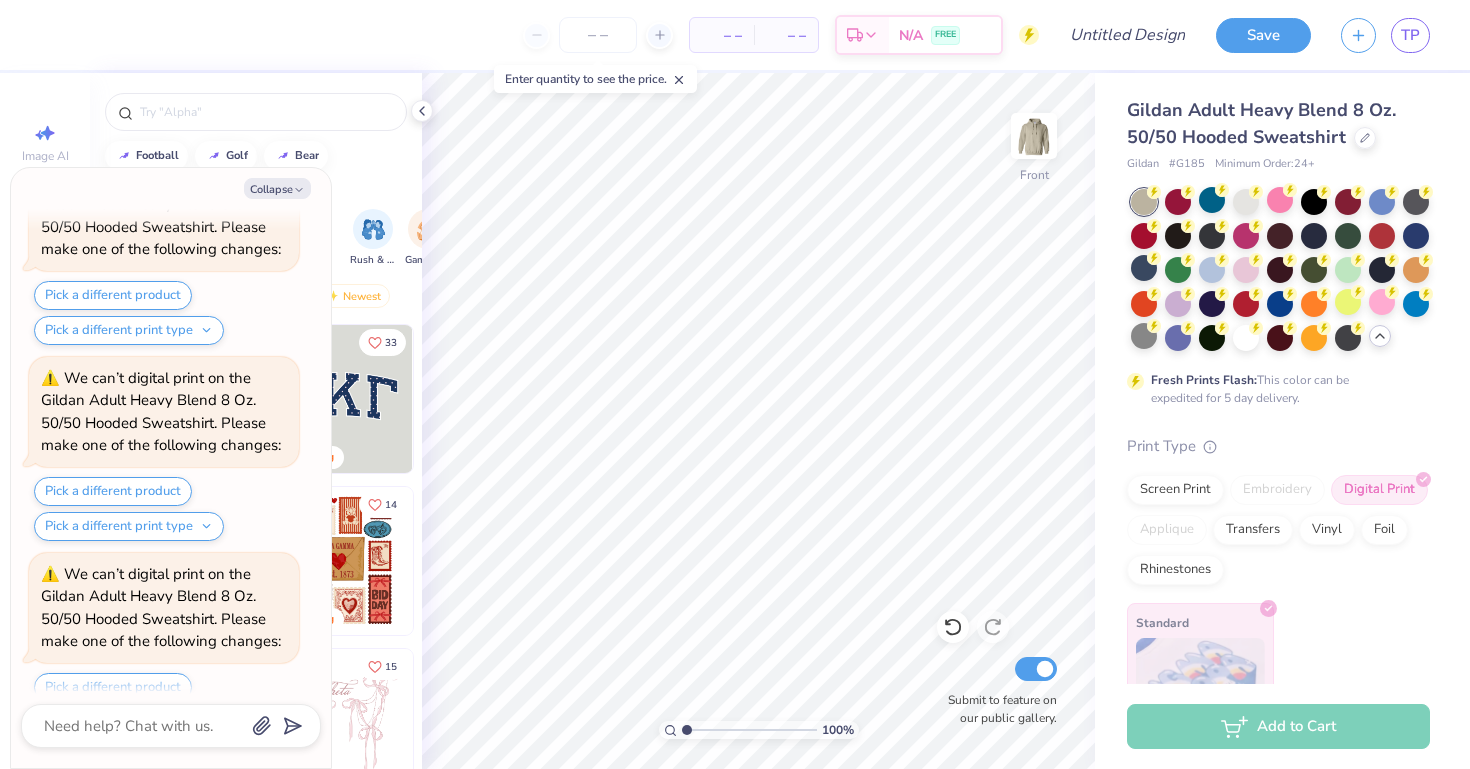 scroll, scrollTop: 5603, scrollLeft: 0, axis: vertical 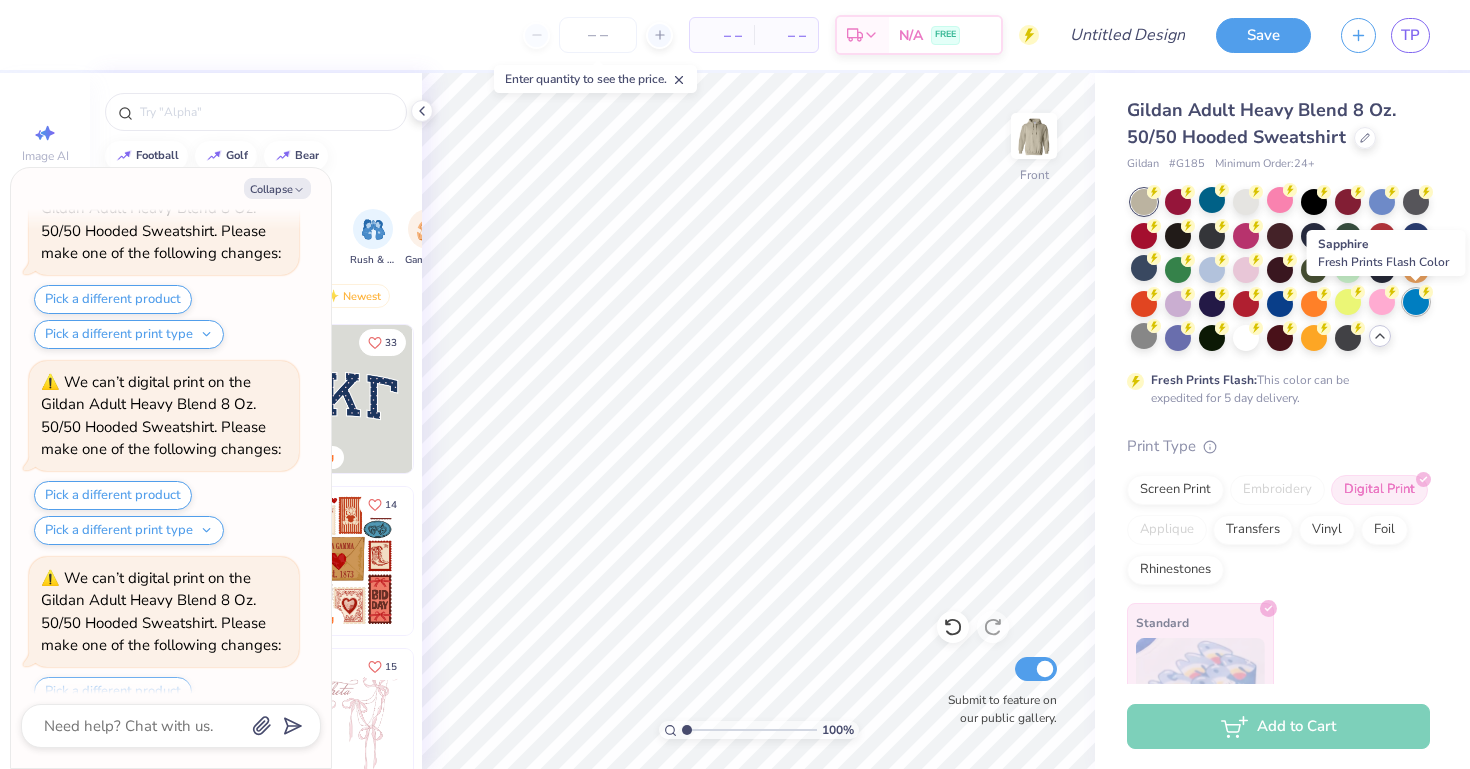 click at bounding box center (1416, 302) 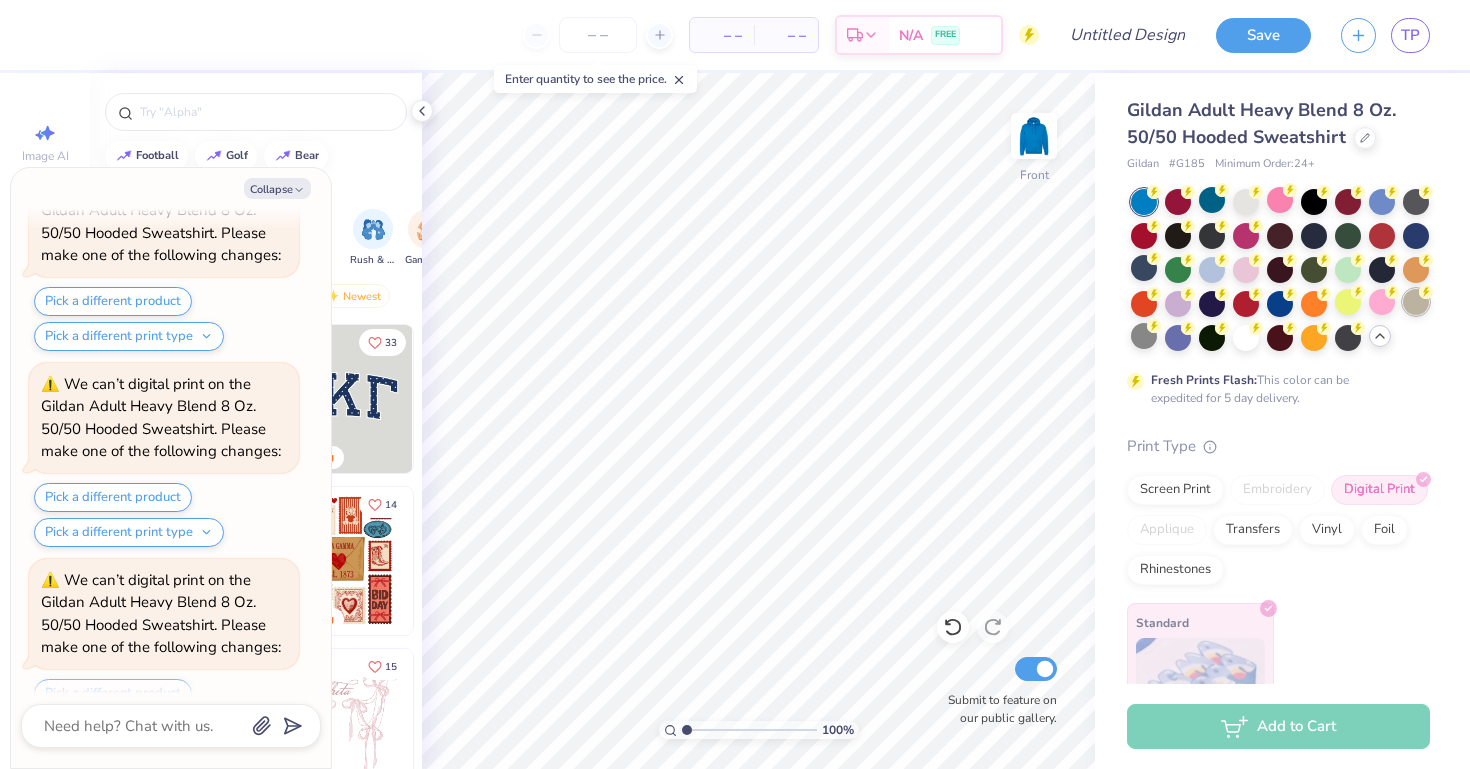 scroll, scrollTop: 5991, scrollLeft: 0, axis: vertical 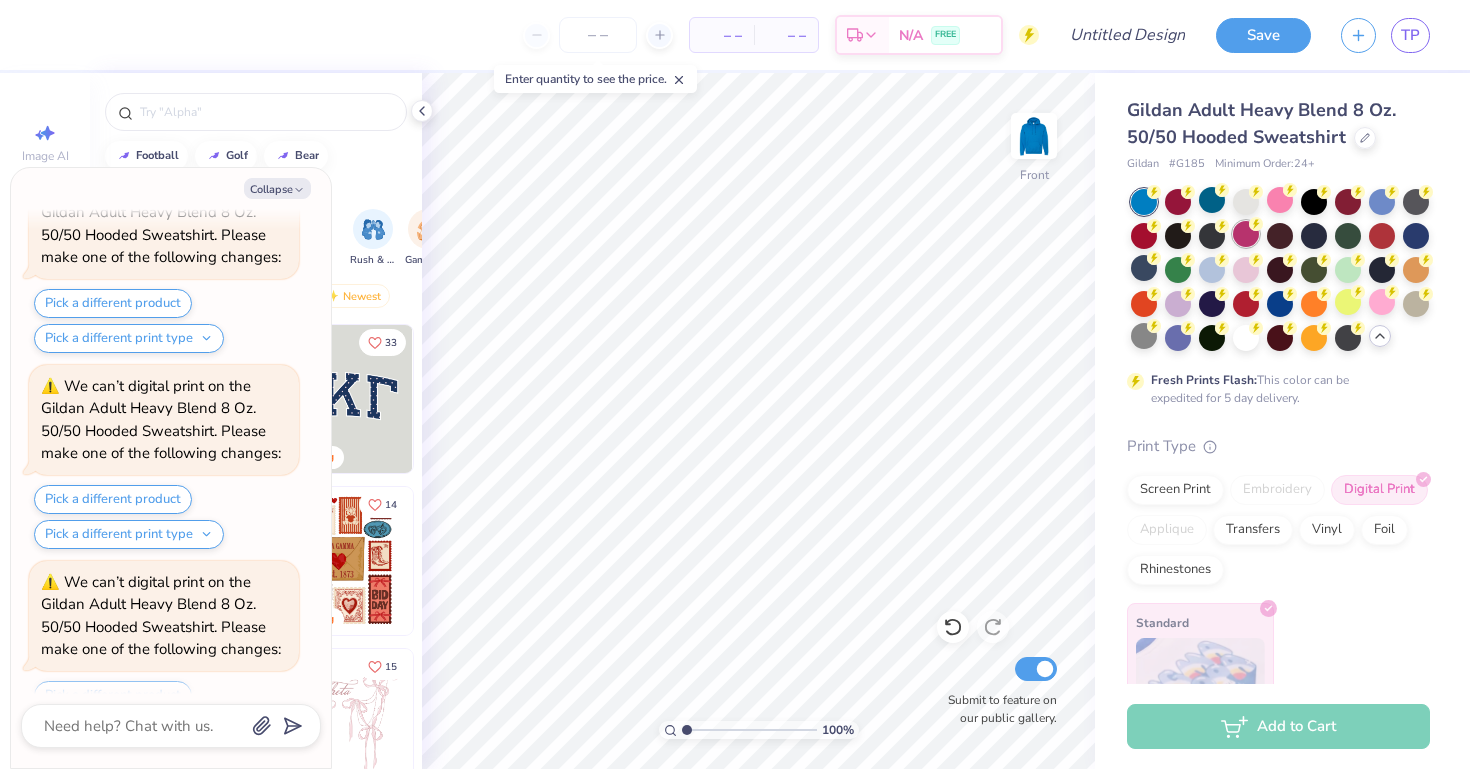 click at bounding box center [1246, 234] 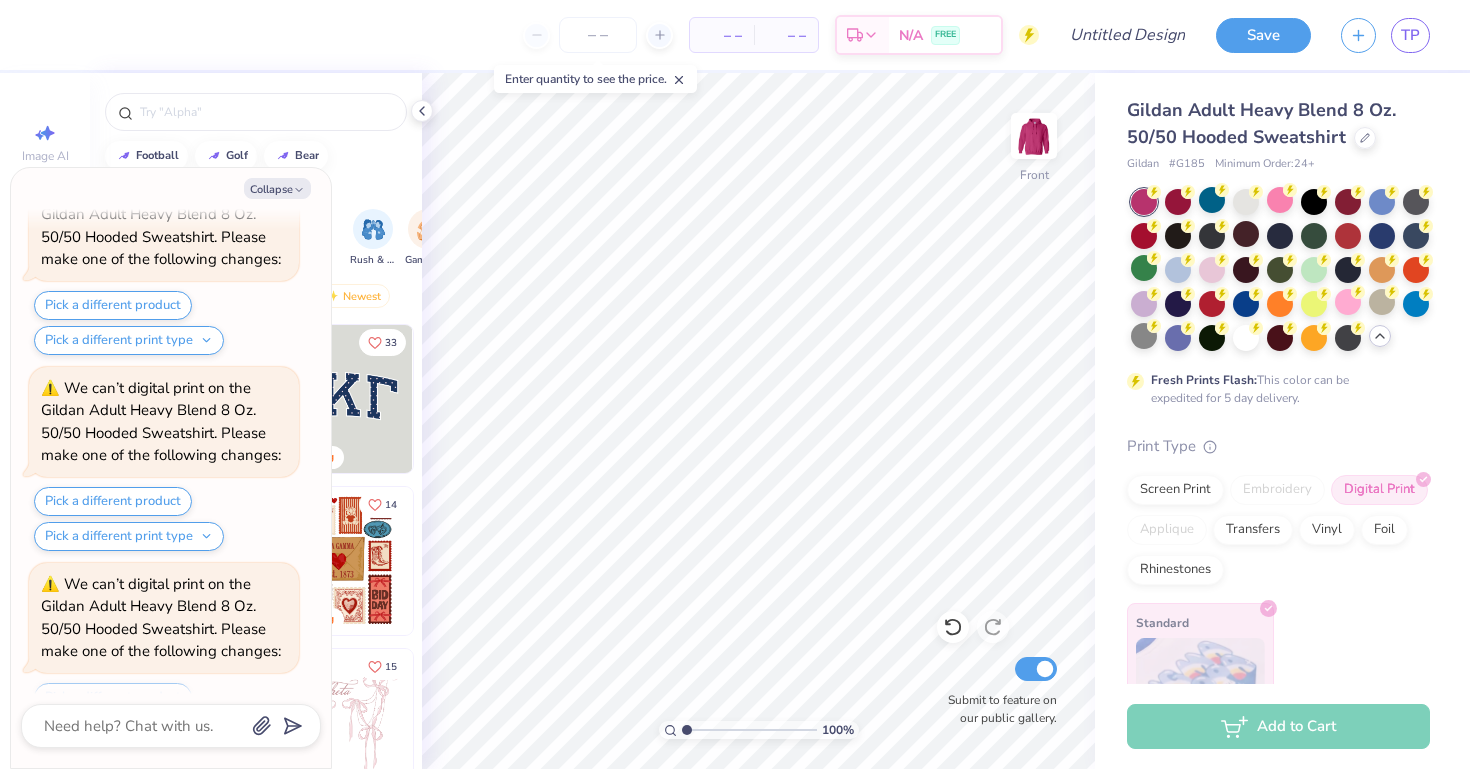 scroll, scrollTop: 6379, scrollLeft: 0, axis: vertical 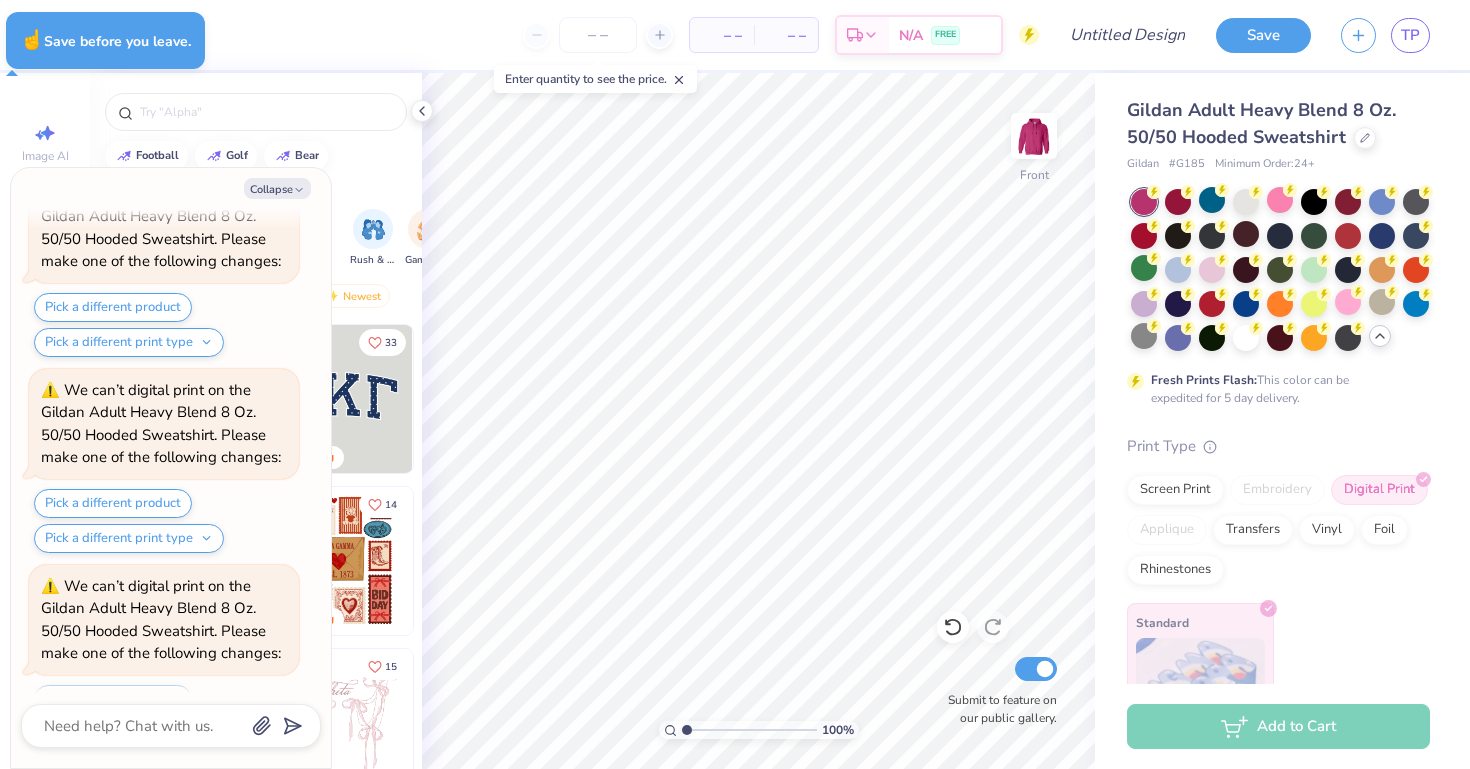 type on "x" 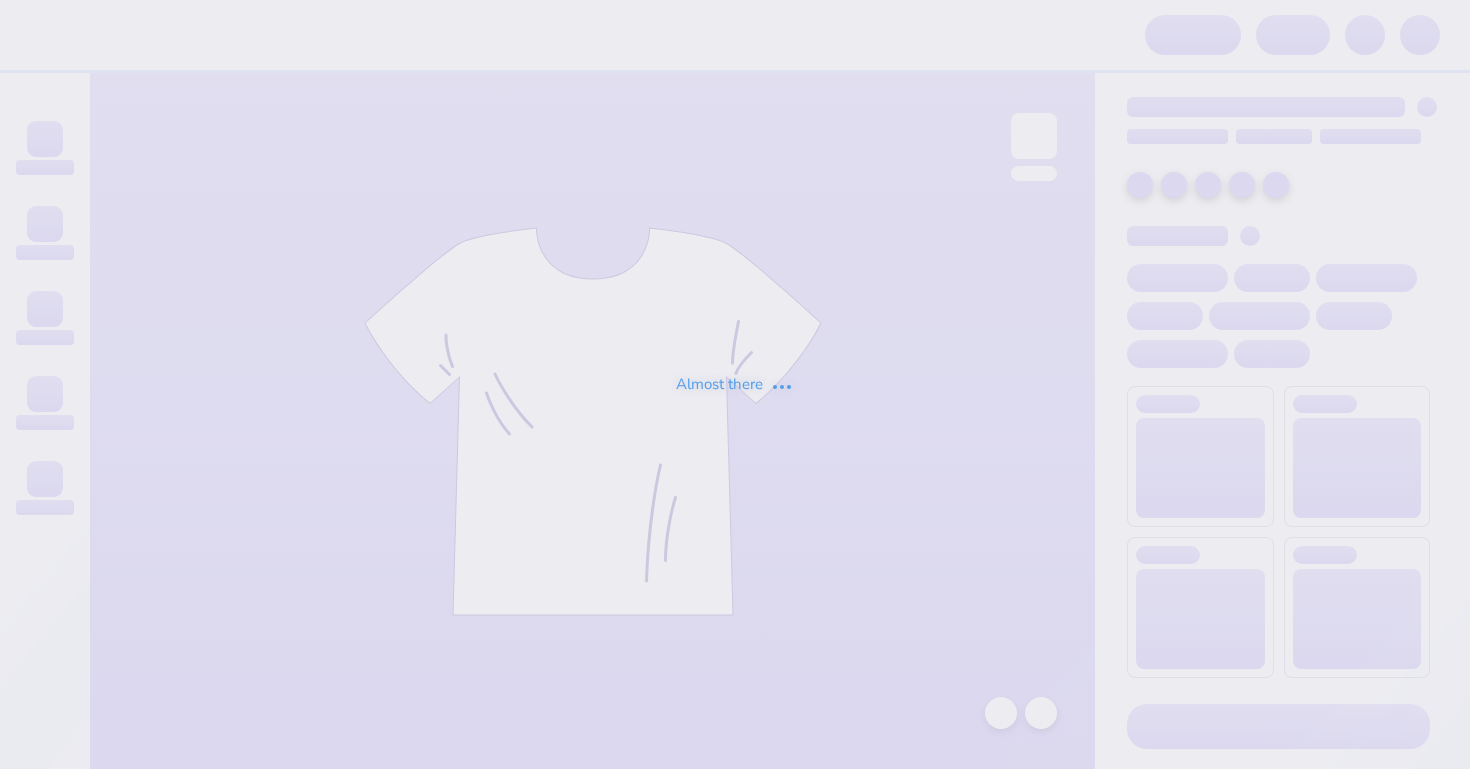 scroll, scrollTop: 0, scrollLeft: 0, axis: both 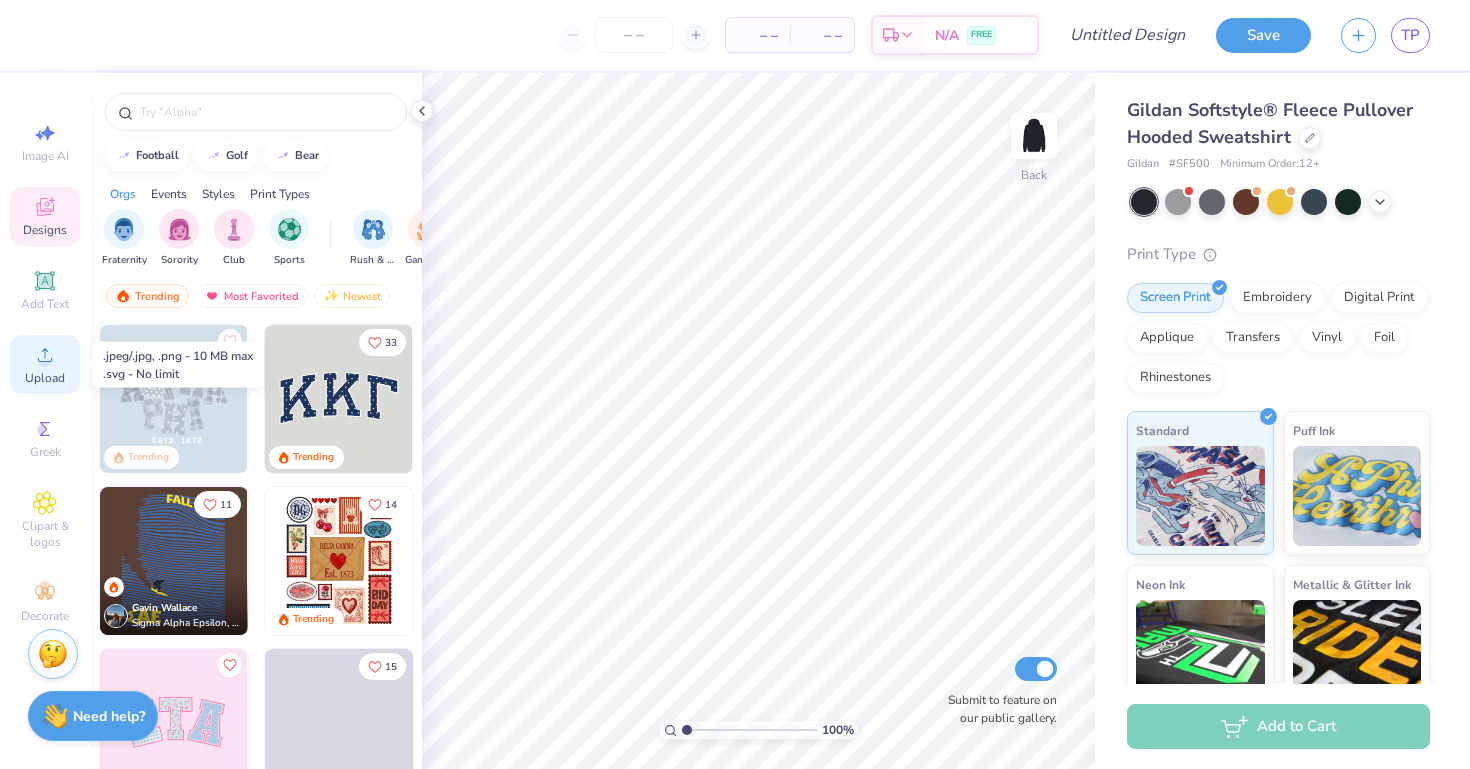 click on "Upload" at bounding box center (45, 378) 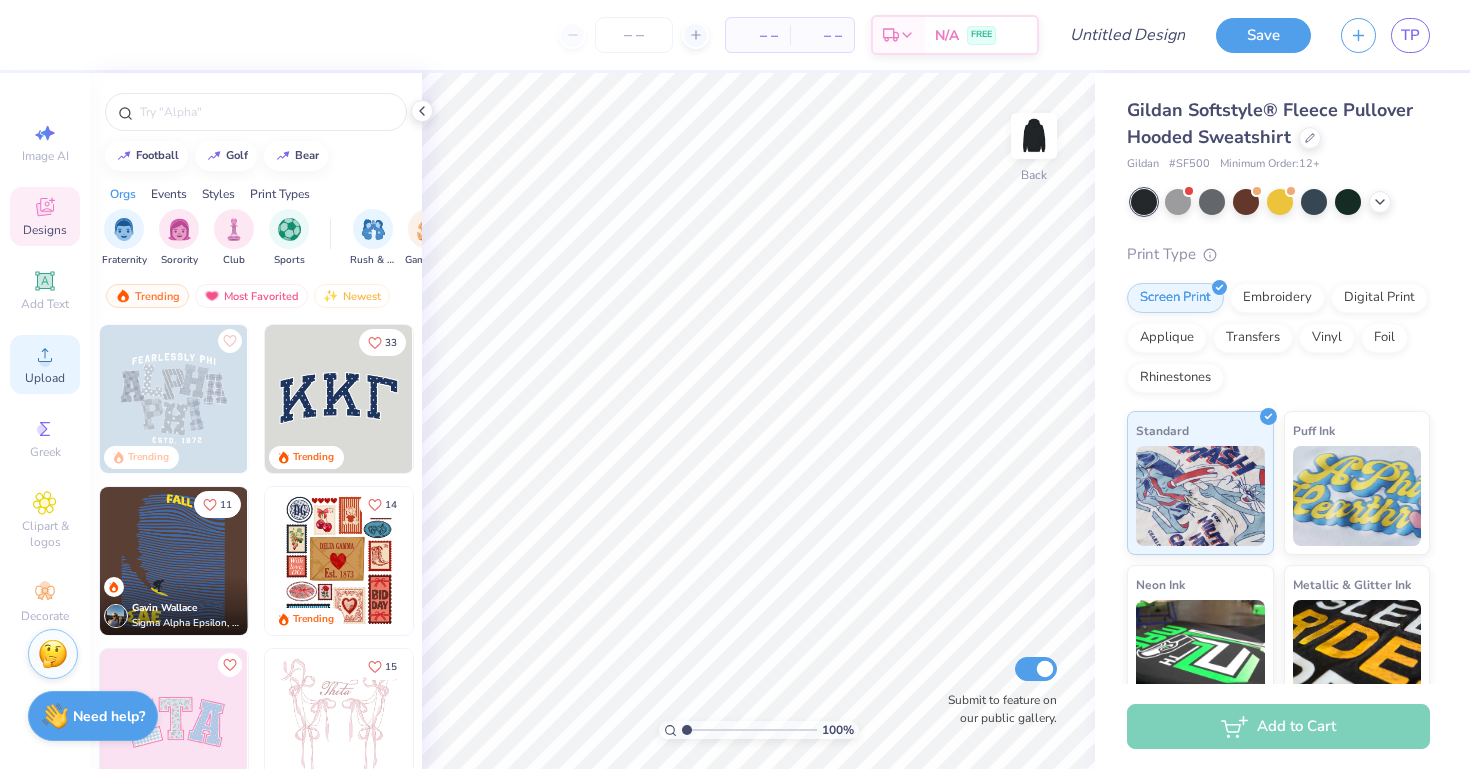 click on "Upload" at bounding box center (45, 378) 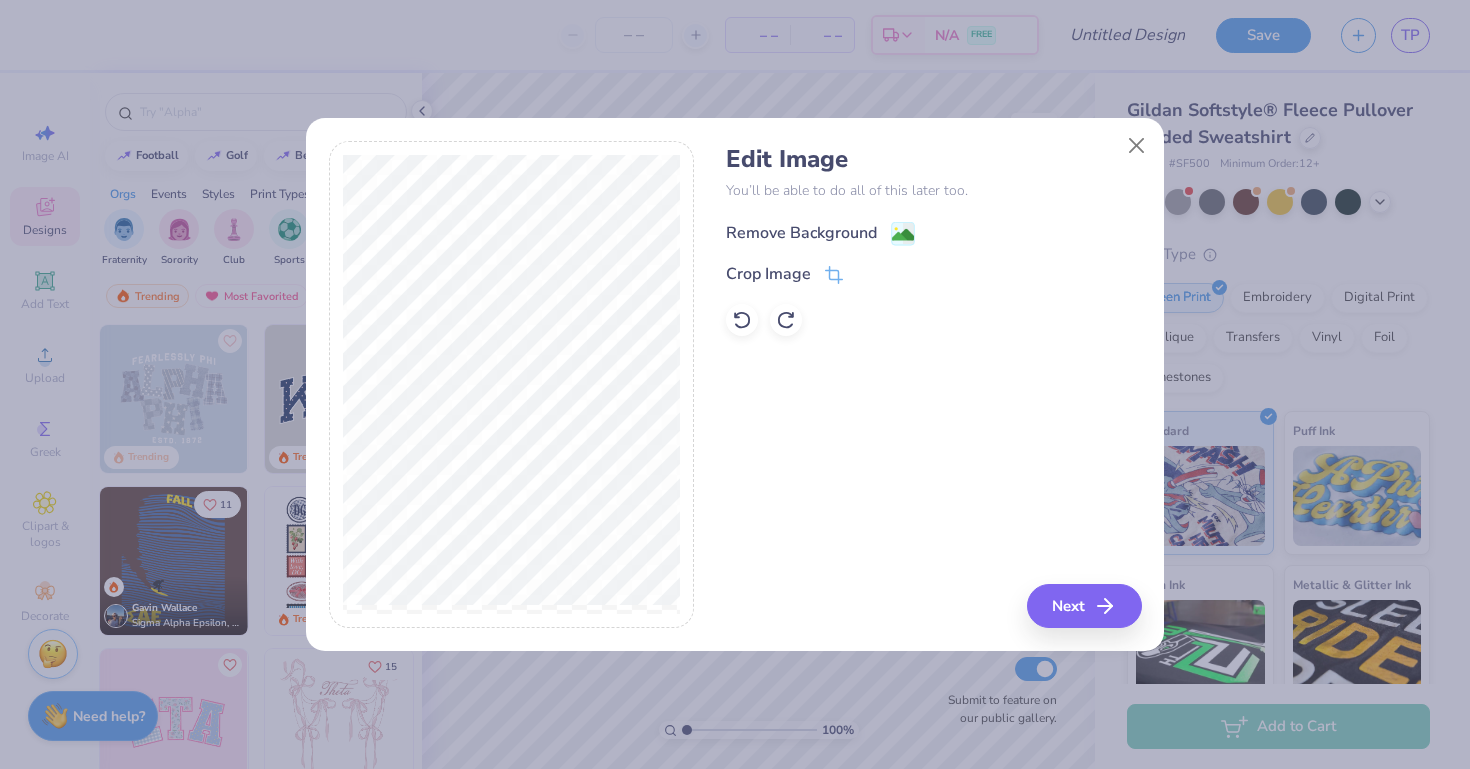 click 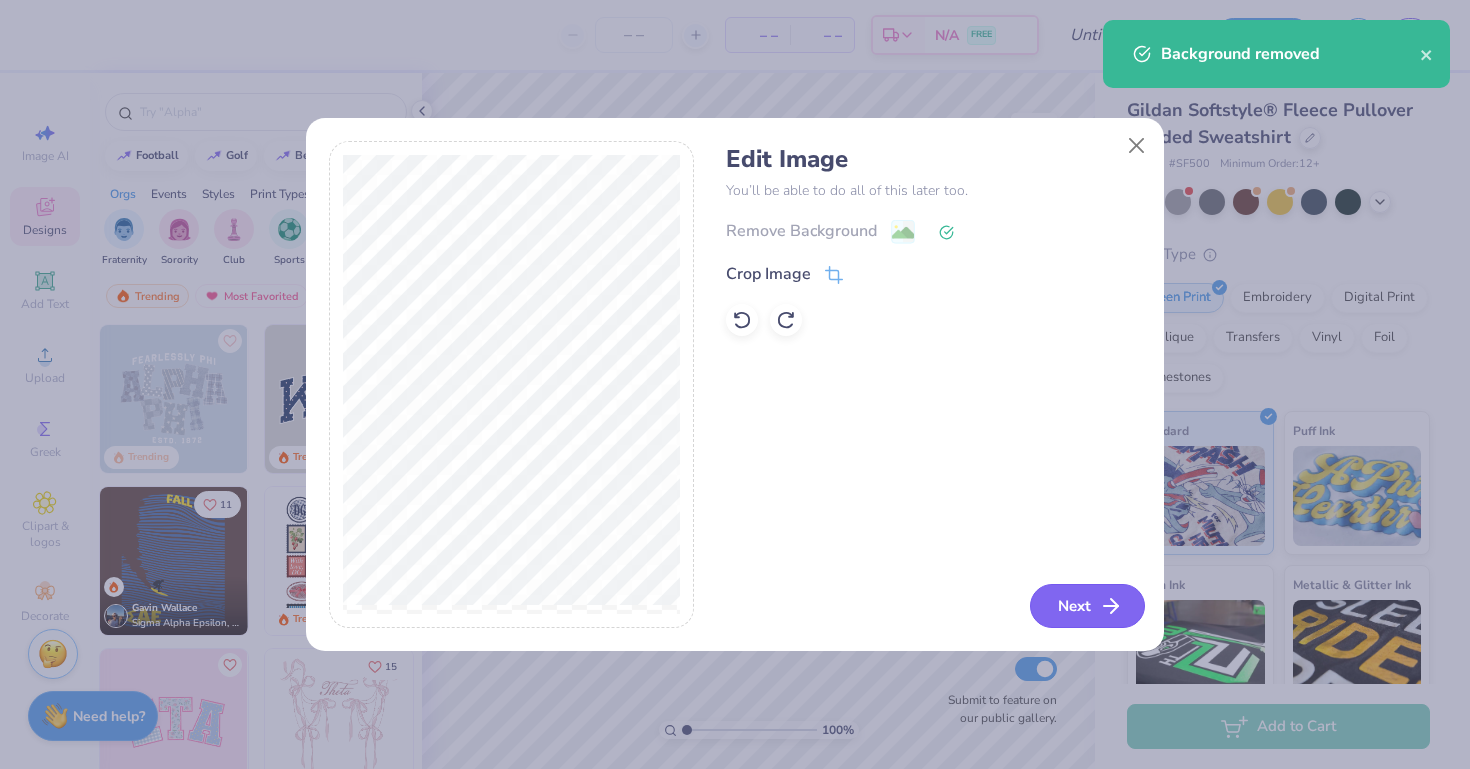 click on "Next" at bounding box center [1087, 606] 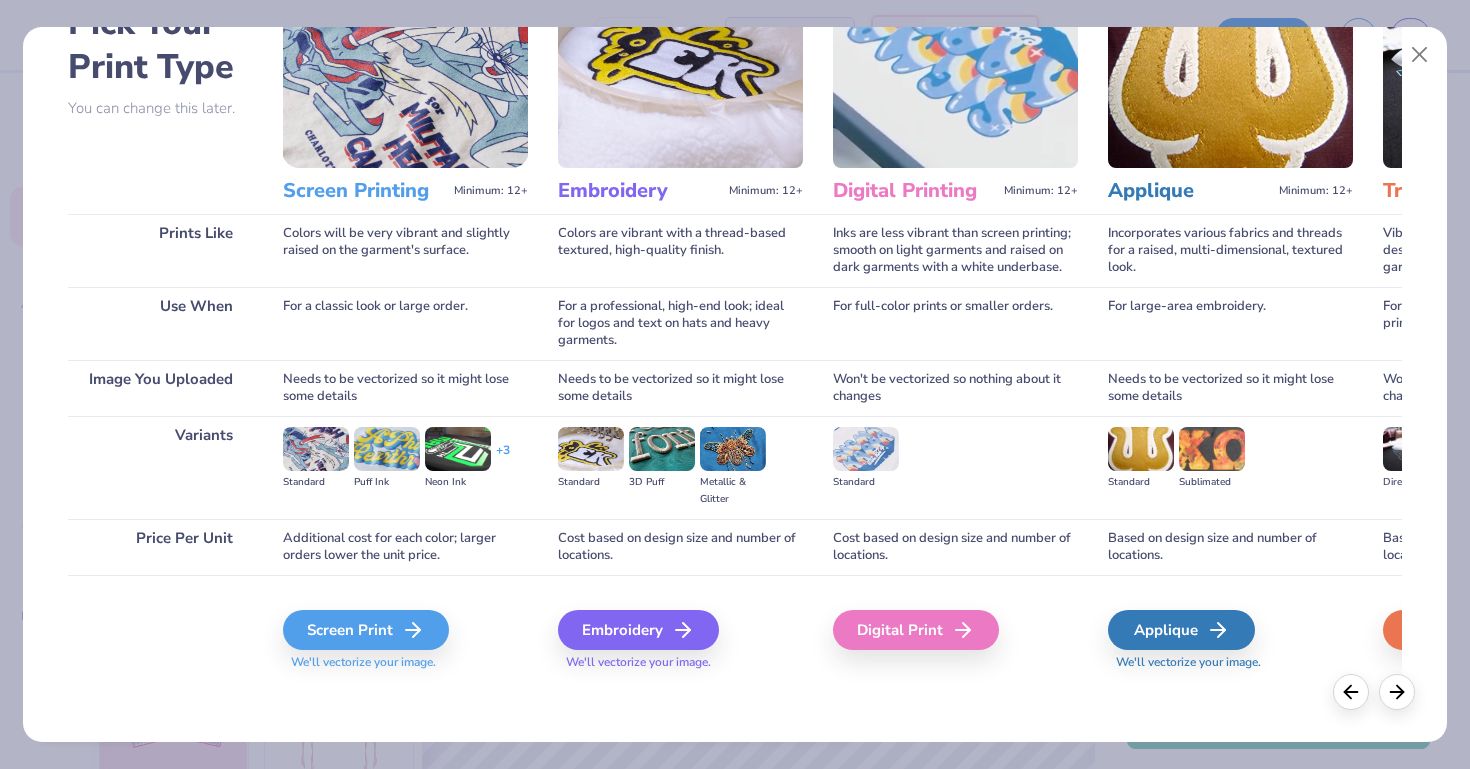 scroll, scrollTop: 128, scrollLeft: 0, axis: vertical 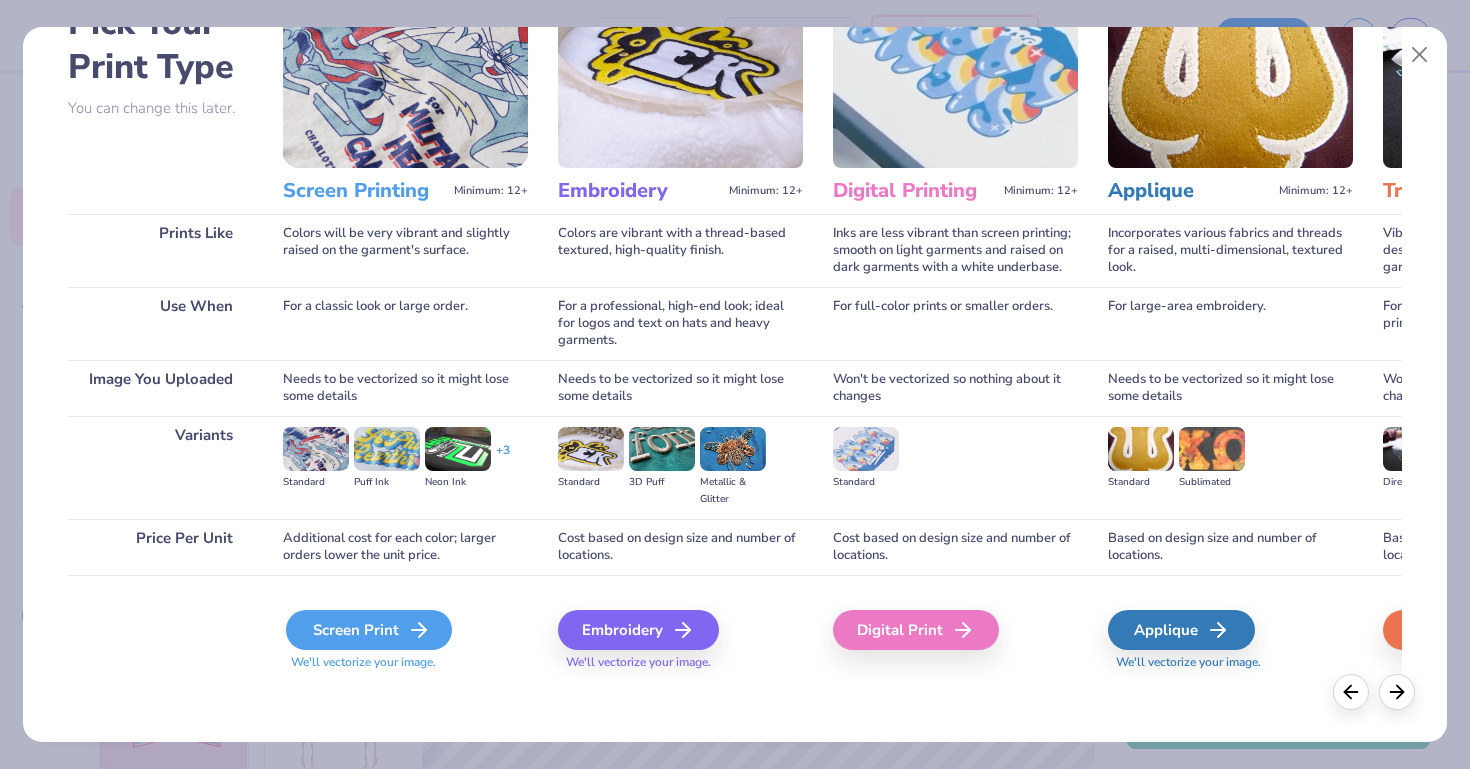 click 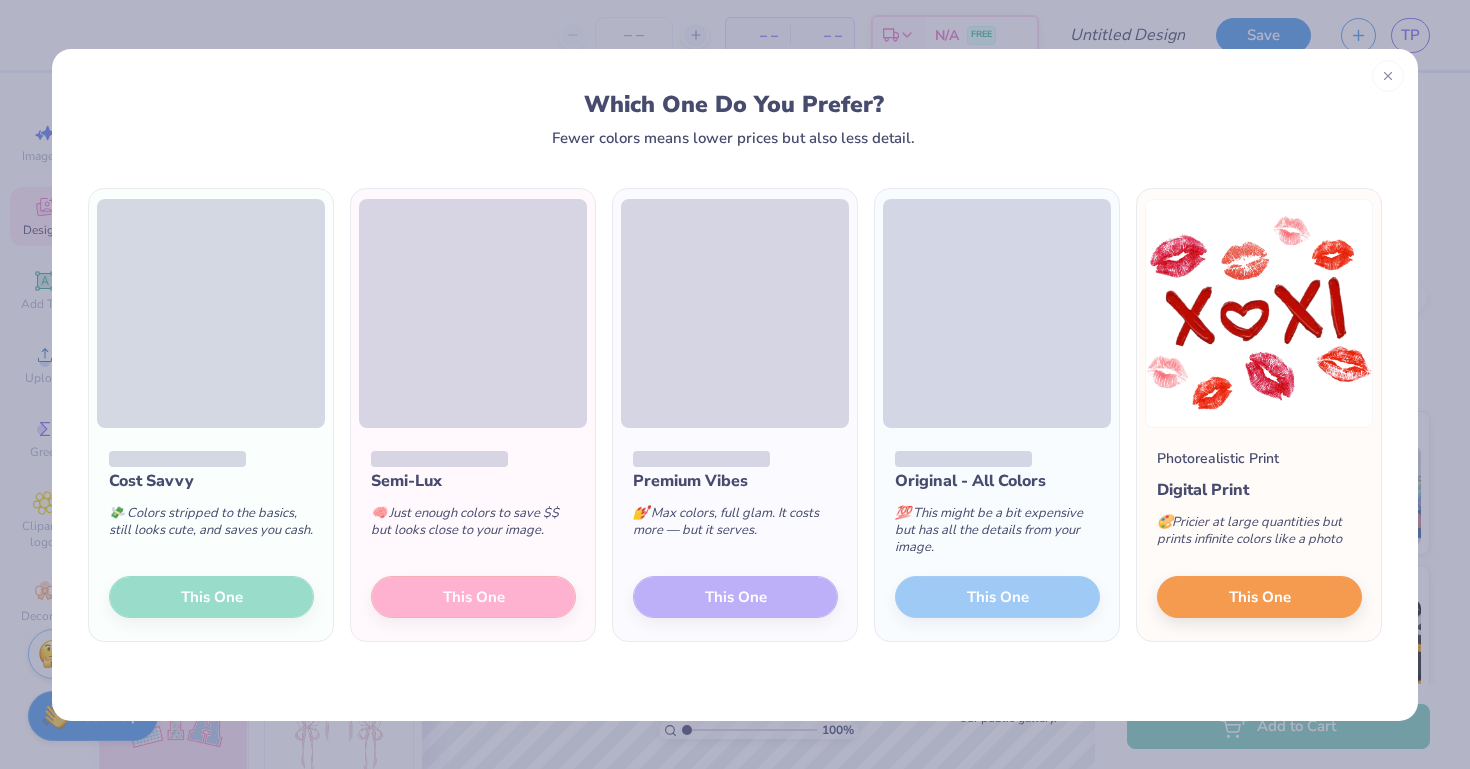 click on "Premium Vibes 💅   Max colors, full glam. It costs more — but it serves. This One" at bounding box center (735, 535) 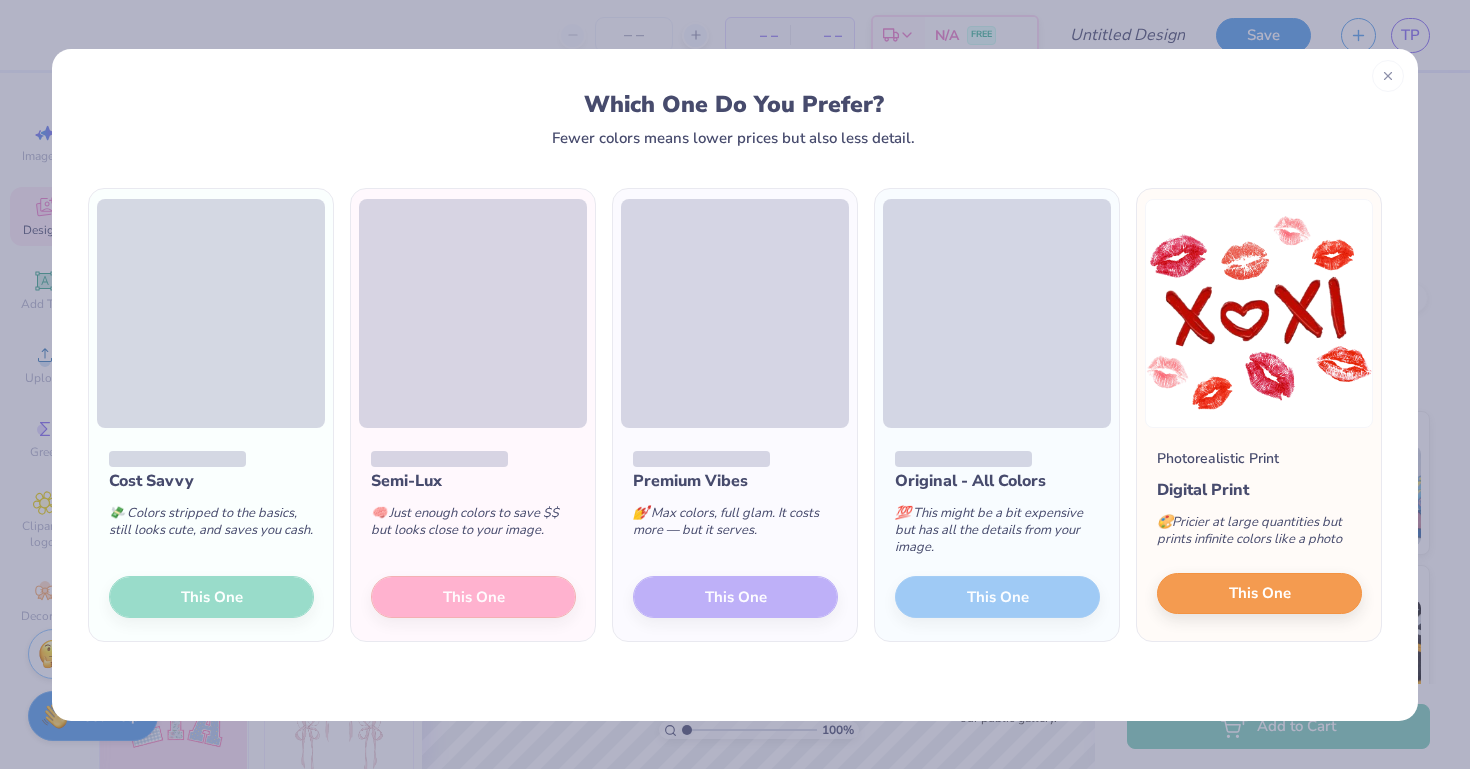 click on "This One" at bounding box center [1259, 594] 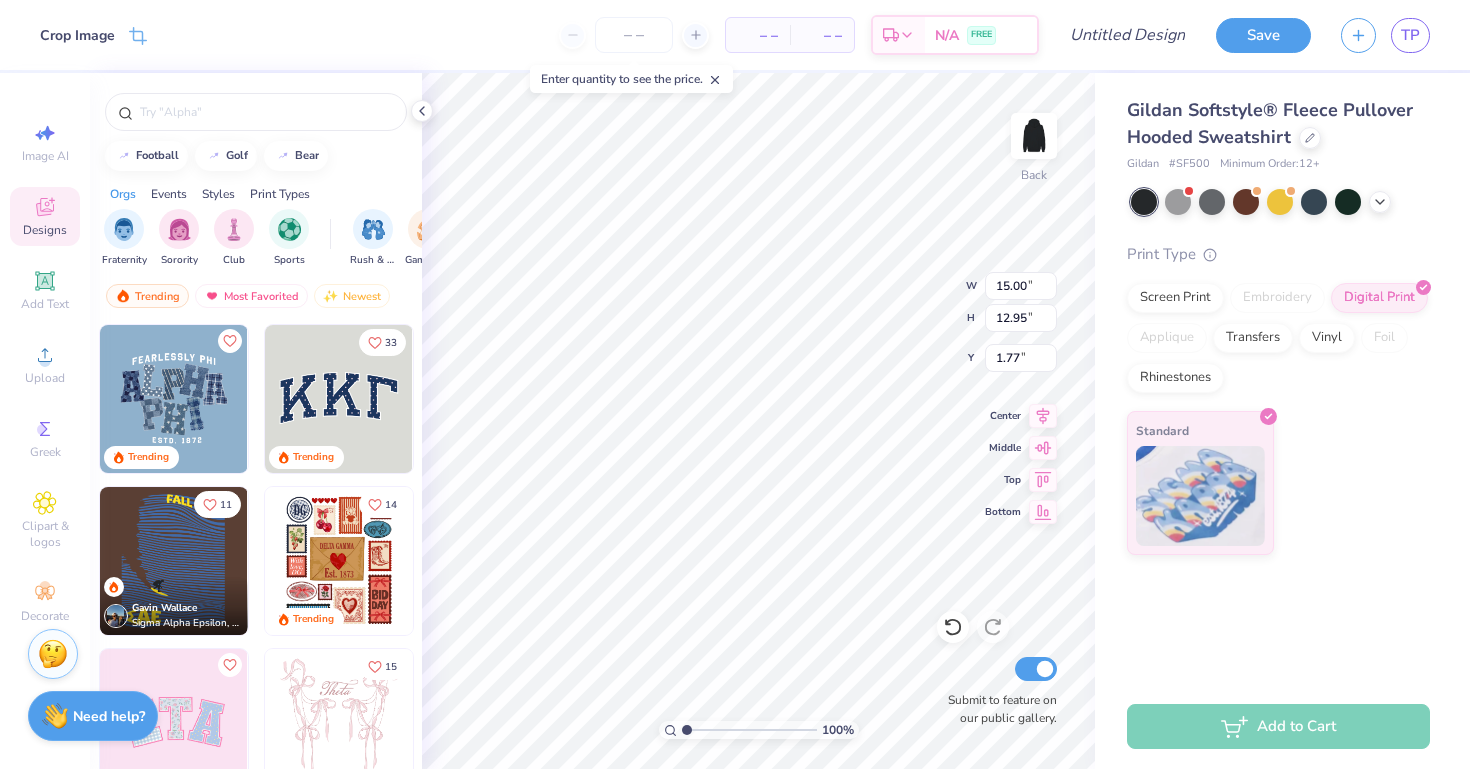 type on "6.67" 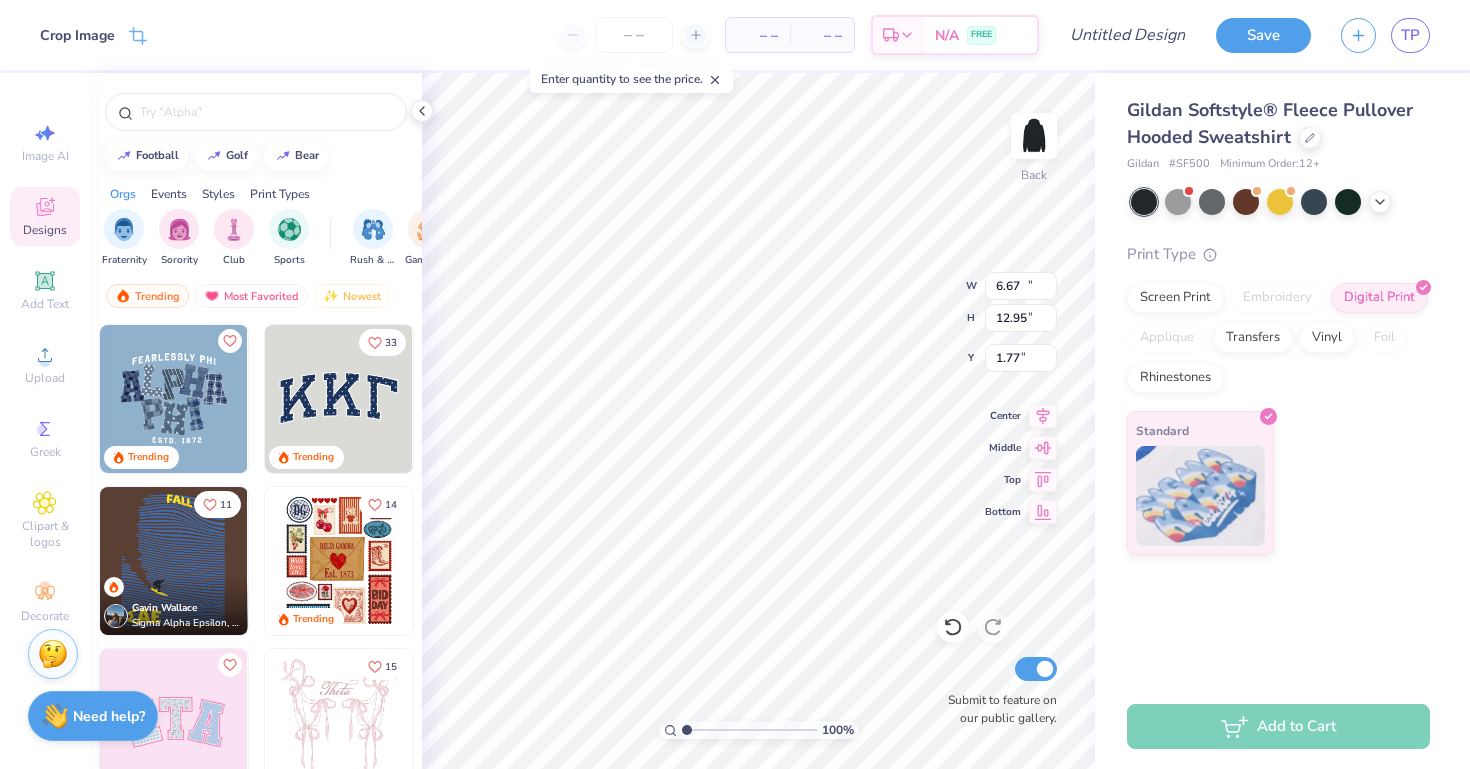 type on "5.76" 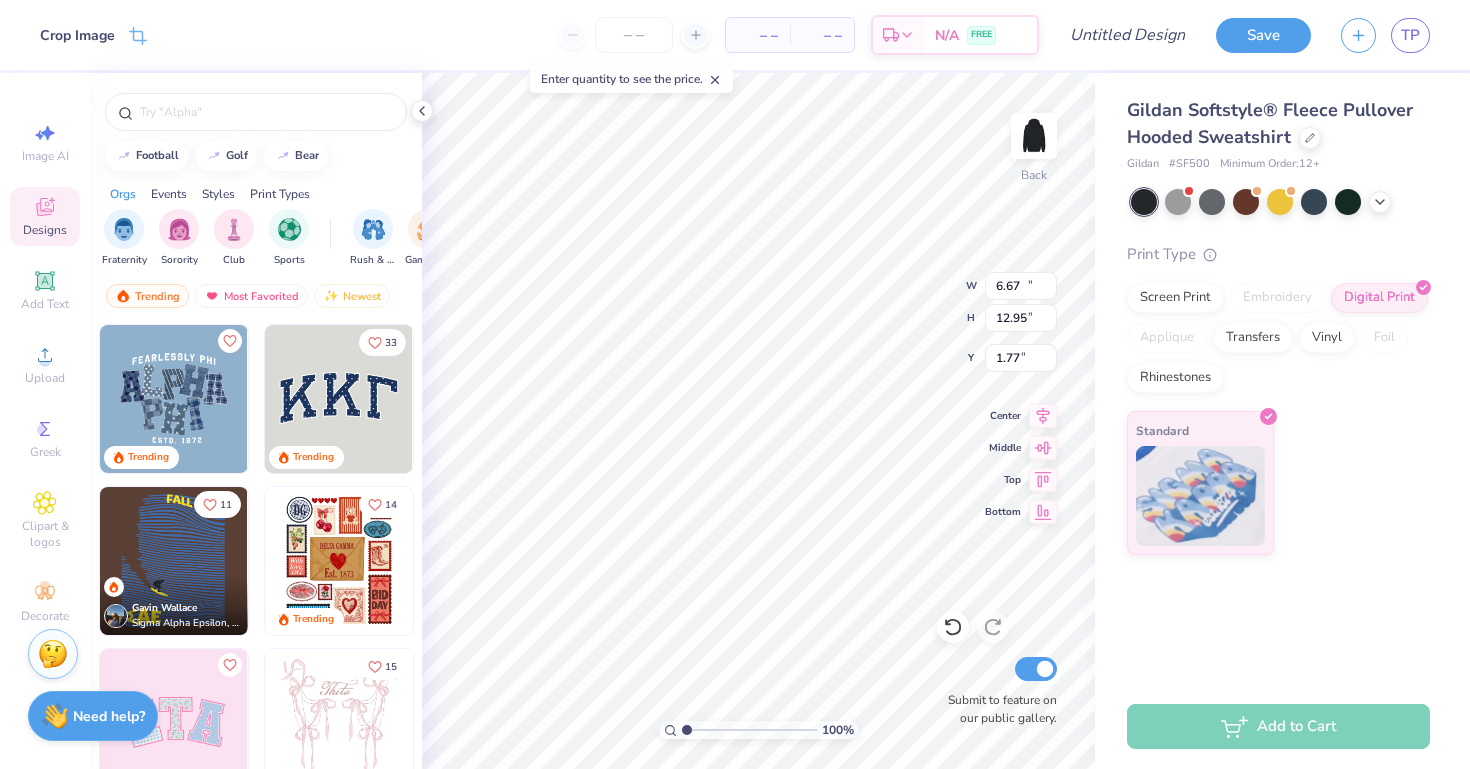 type on "1.78" 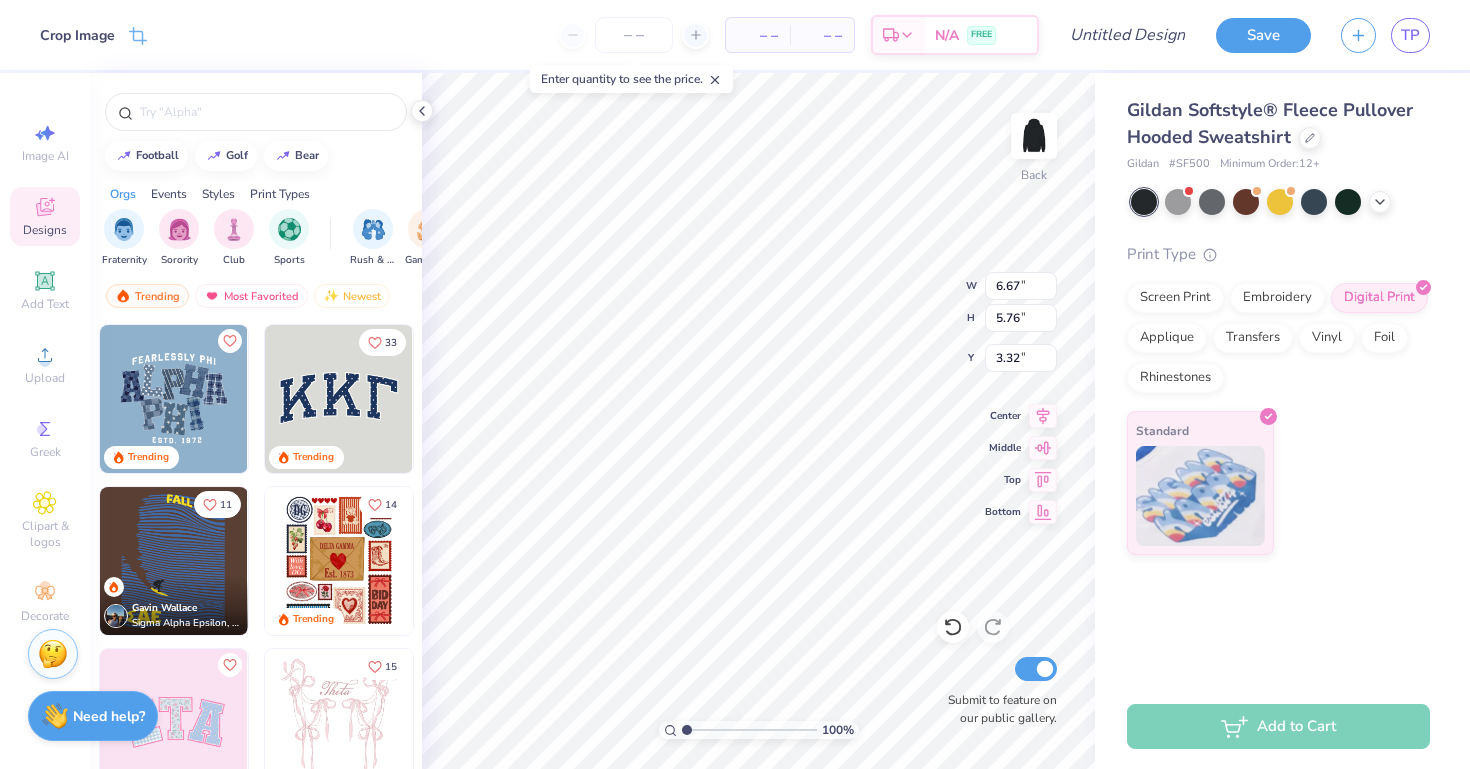 type on "4.46" 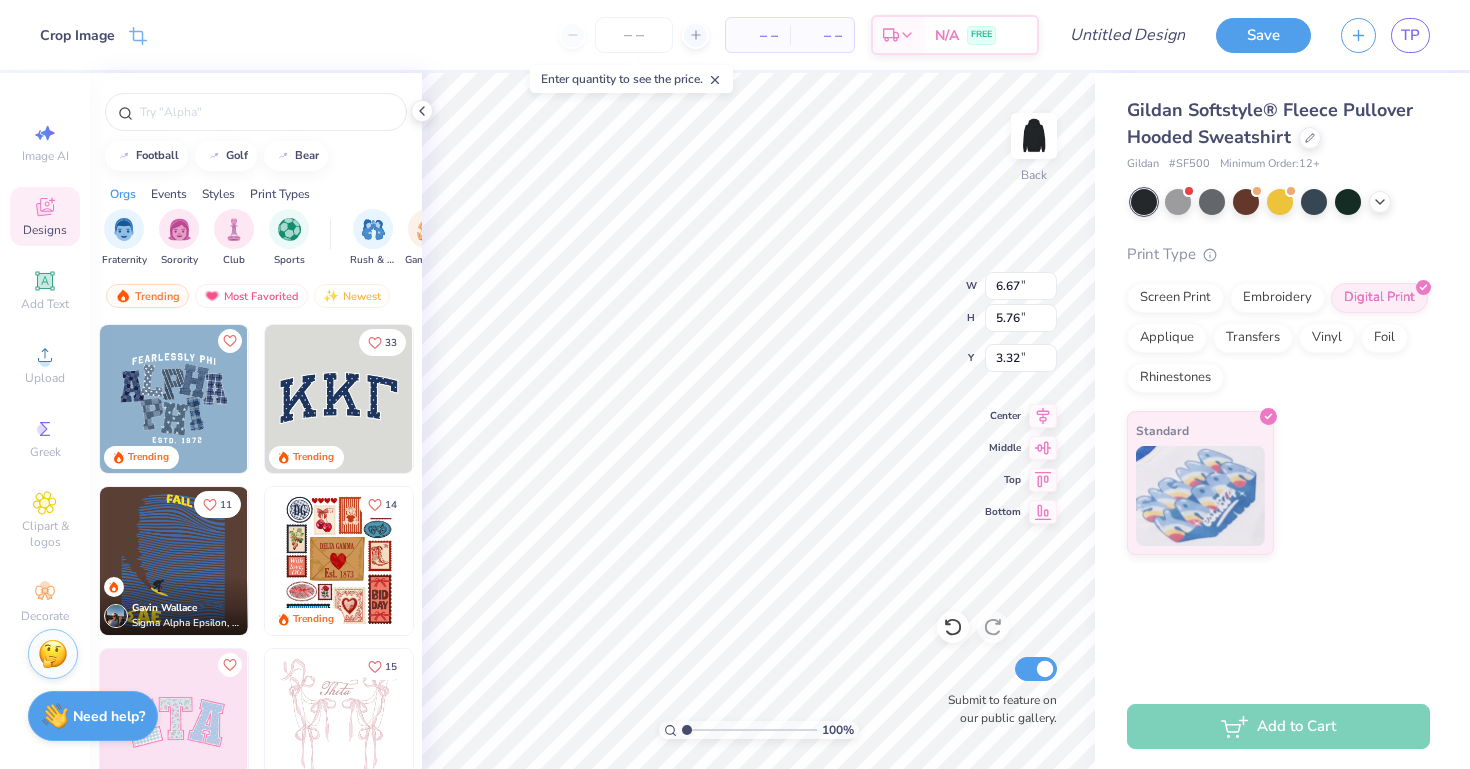 type on "3.85" 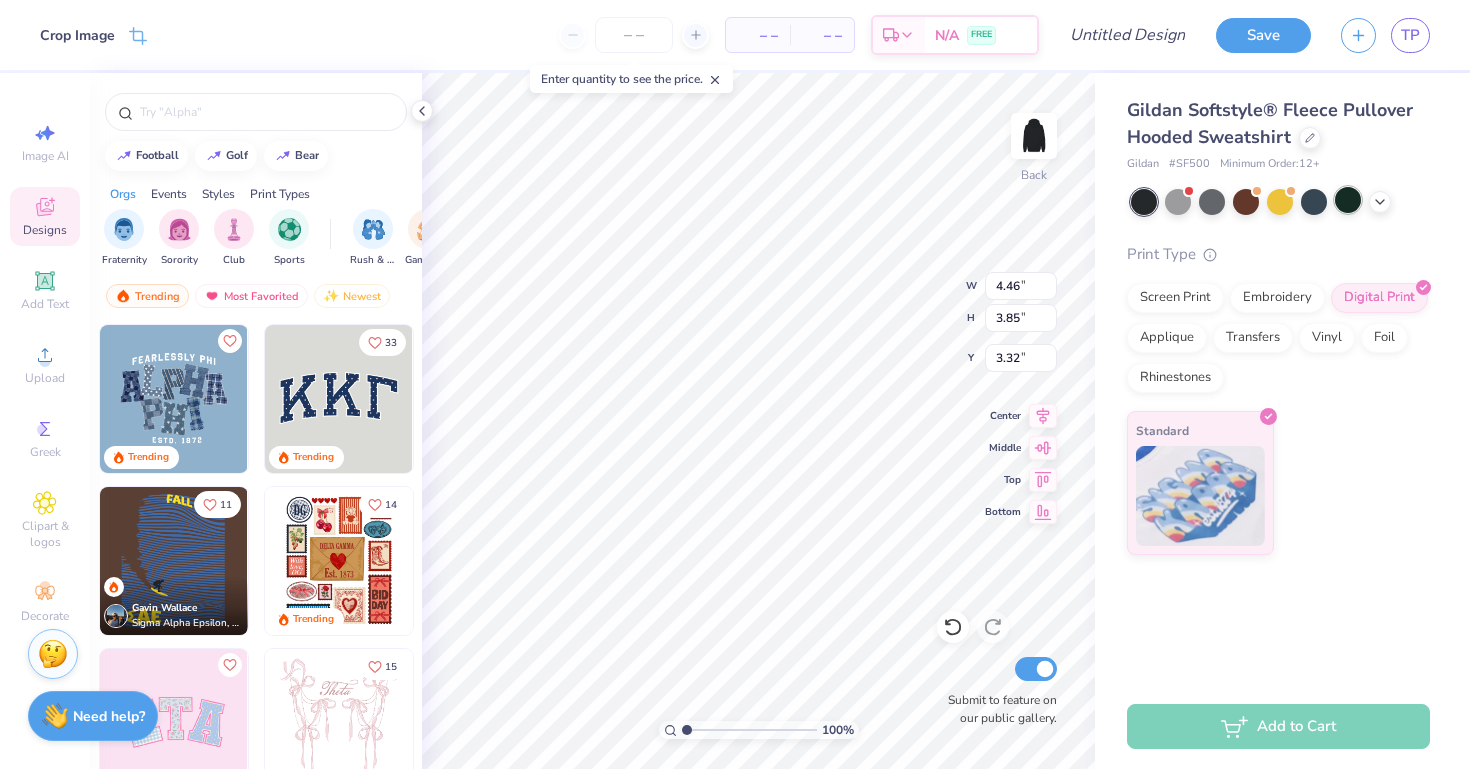 type on "3.00" 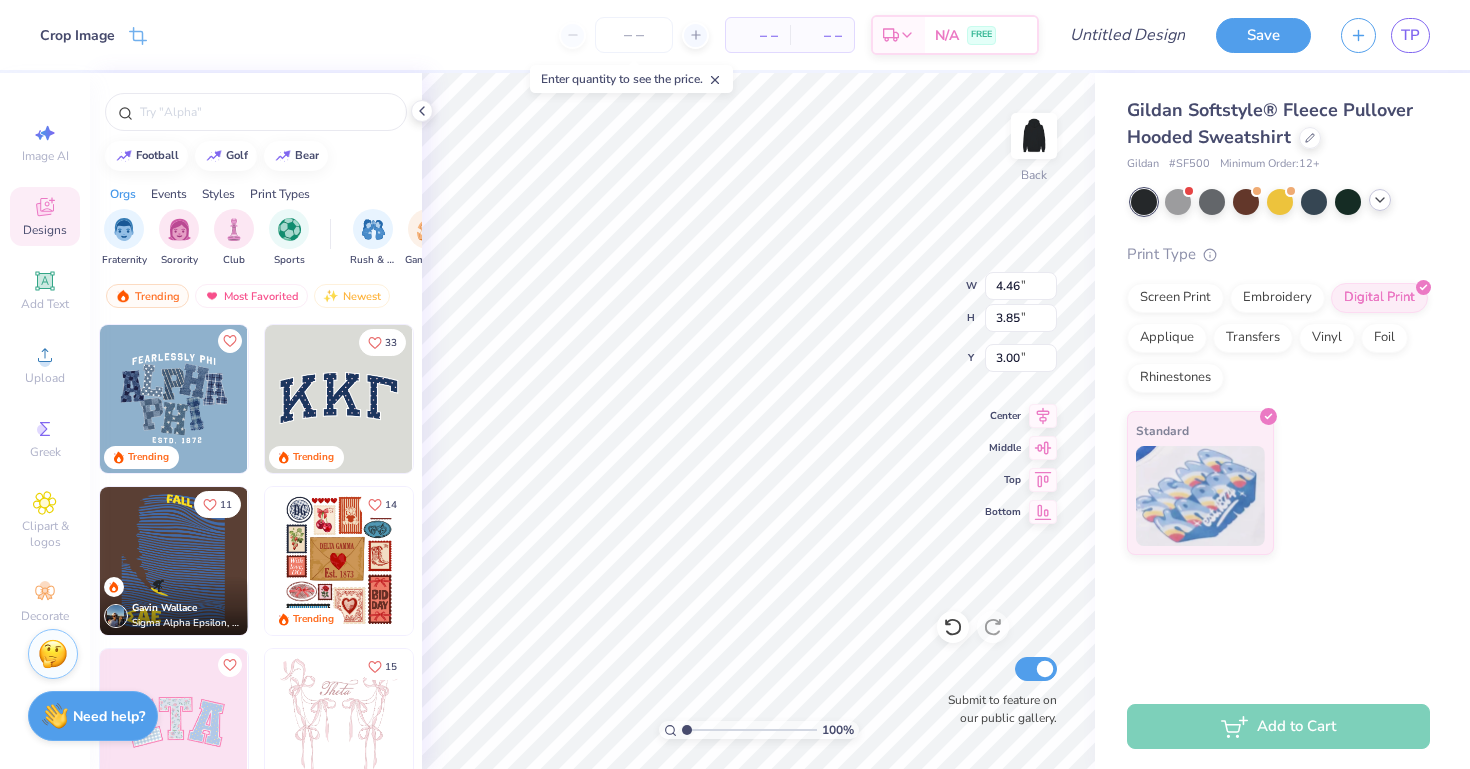 click 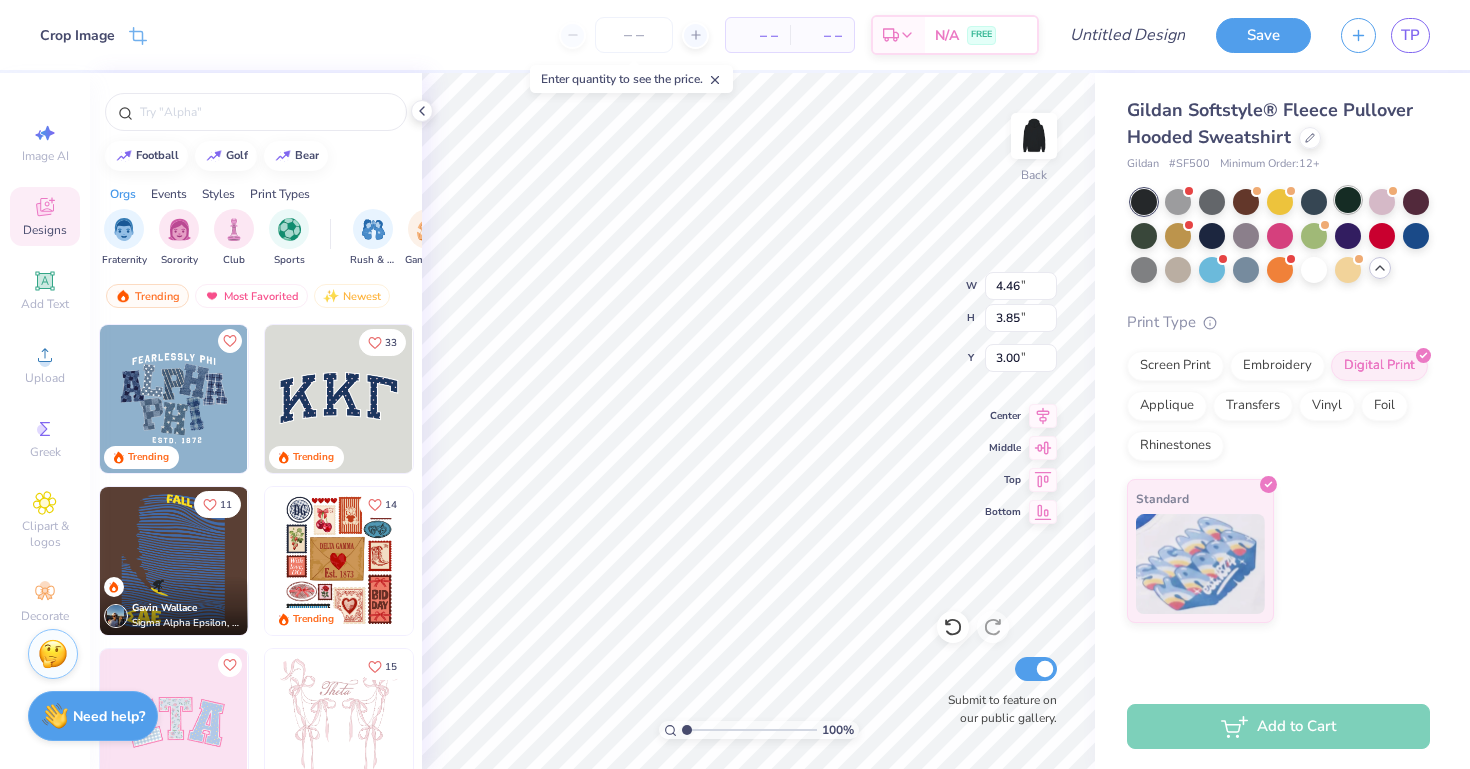 click at bounding box center (1348, 200) 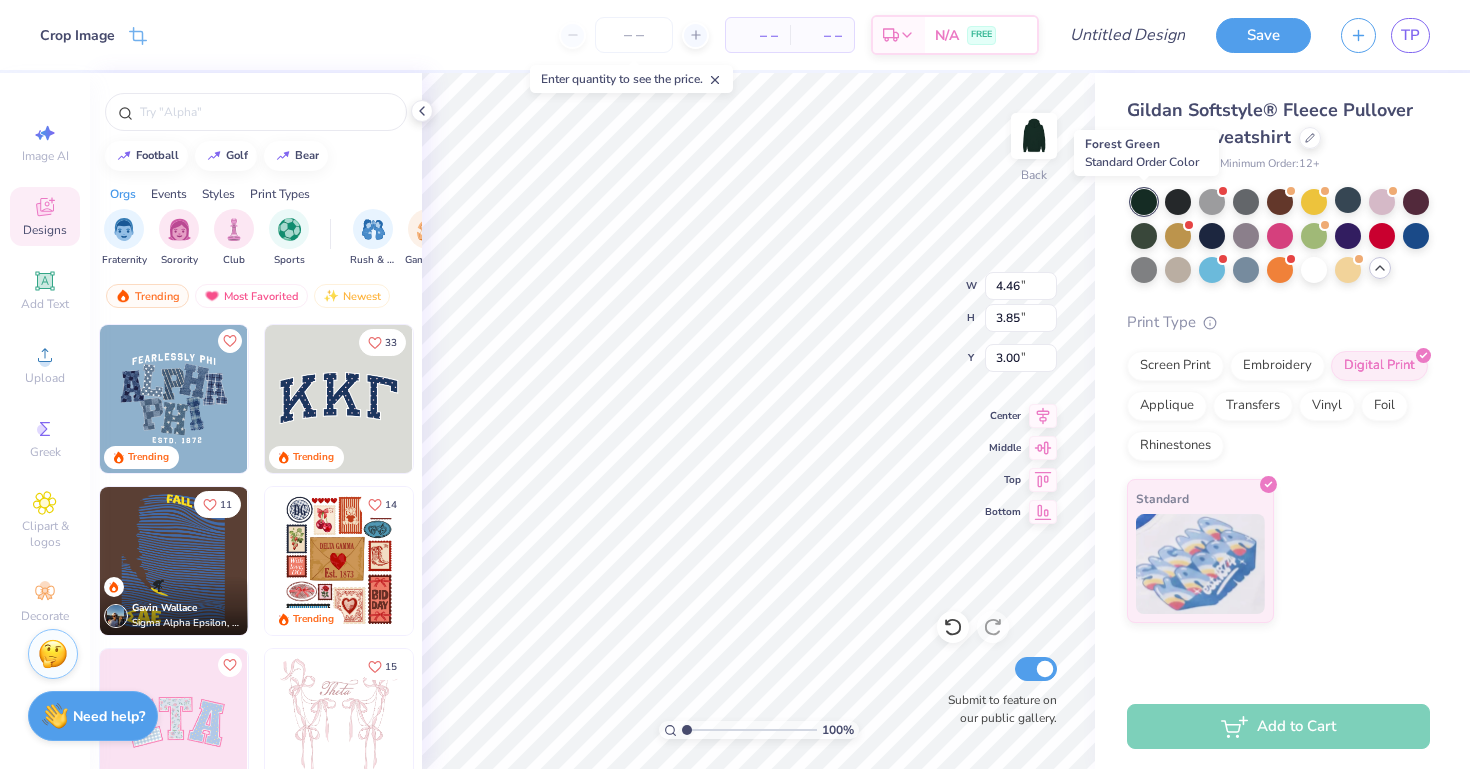 click at bounding box center (1144, 202) 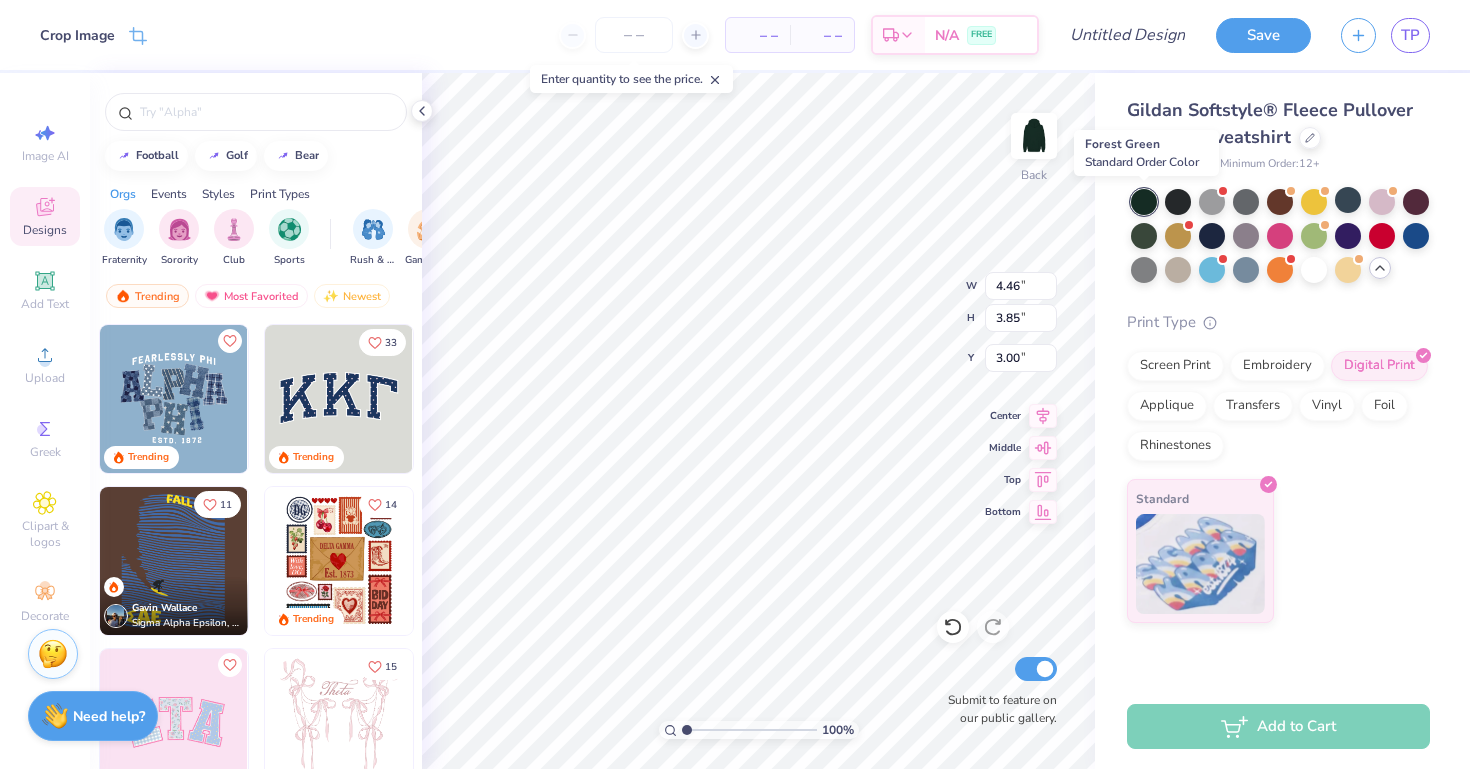 click at bounding box center (1144, 202) 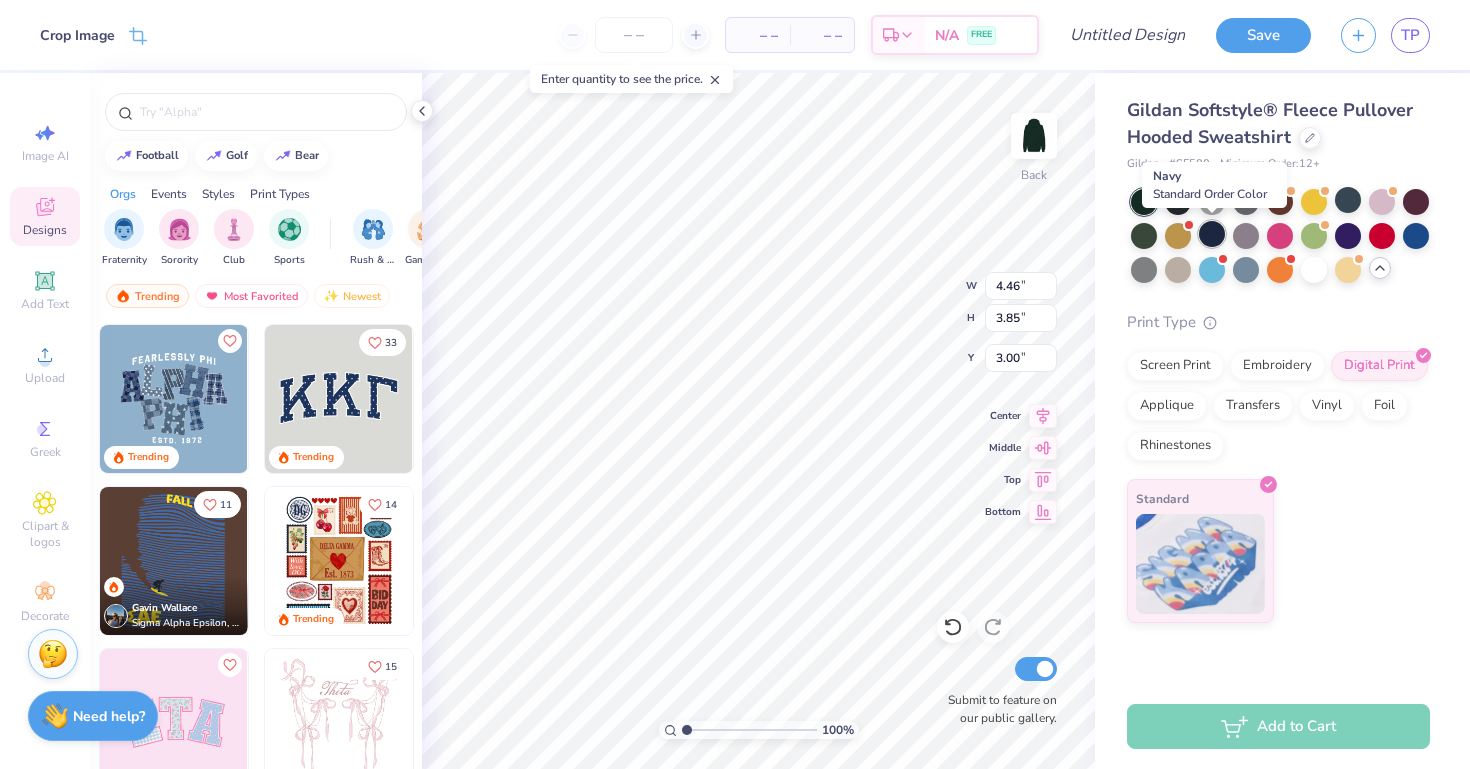 click at bounding box center (1212, 234) 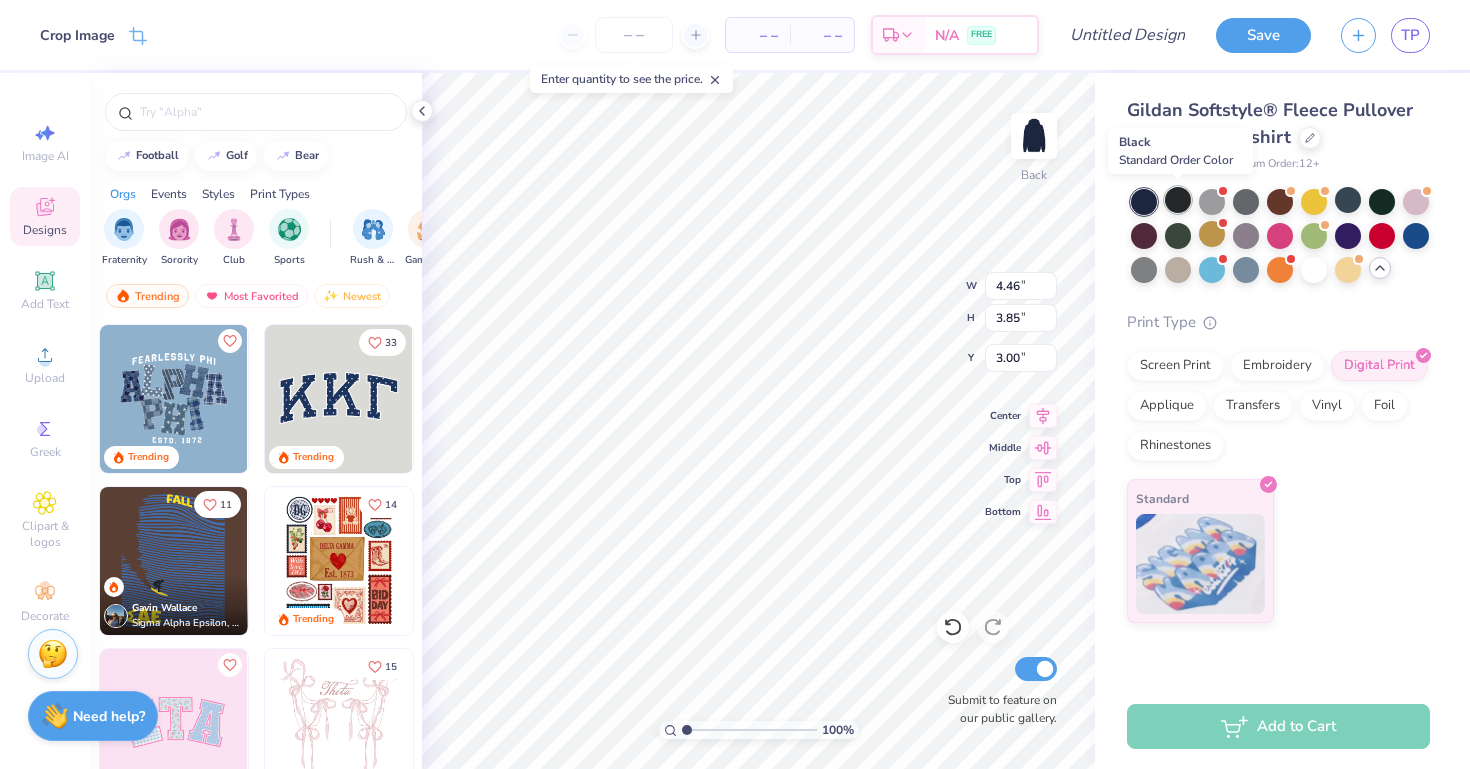 click at bounding box center [1178, 200] 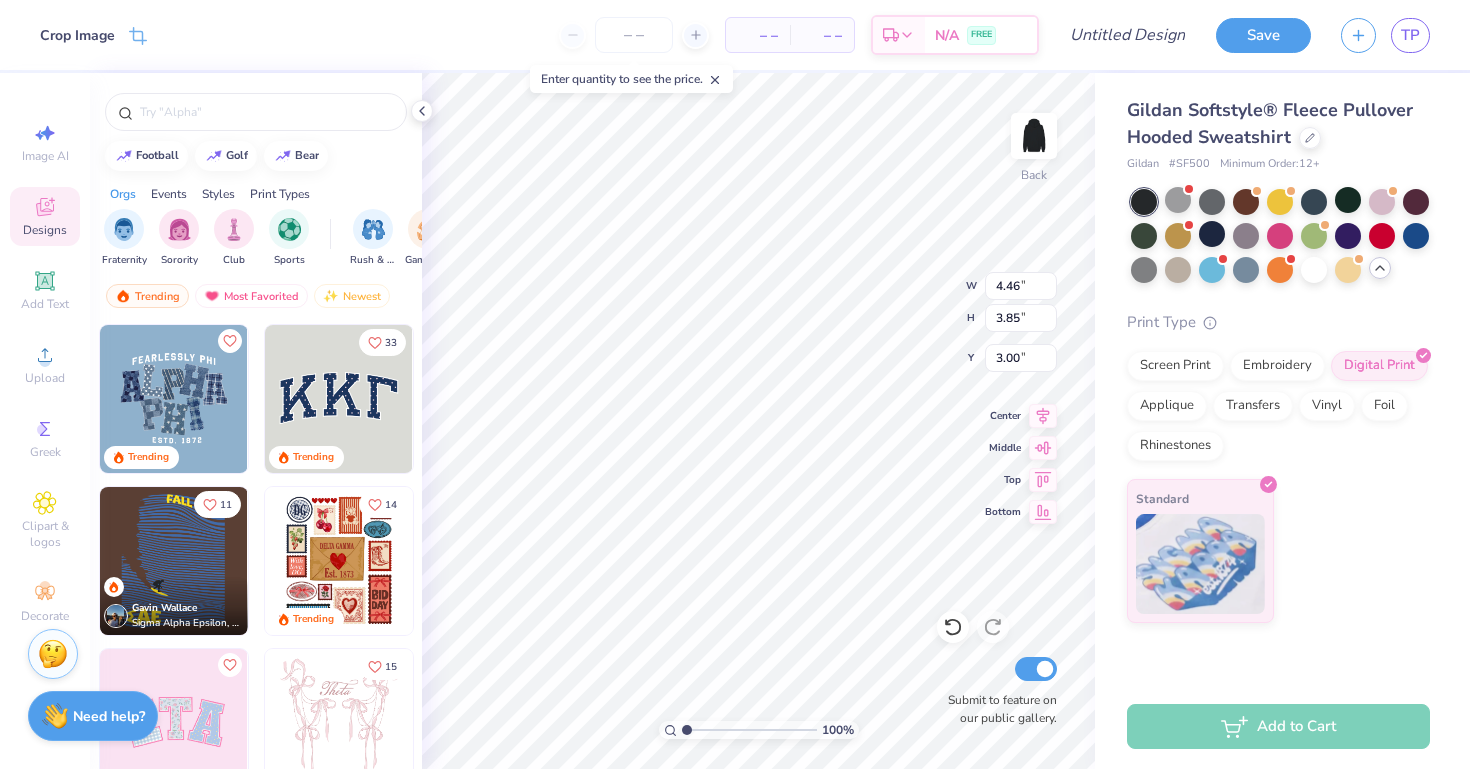 type on "3.41" 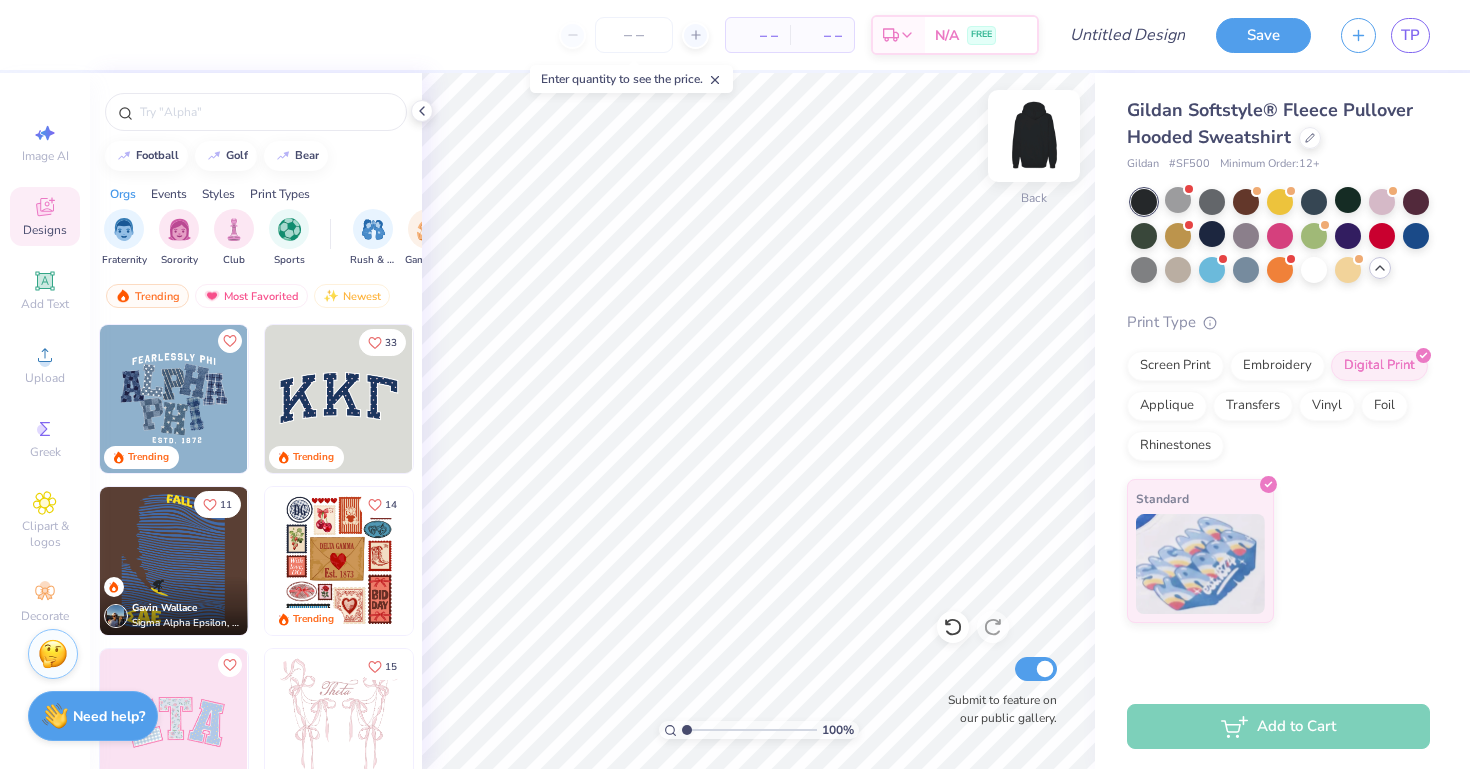click at bounding box center [1034, 136] 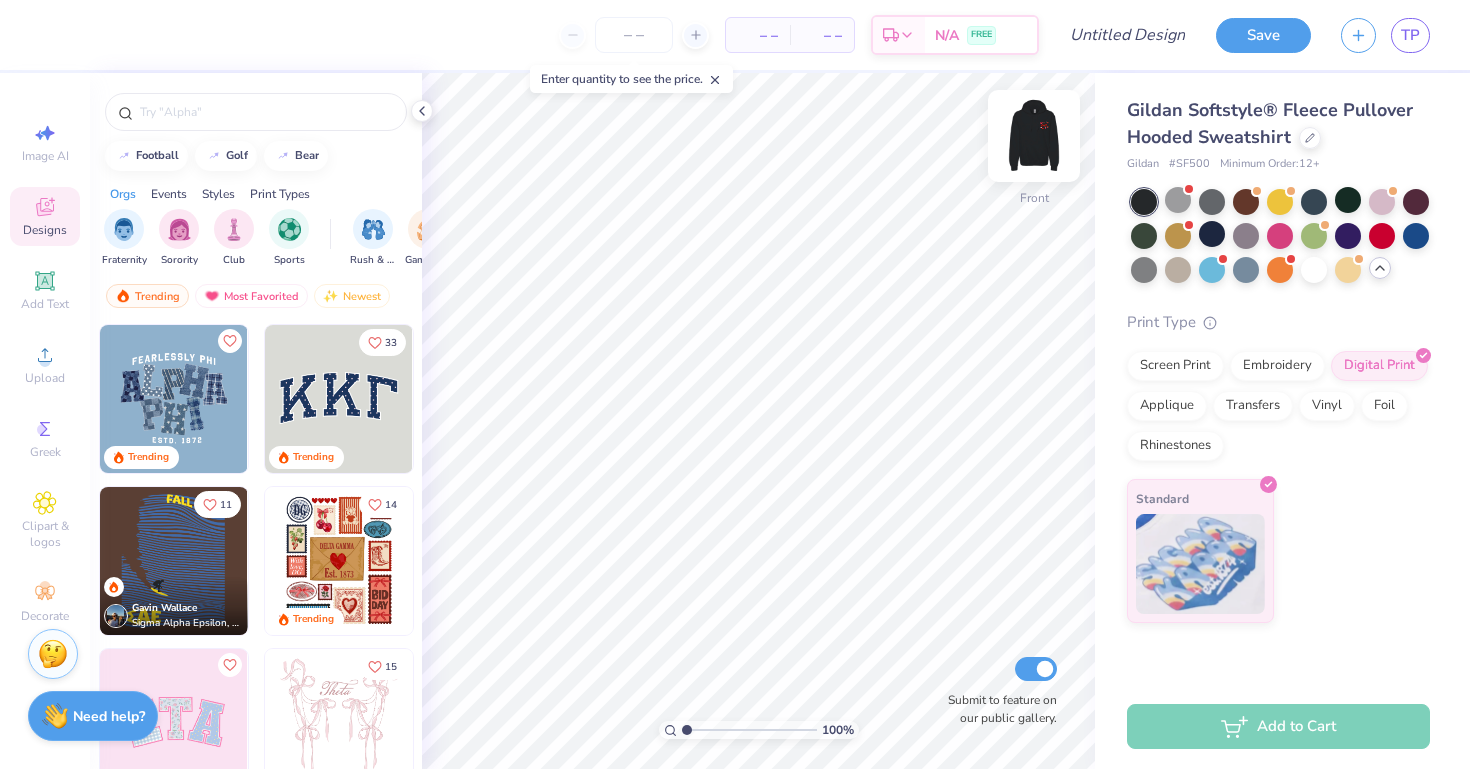 click at bounding box center [1034, 136] 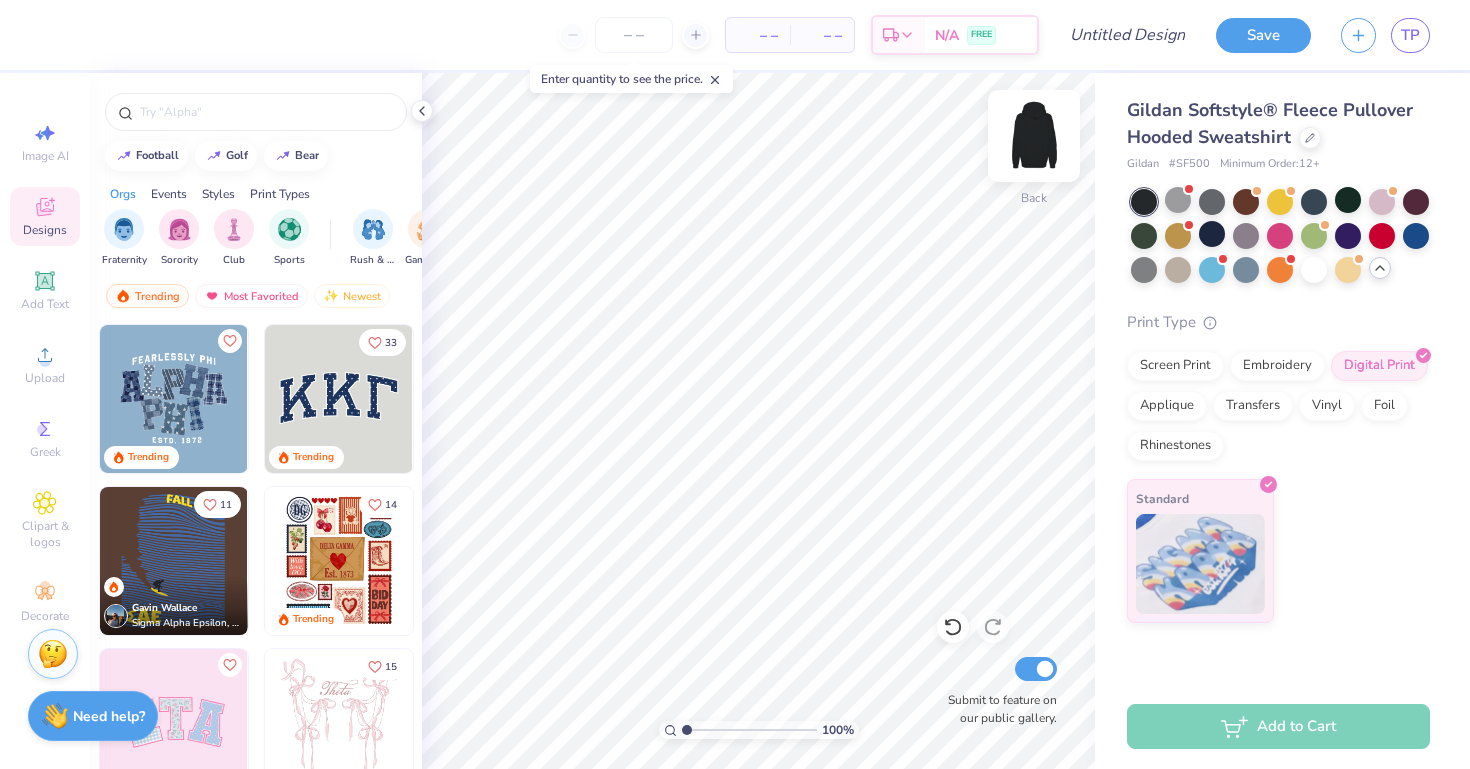 click at bounding box center (1034, 136) 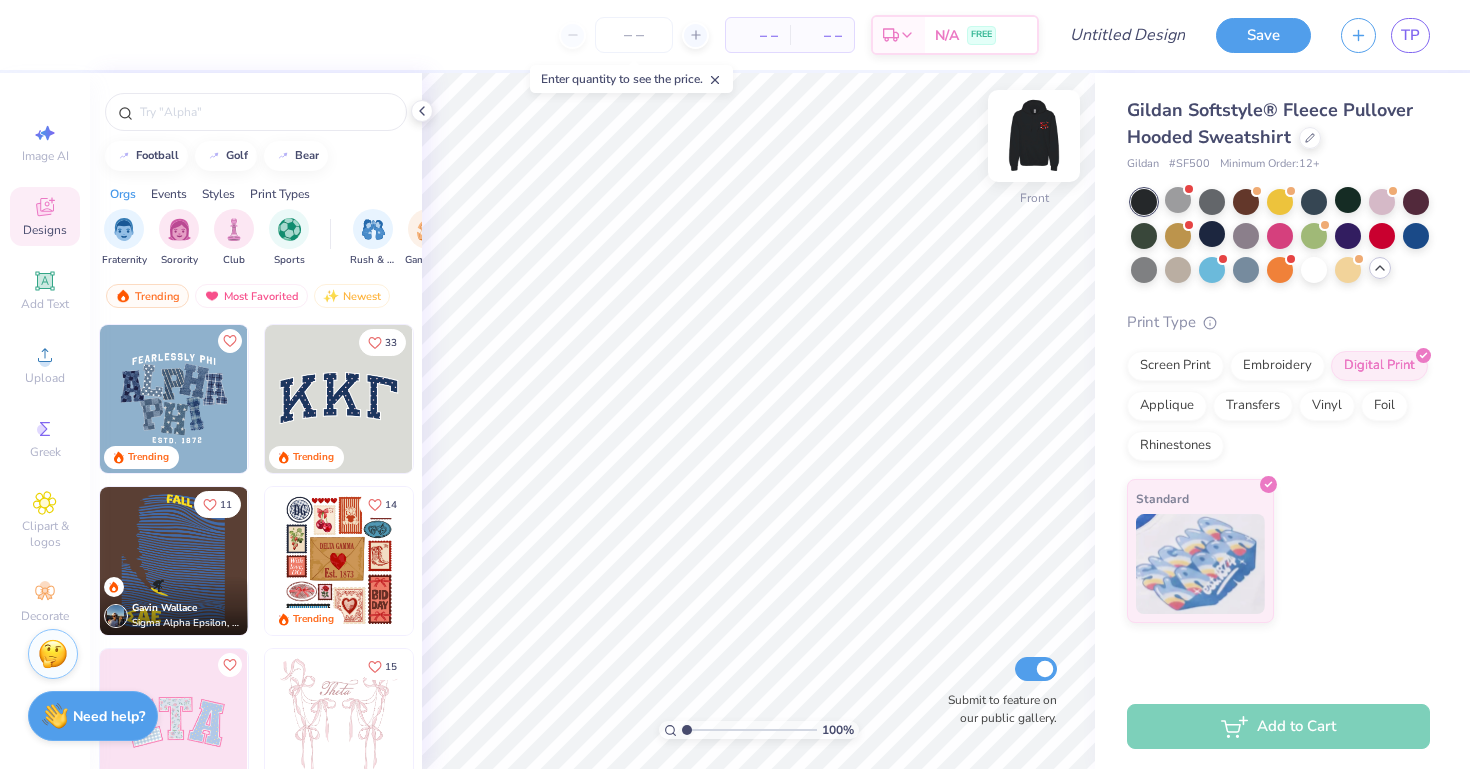 click at bounding box center (1034, 136) 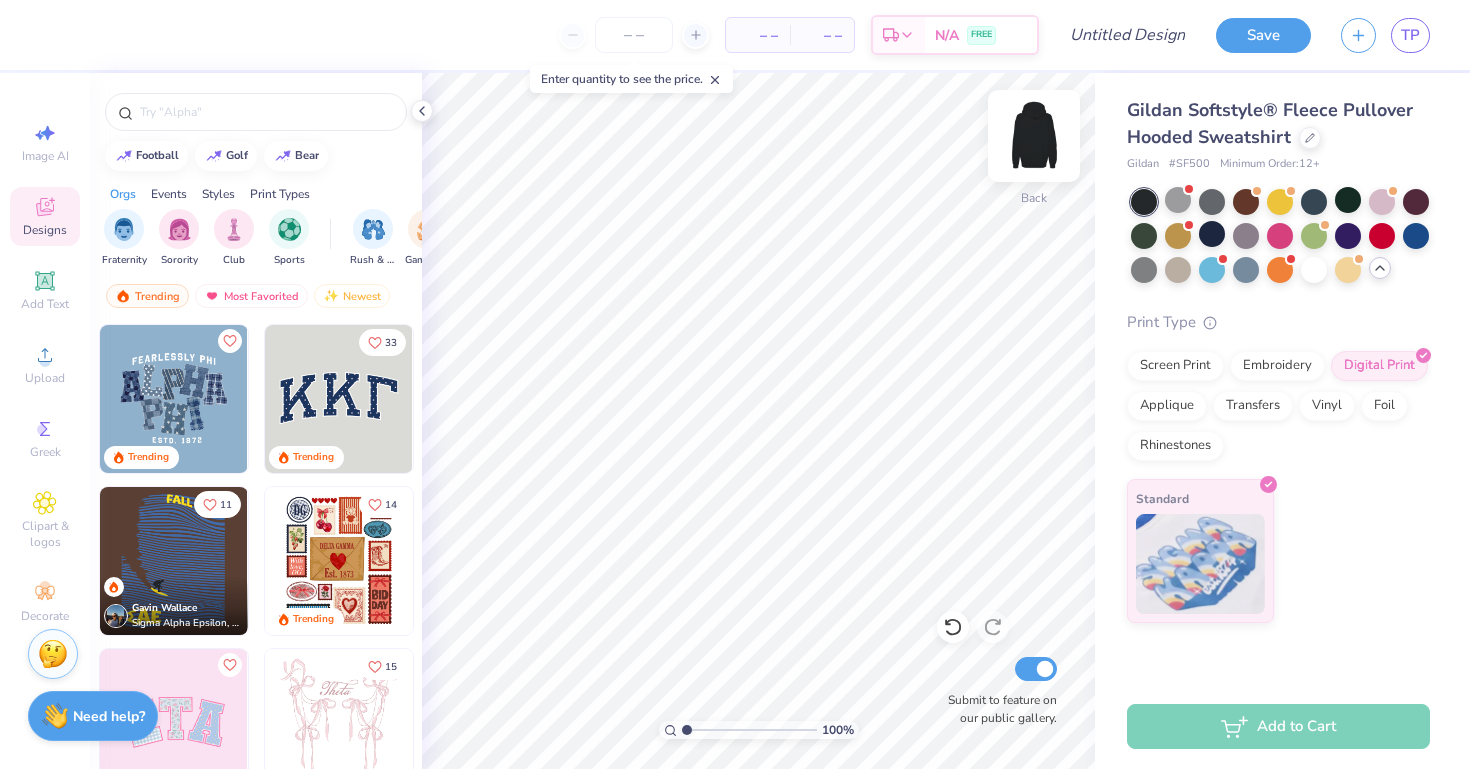 click at bounding box center (1034, 136) 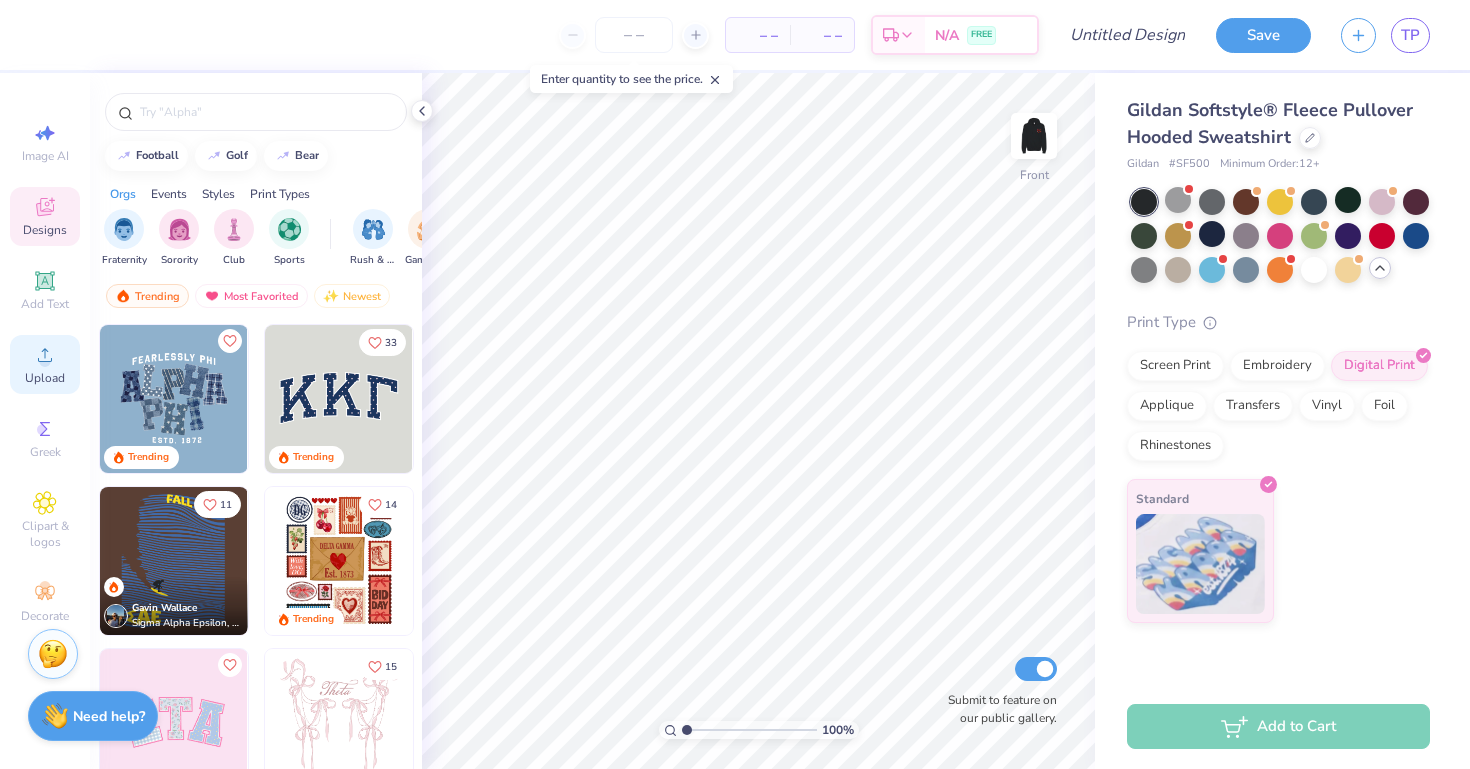 click on "Upload" at bounding box center (45, 378) 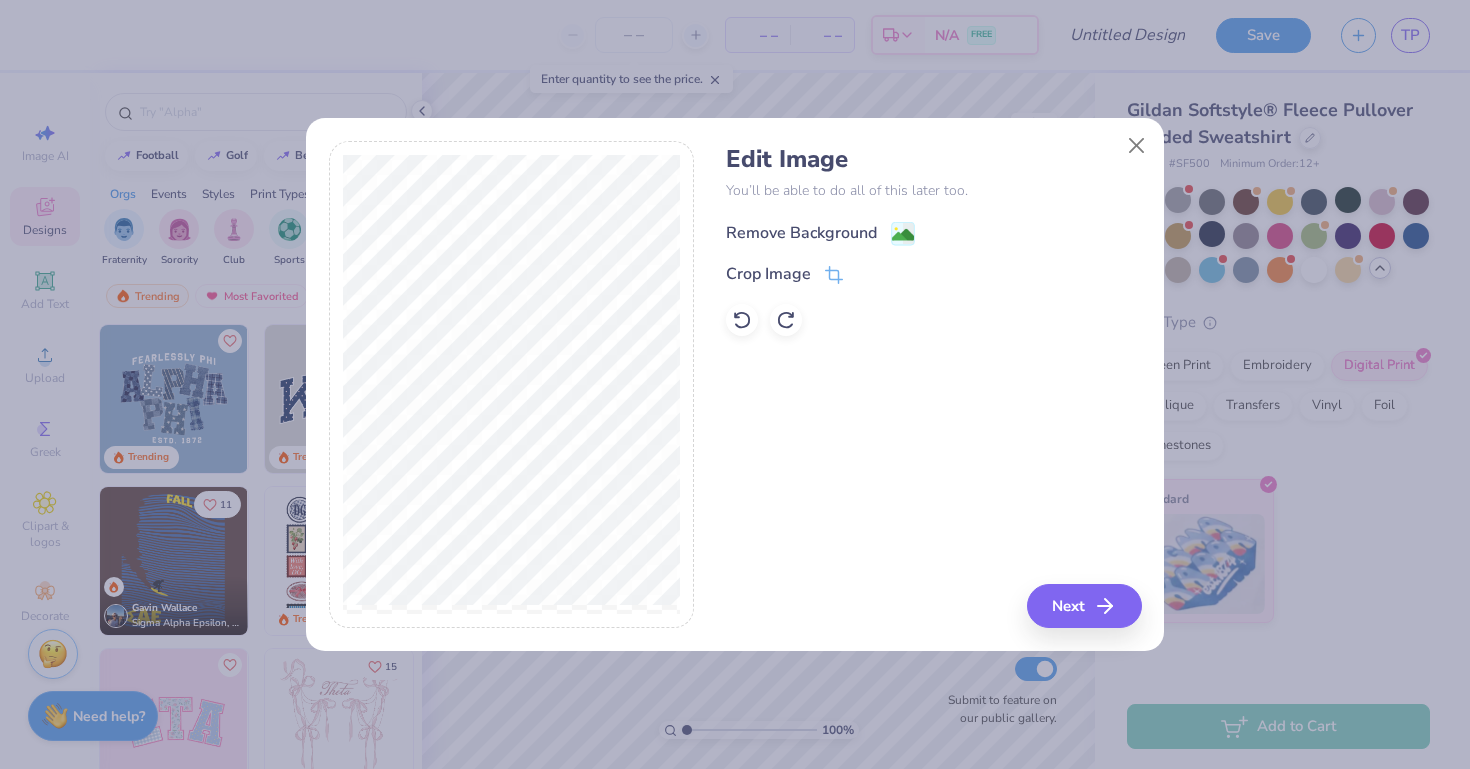 click on "Remove Background" at bounding box center (820, 233) 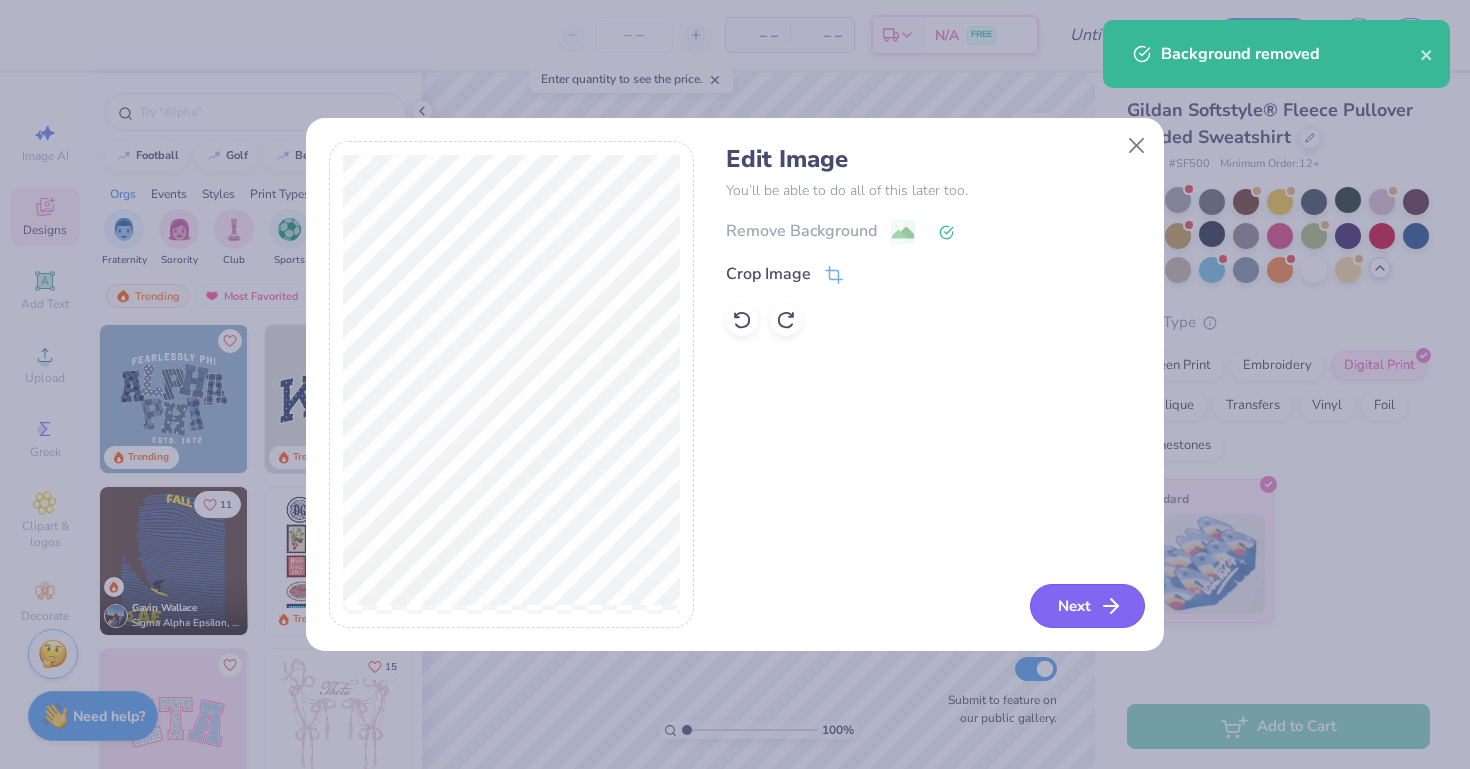 click on "Next" at bounding box center [1087, 606] 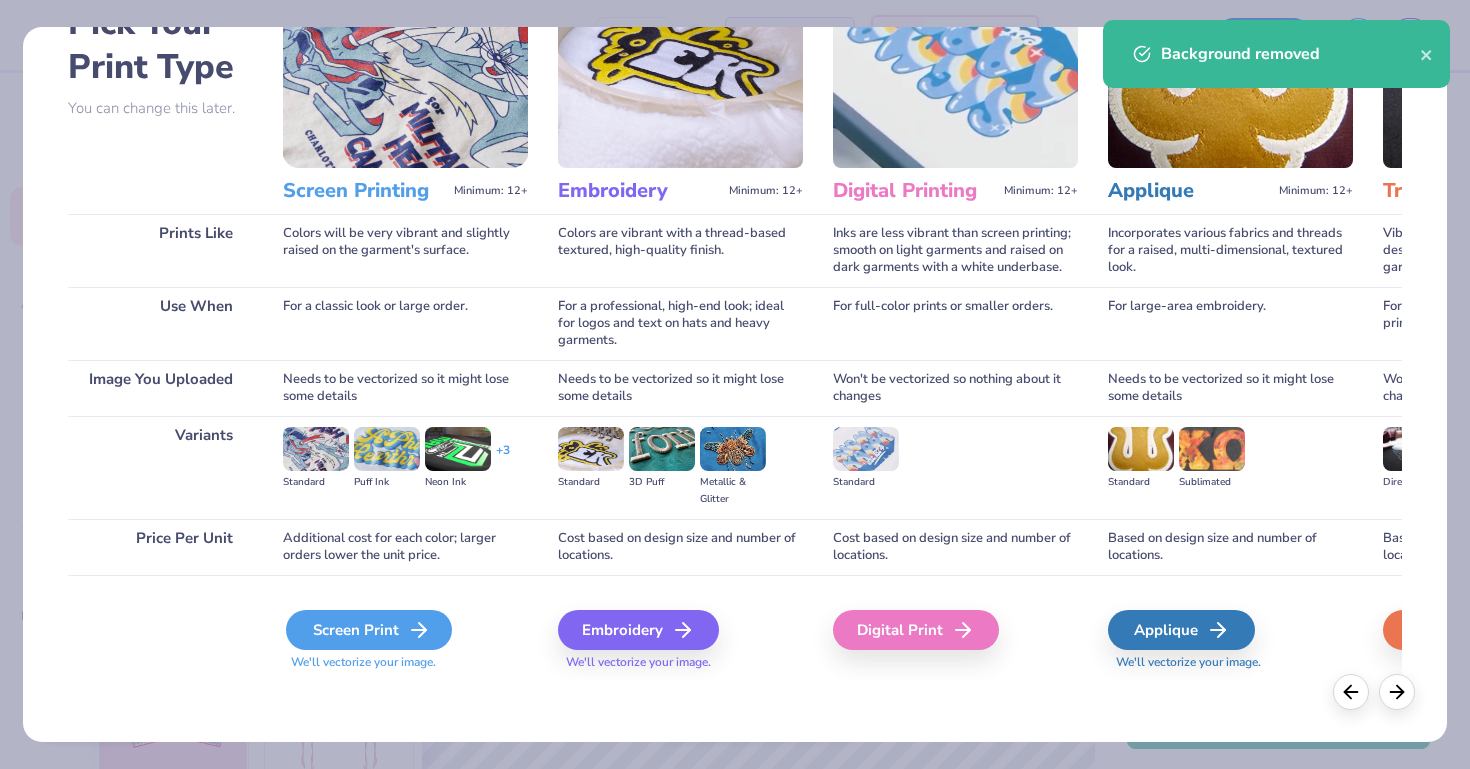 scroll, scrollTop: 128, scrollLeft: 0, axis: vertical 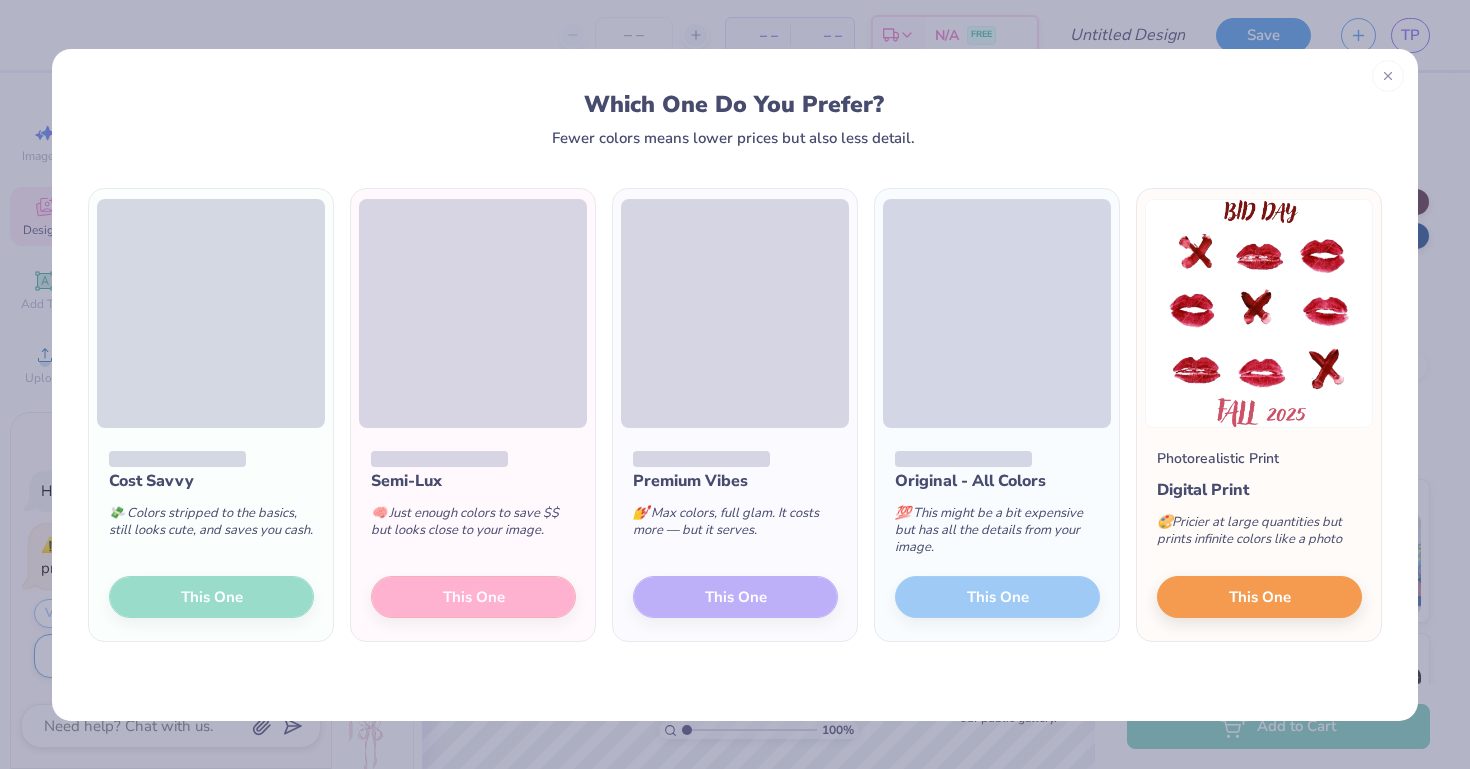 drag, startPoint x: 1004, startPoint y: 746, endPoint x: 1139, endPoint y: 661, distance: 159.53056 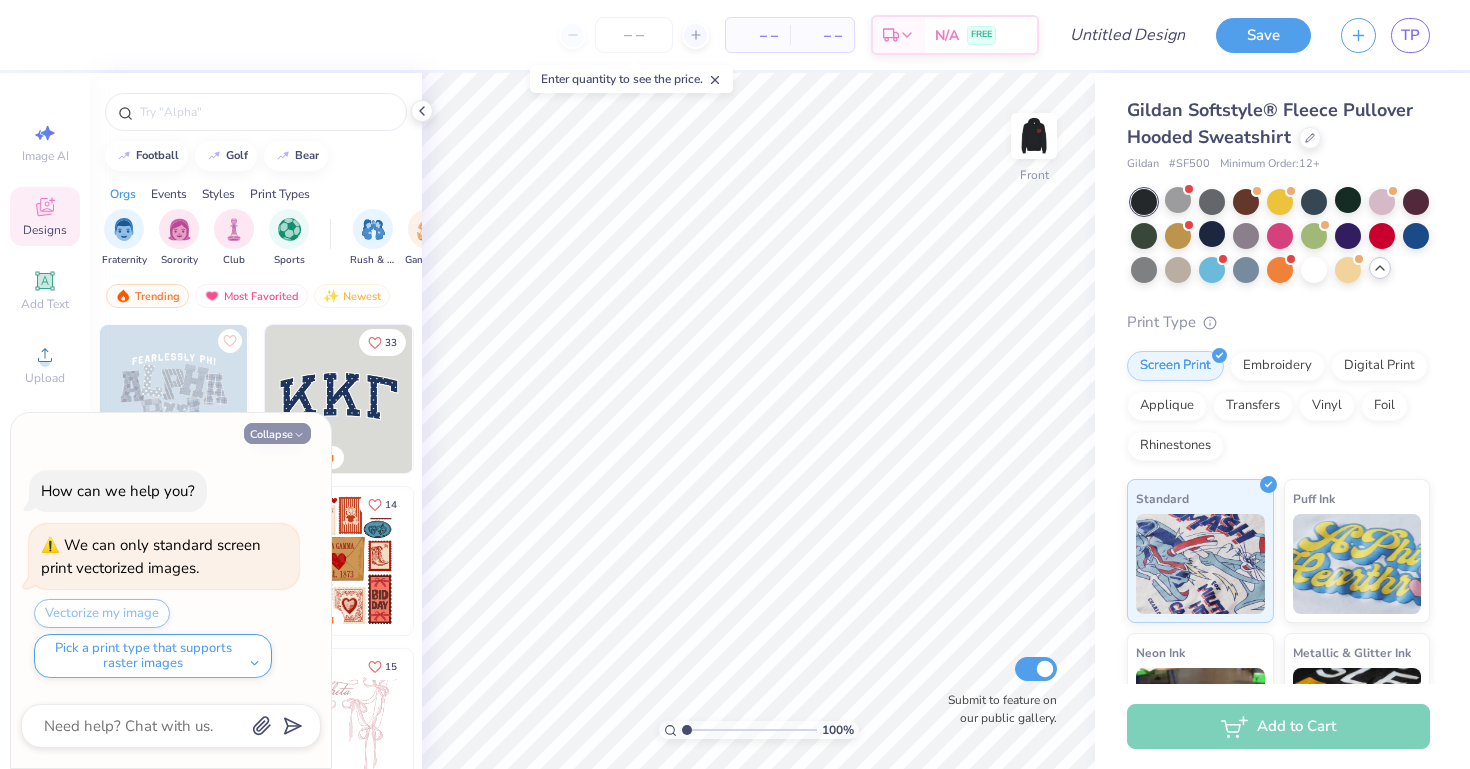 click on "Collapse" at bounding box center [277, 433] 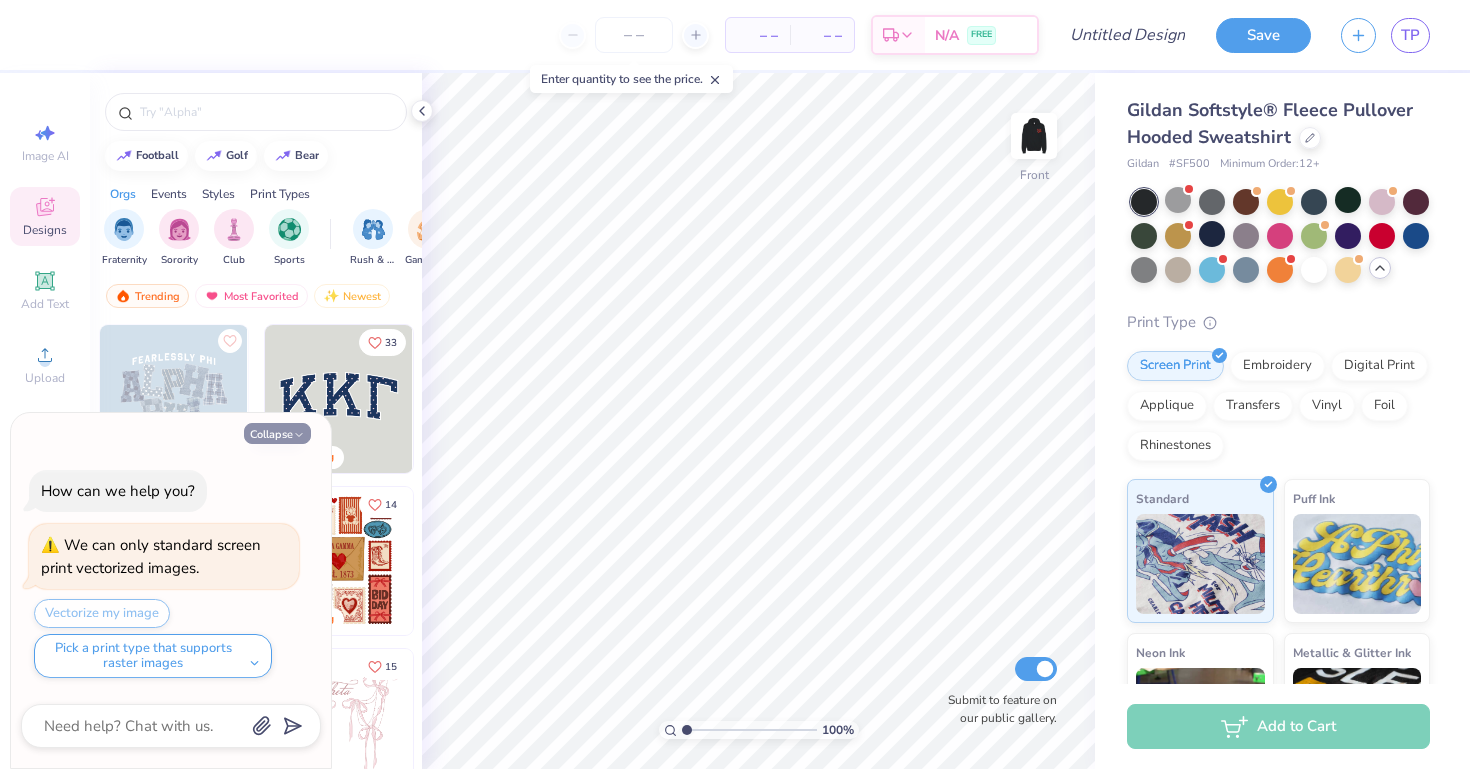 type on "x" 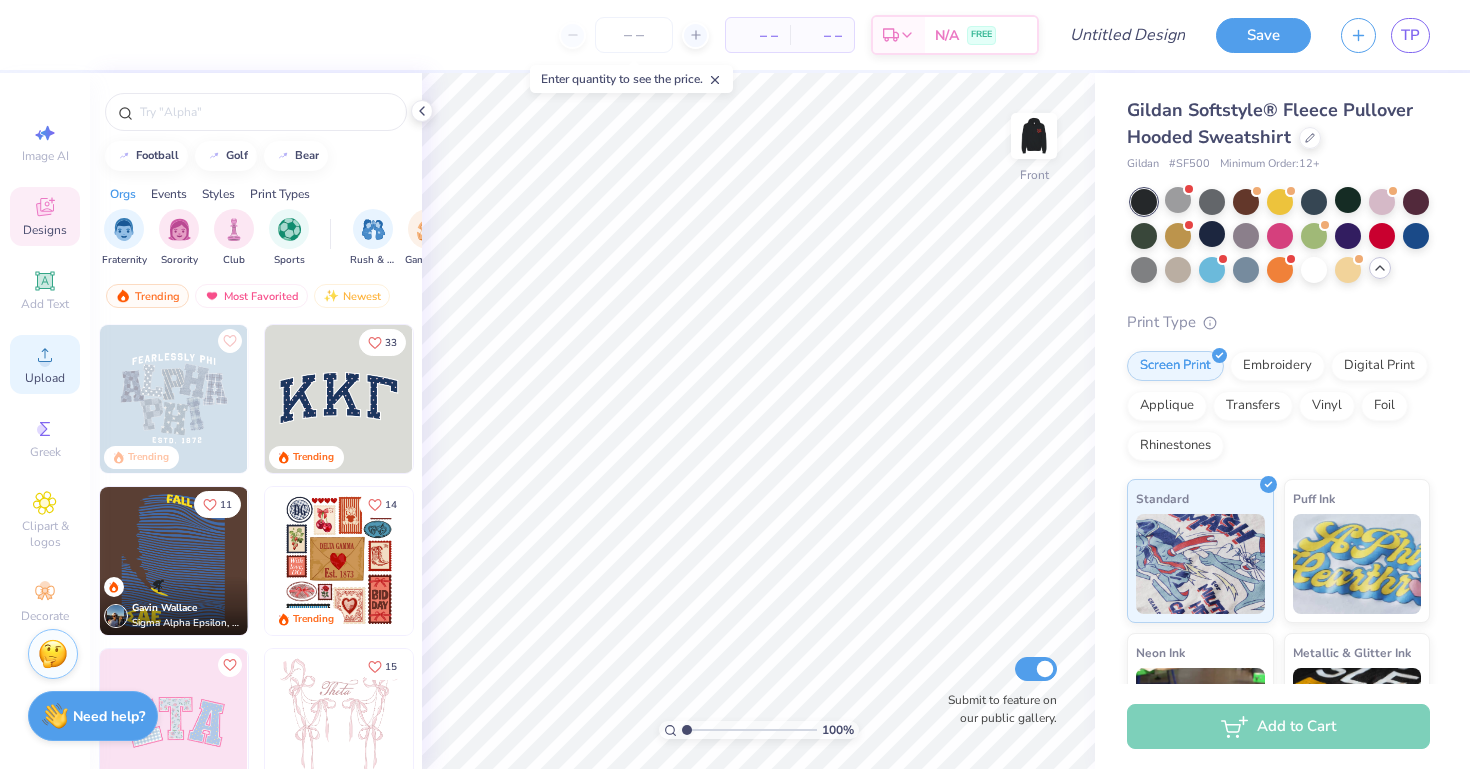 click 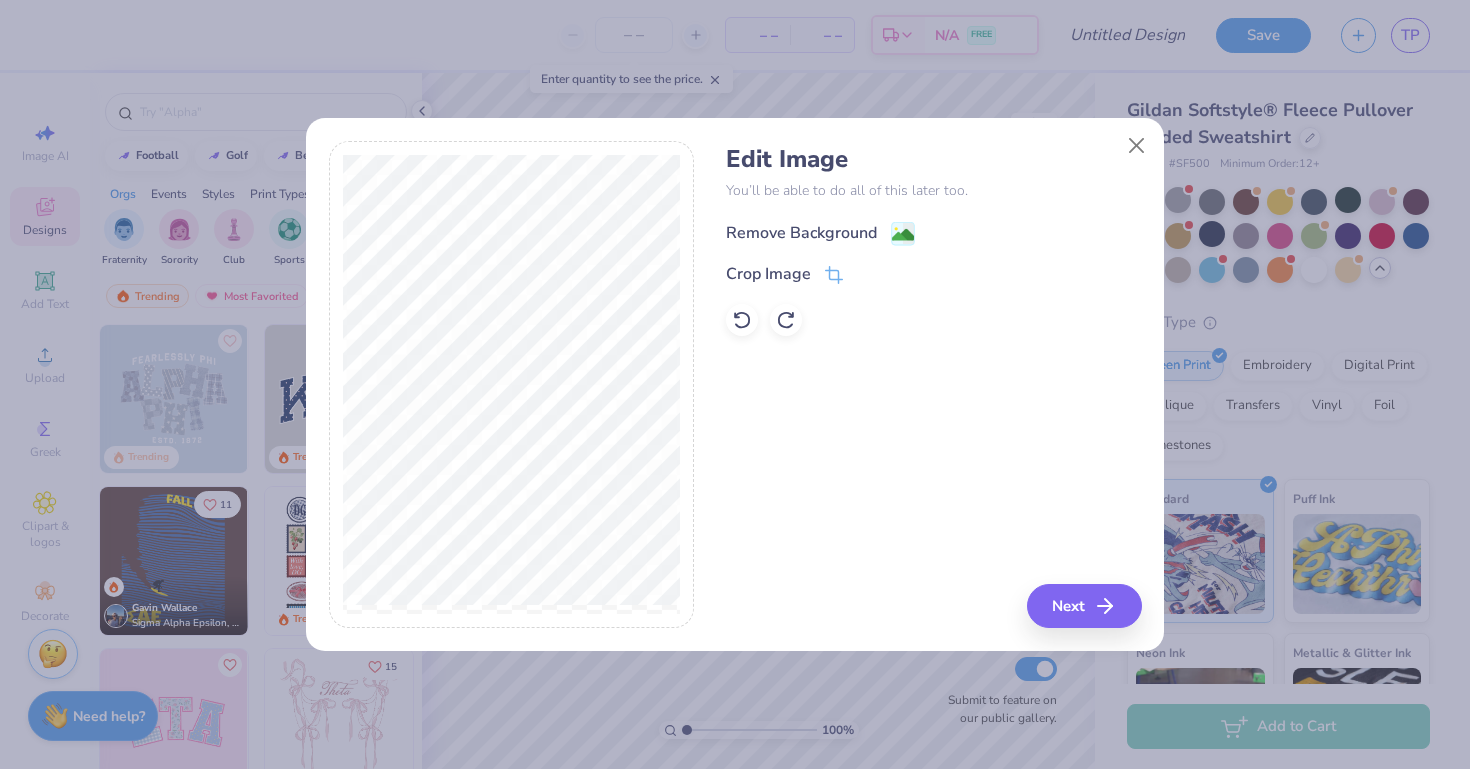 click 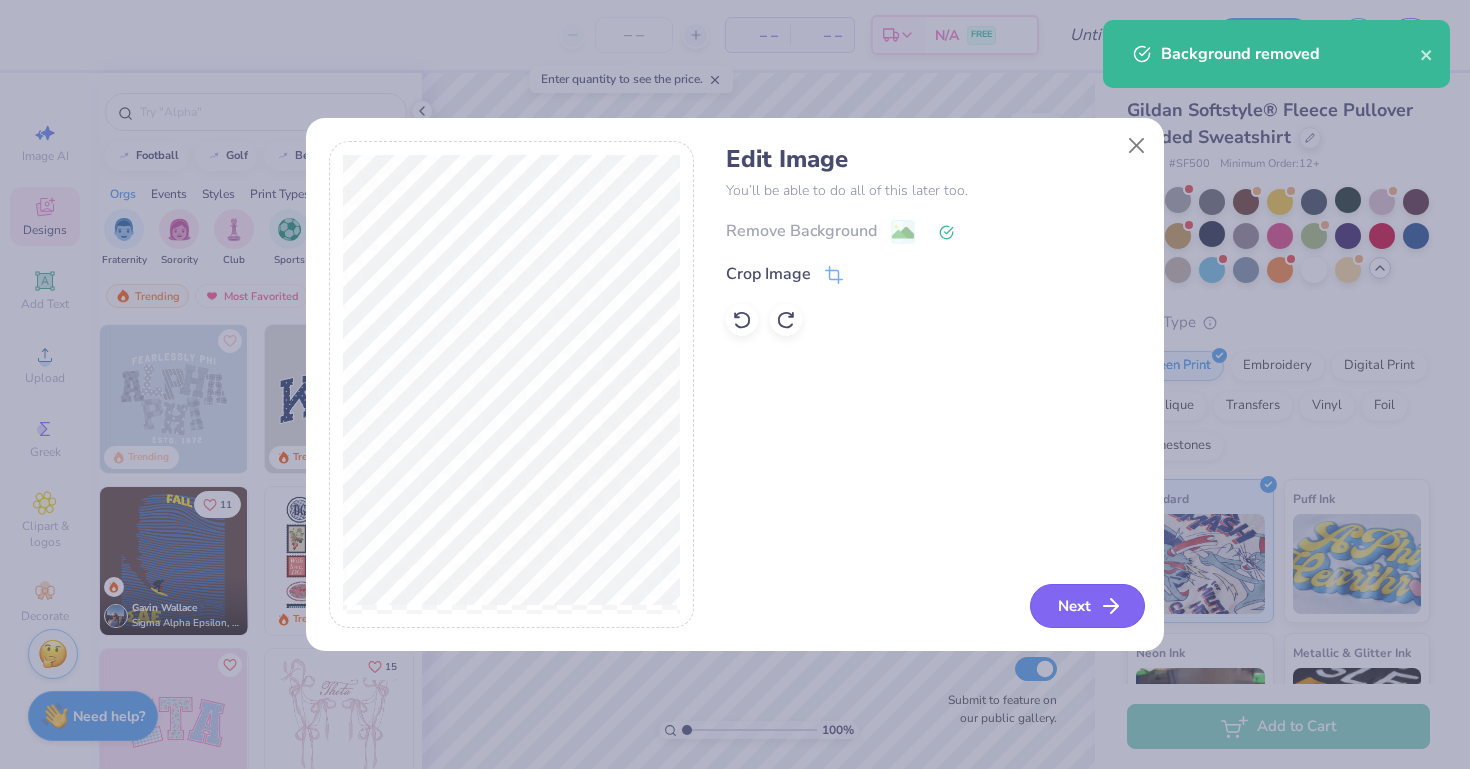 click on "Next" at bounding box center [1087, 606] 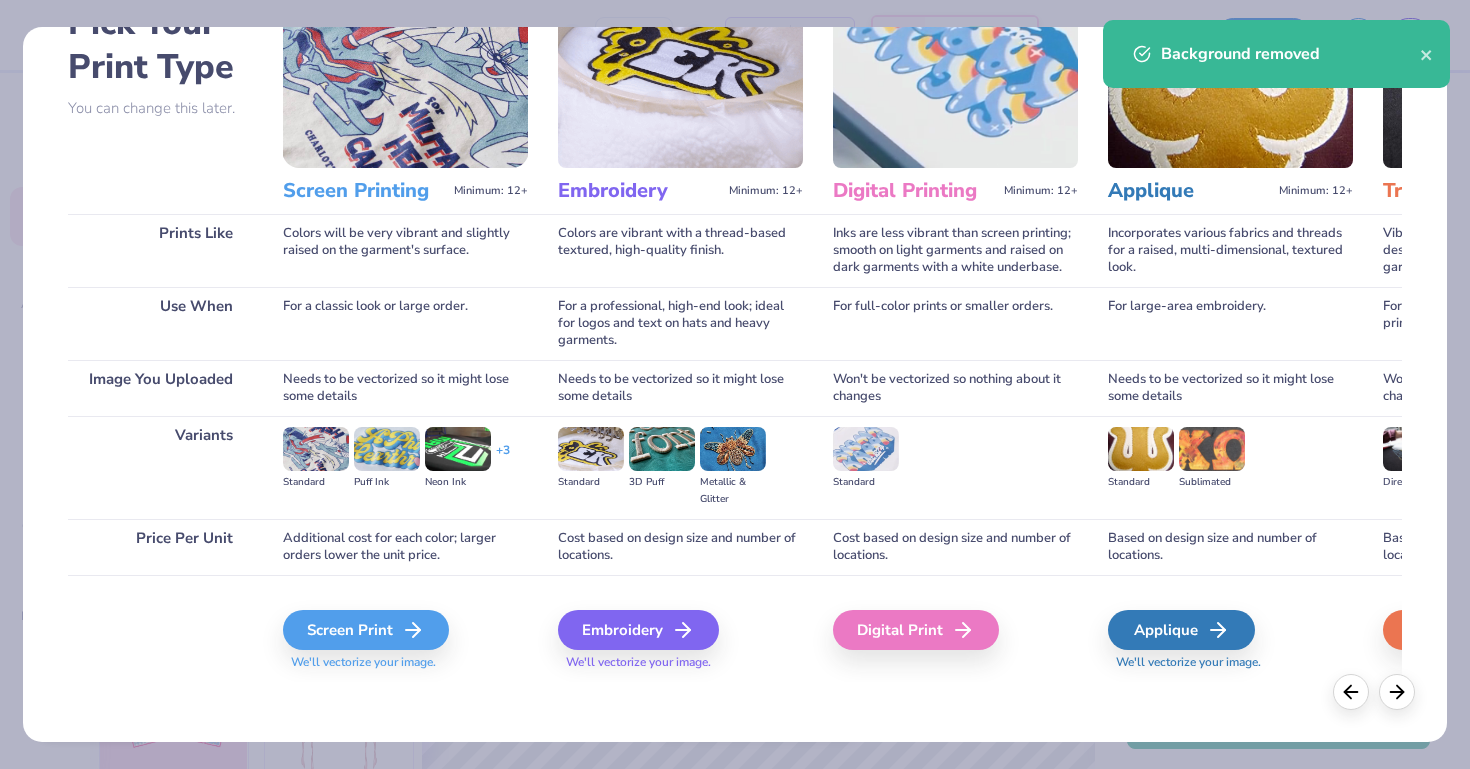 scroll, scrollTop: 128, scrollLeft: 0, axis: vertical 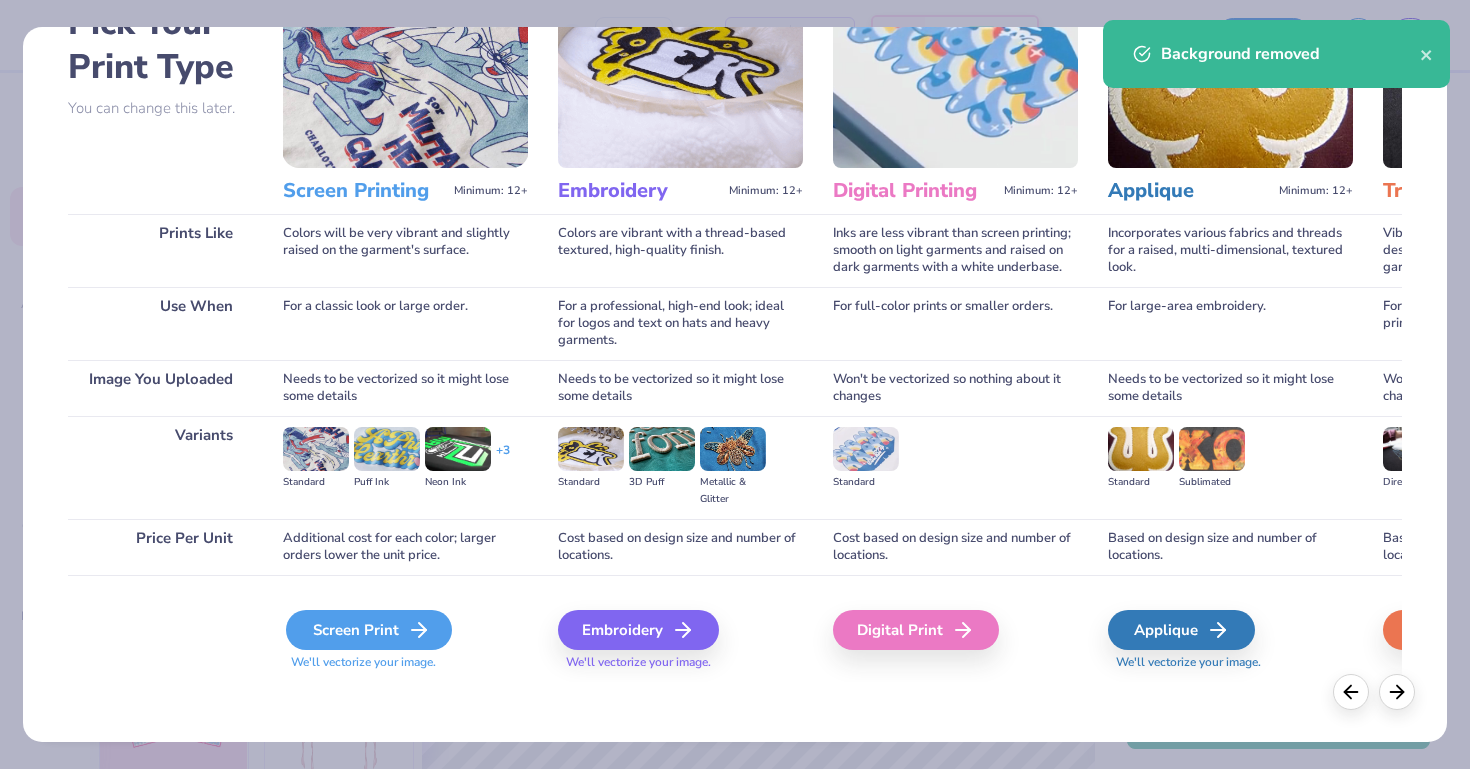click on "Screen Print" at bounding box center (369, 630) 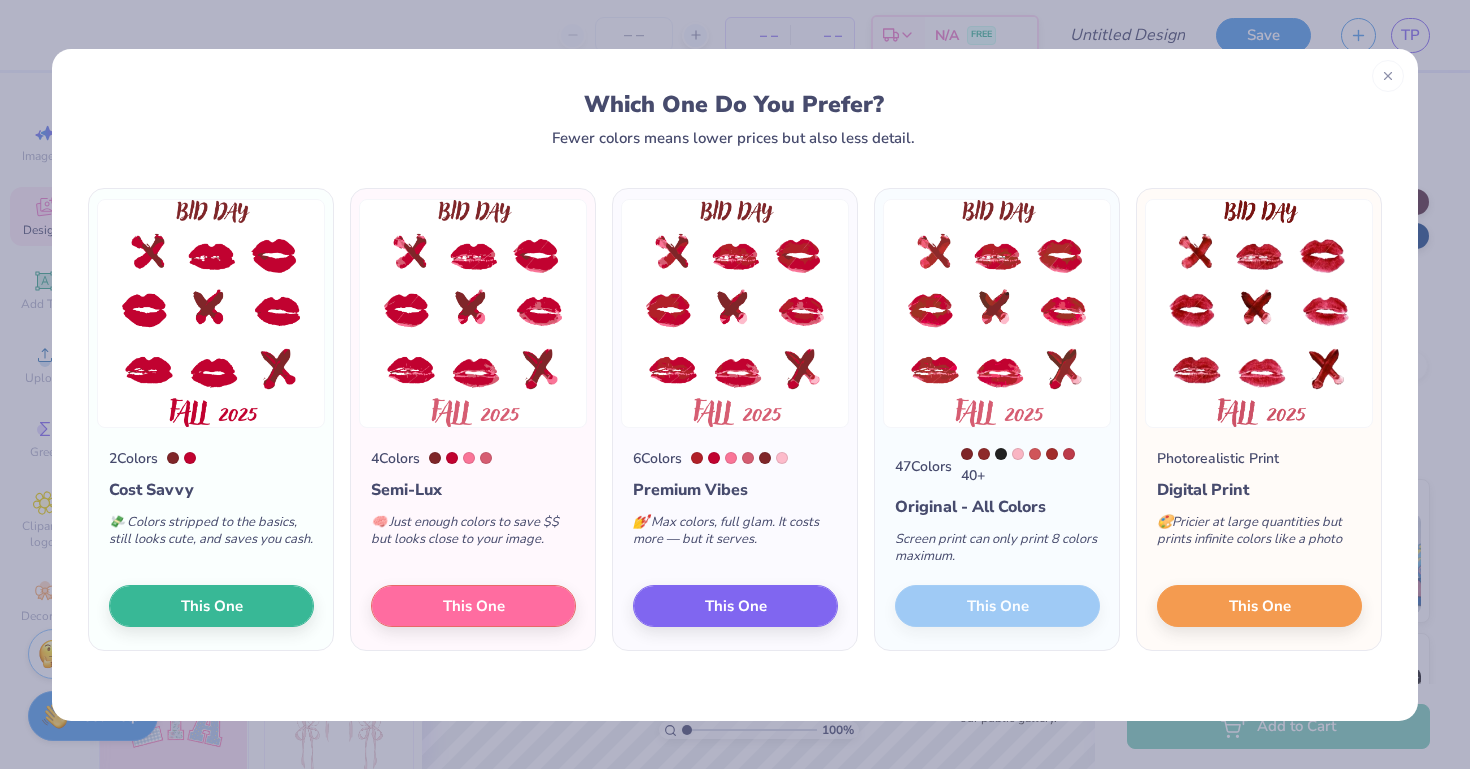 click on "Photorealistic Print Digital Print 🎨  Pricier at large quantities but prints infinite colors like a photo This One" at bounding box center [1259, 539] 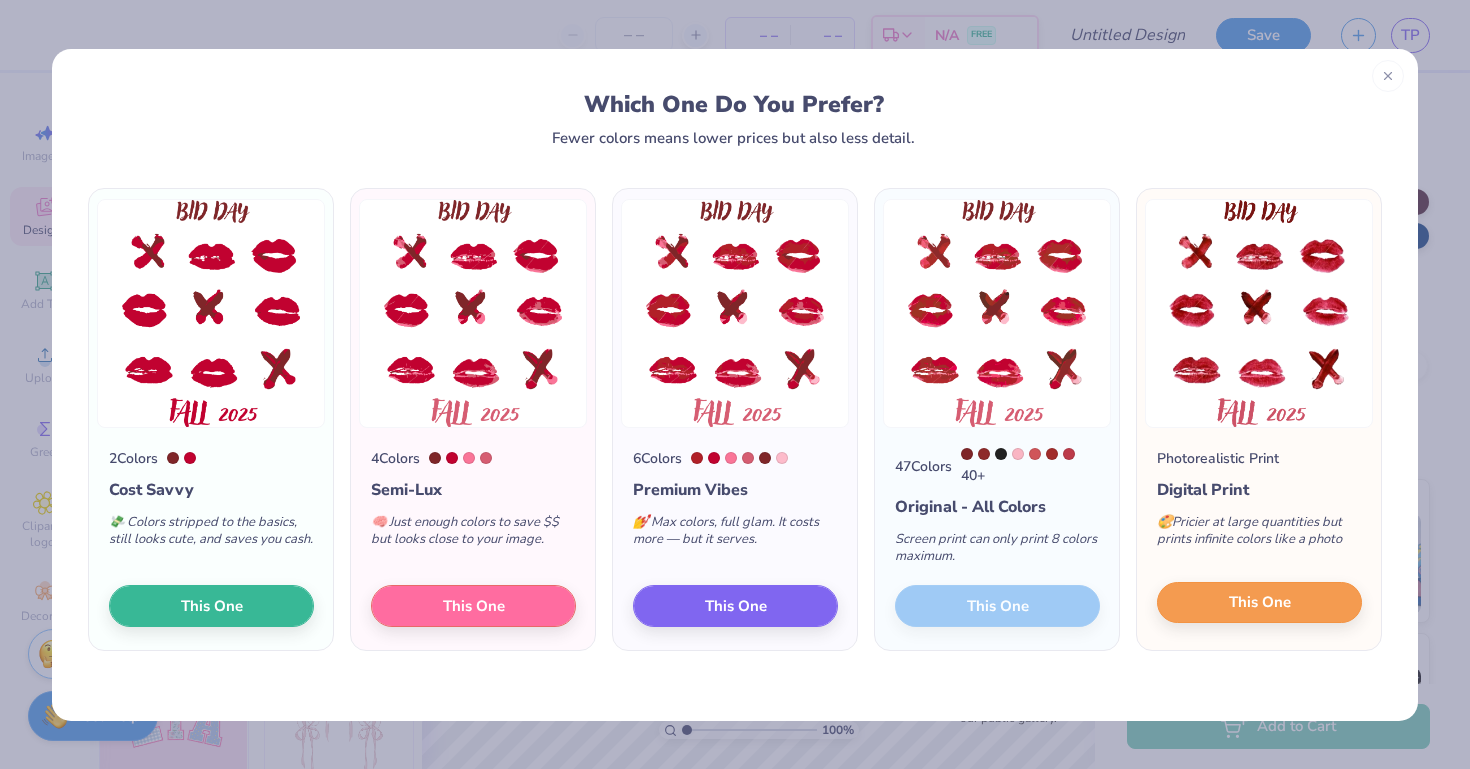click on "This One" at bounding box center (1259, 603) 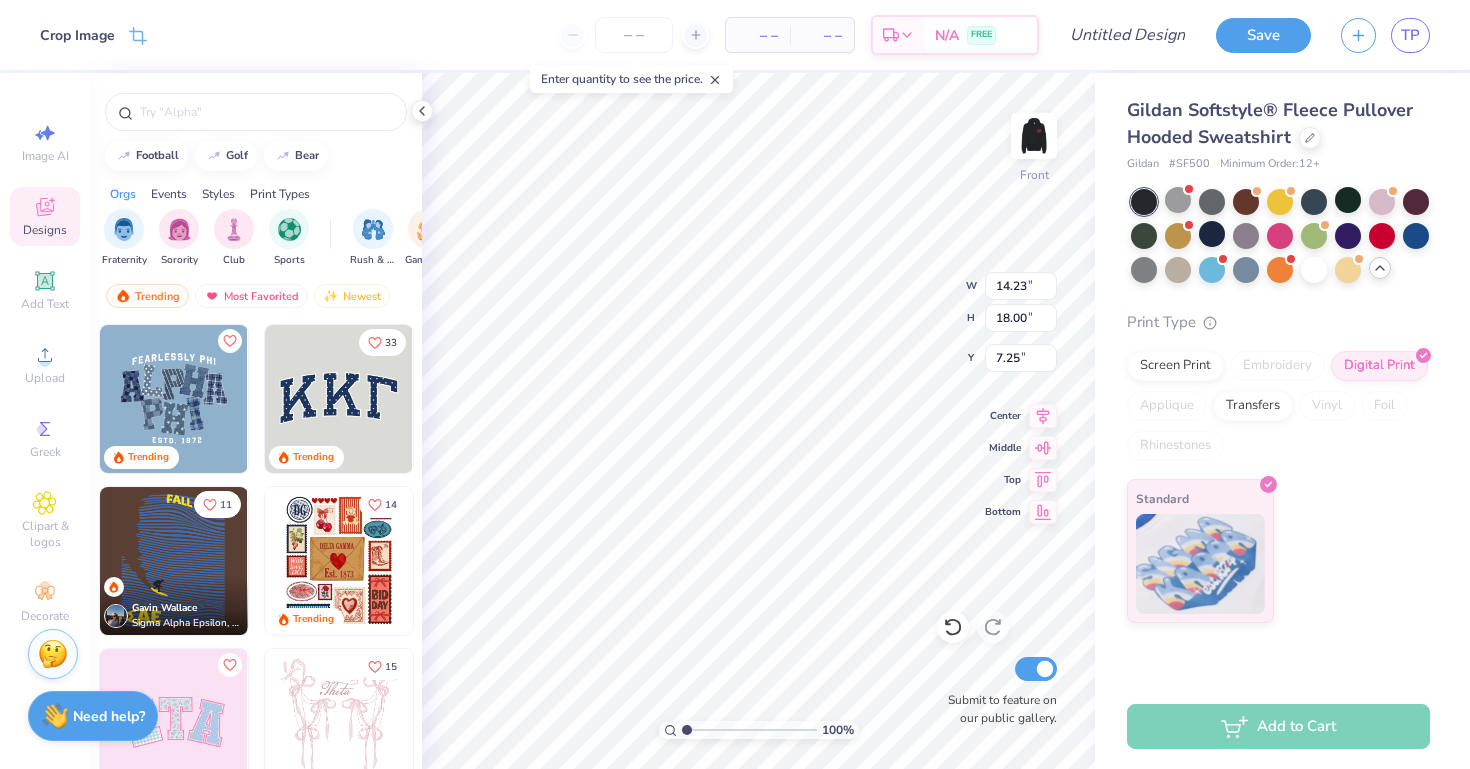 type on "11.09" 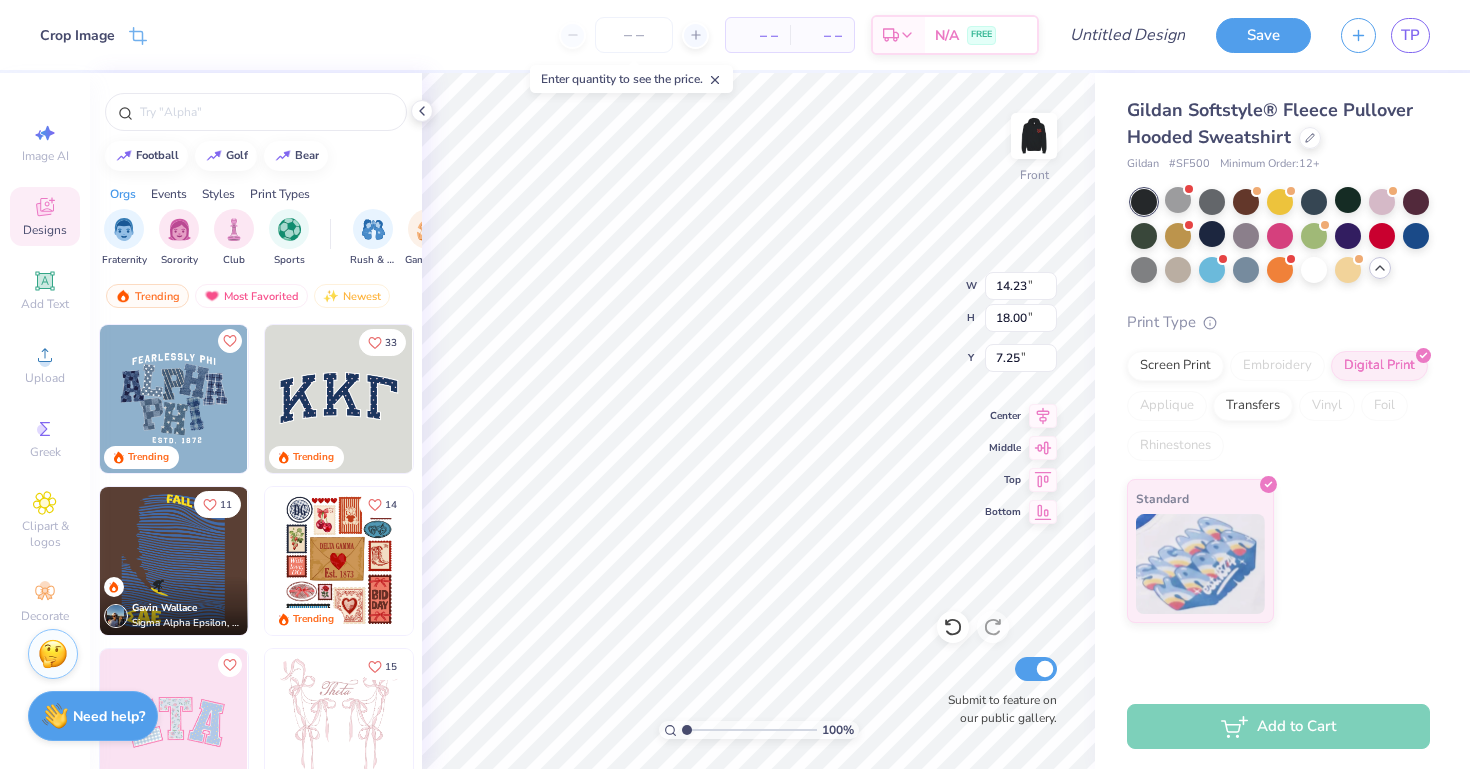 type on "14.04" 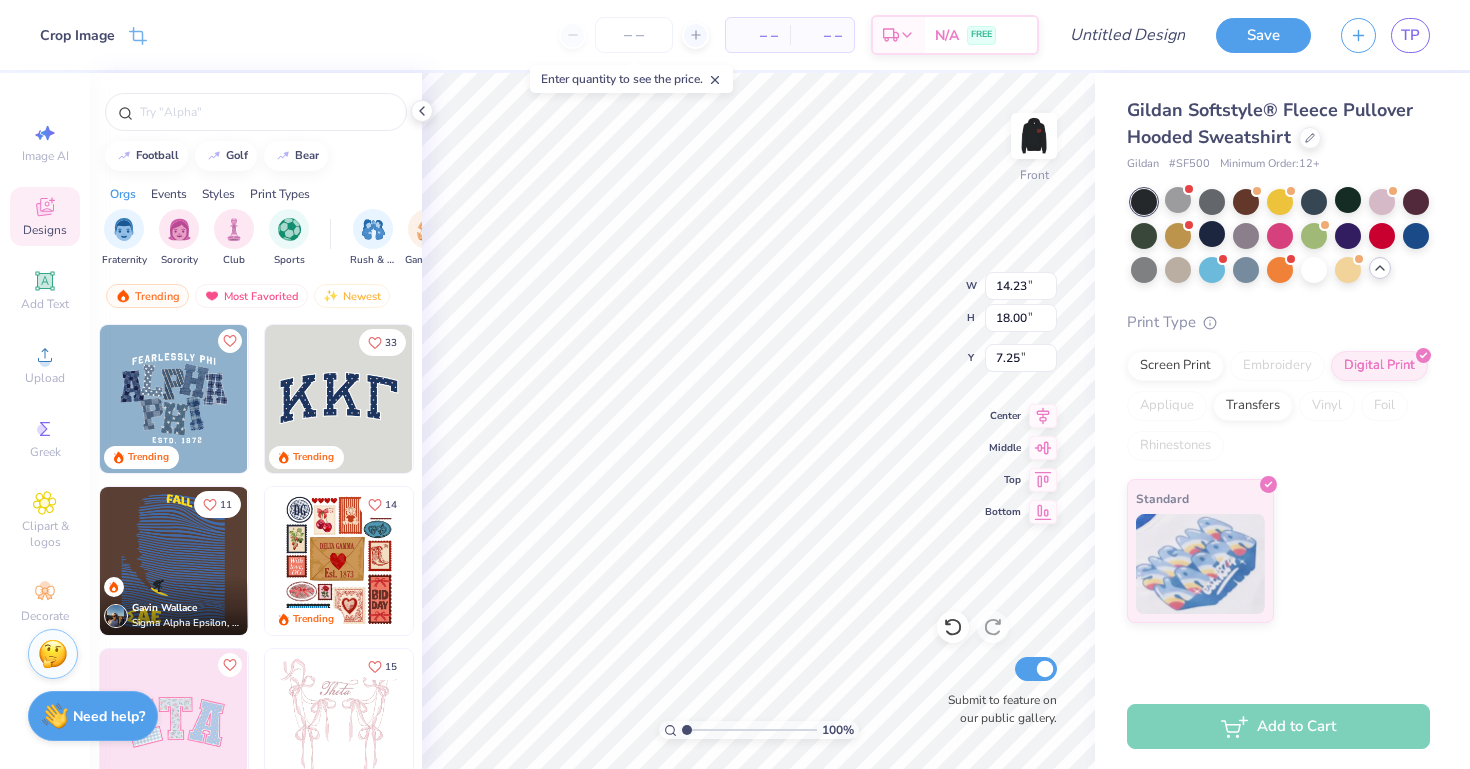 type on "11.21" 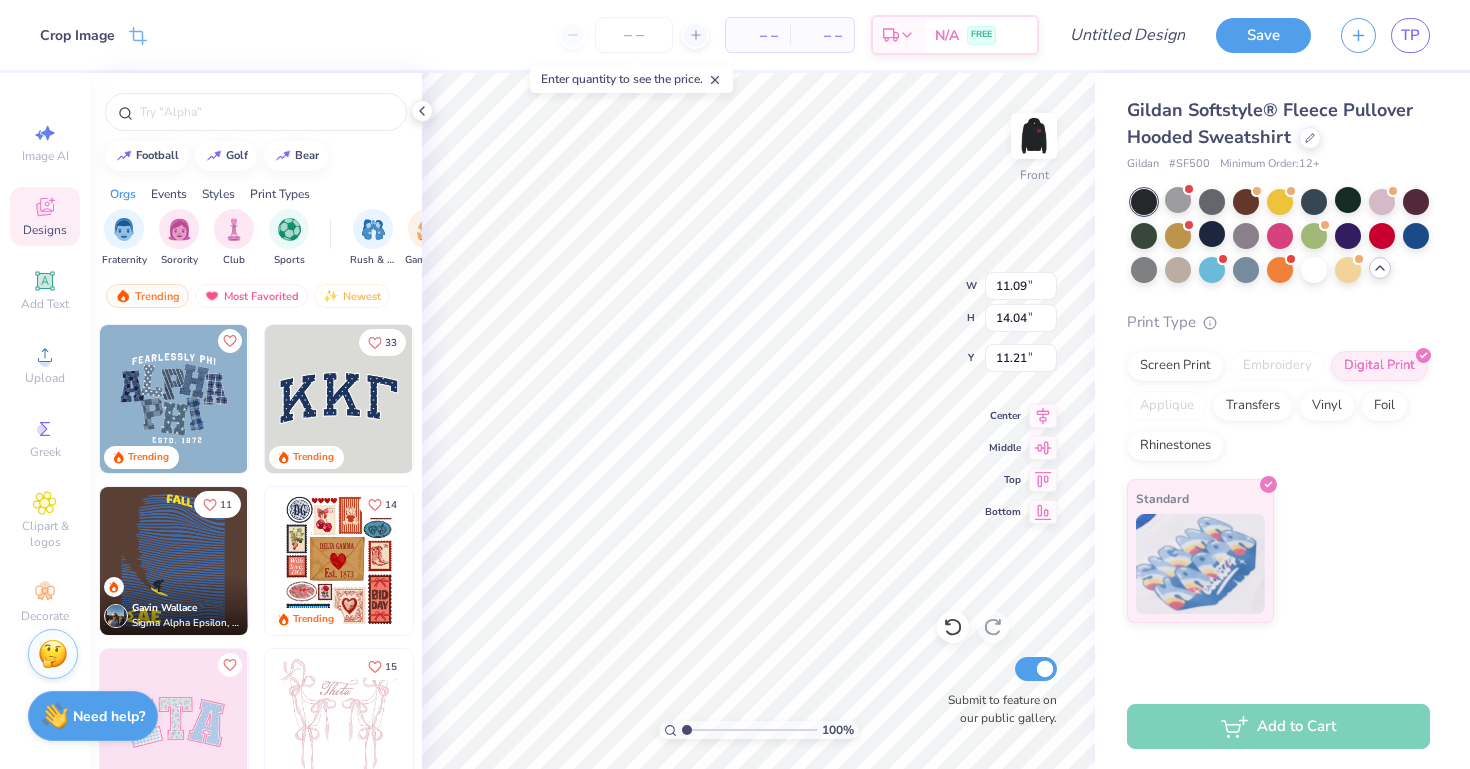 type on "6.42" 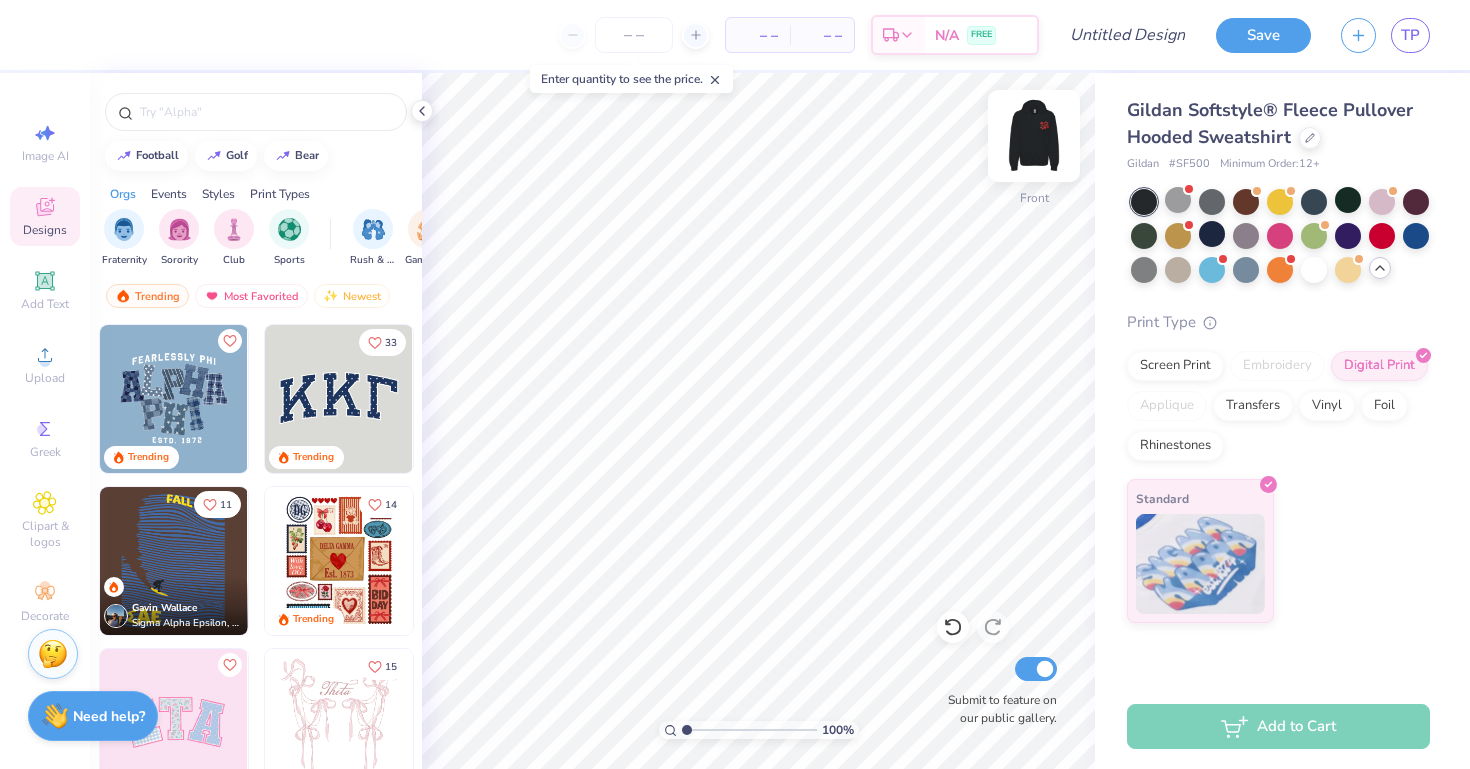 click at bounding box center (1034, 136) 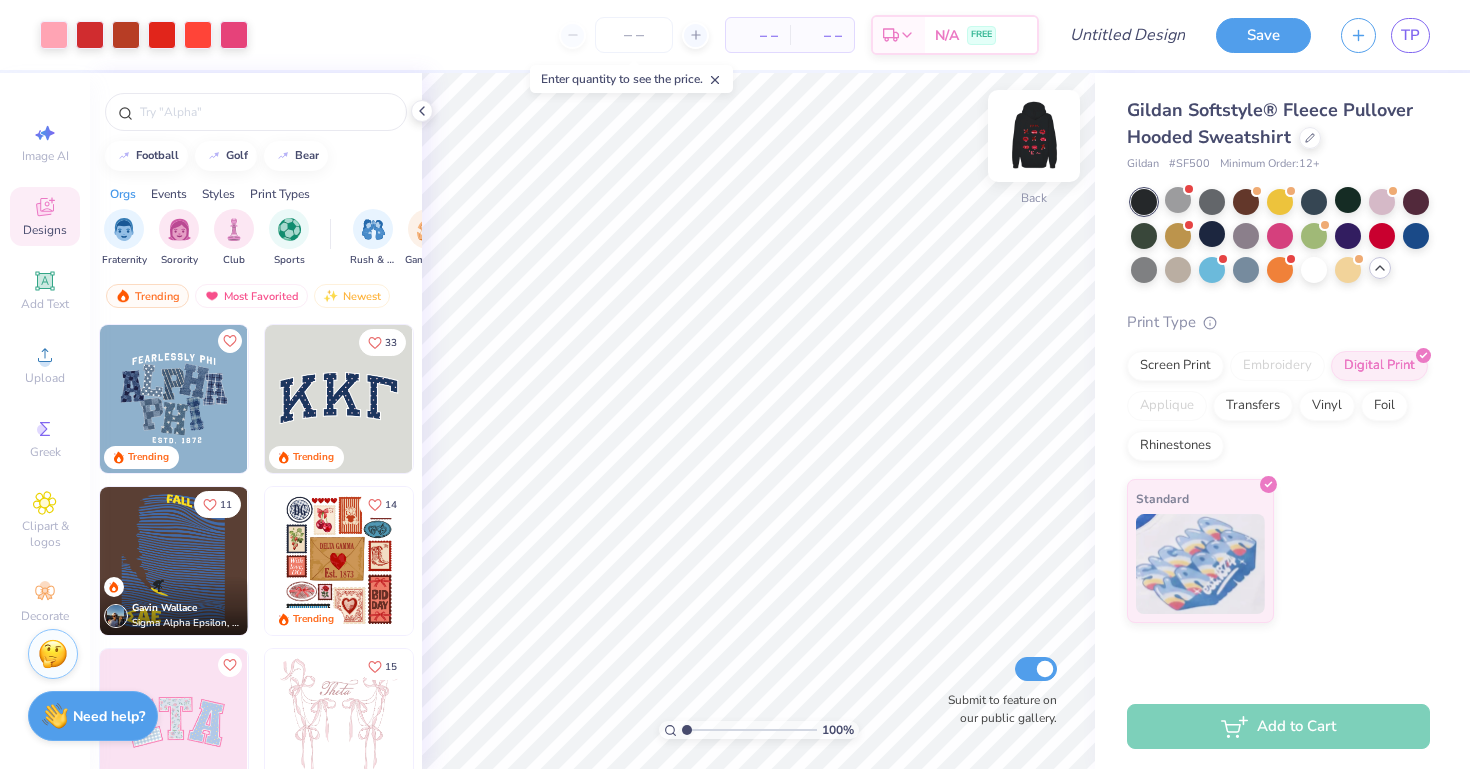 click at bounding box center [1034, 136] 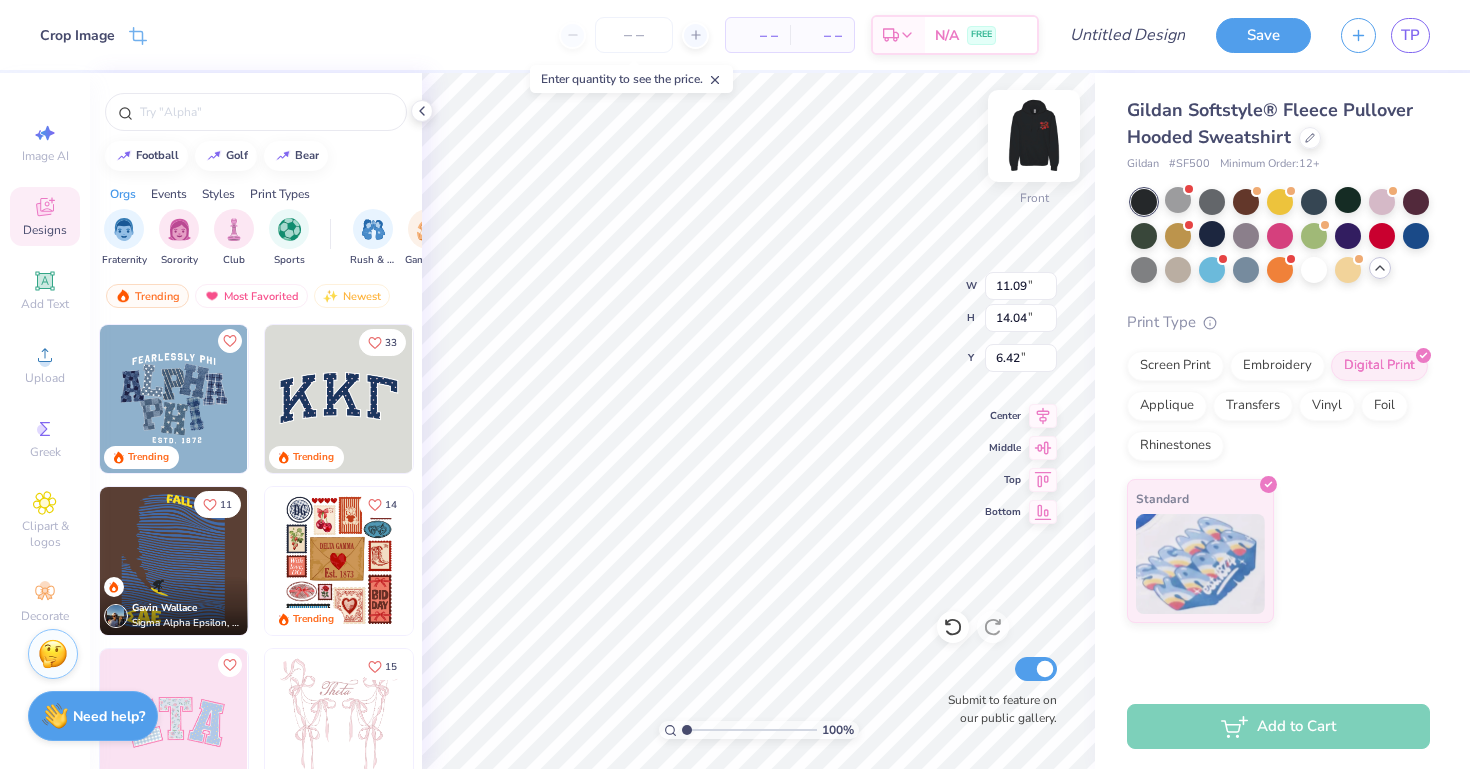 type on "9.00" 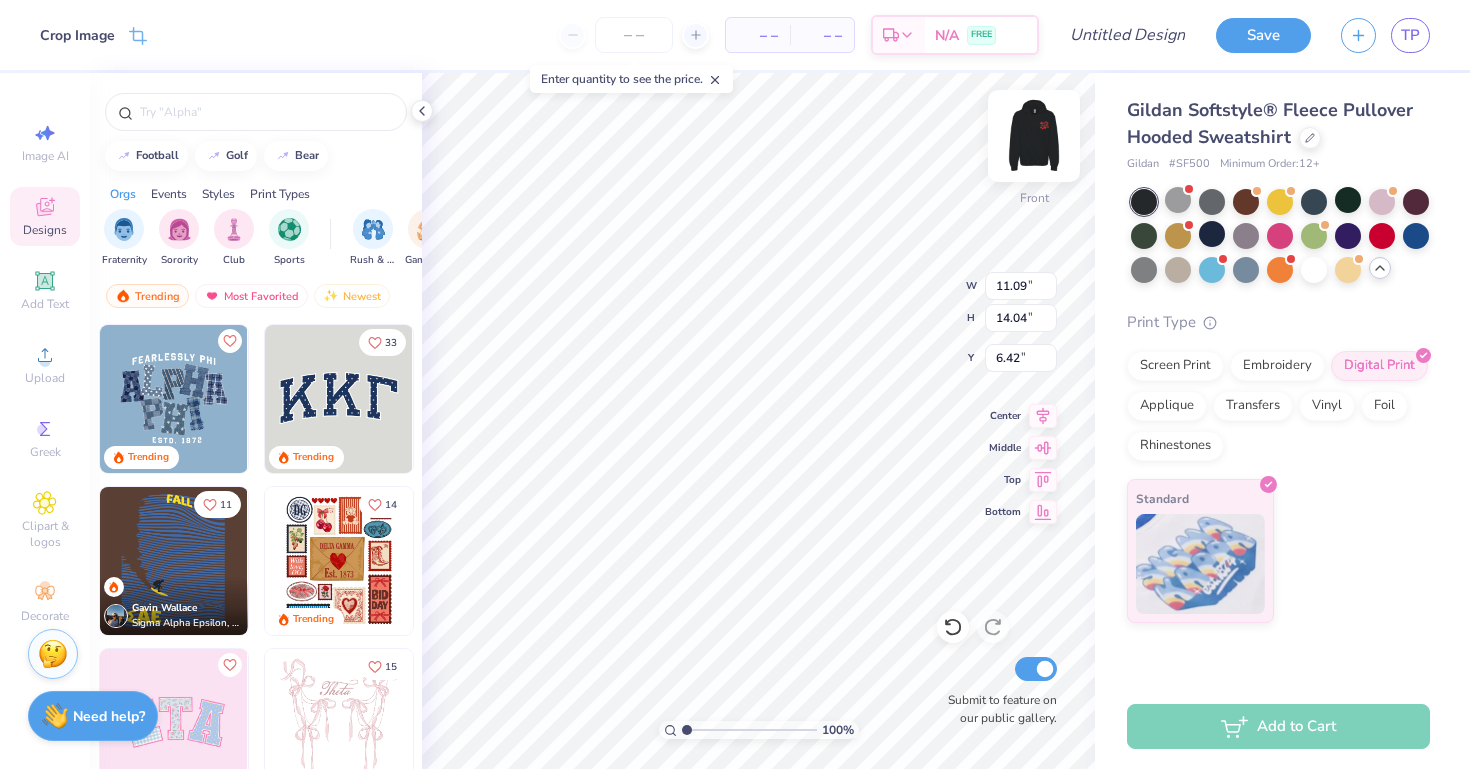 type on "11.39" 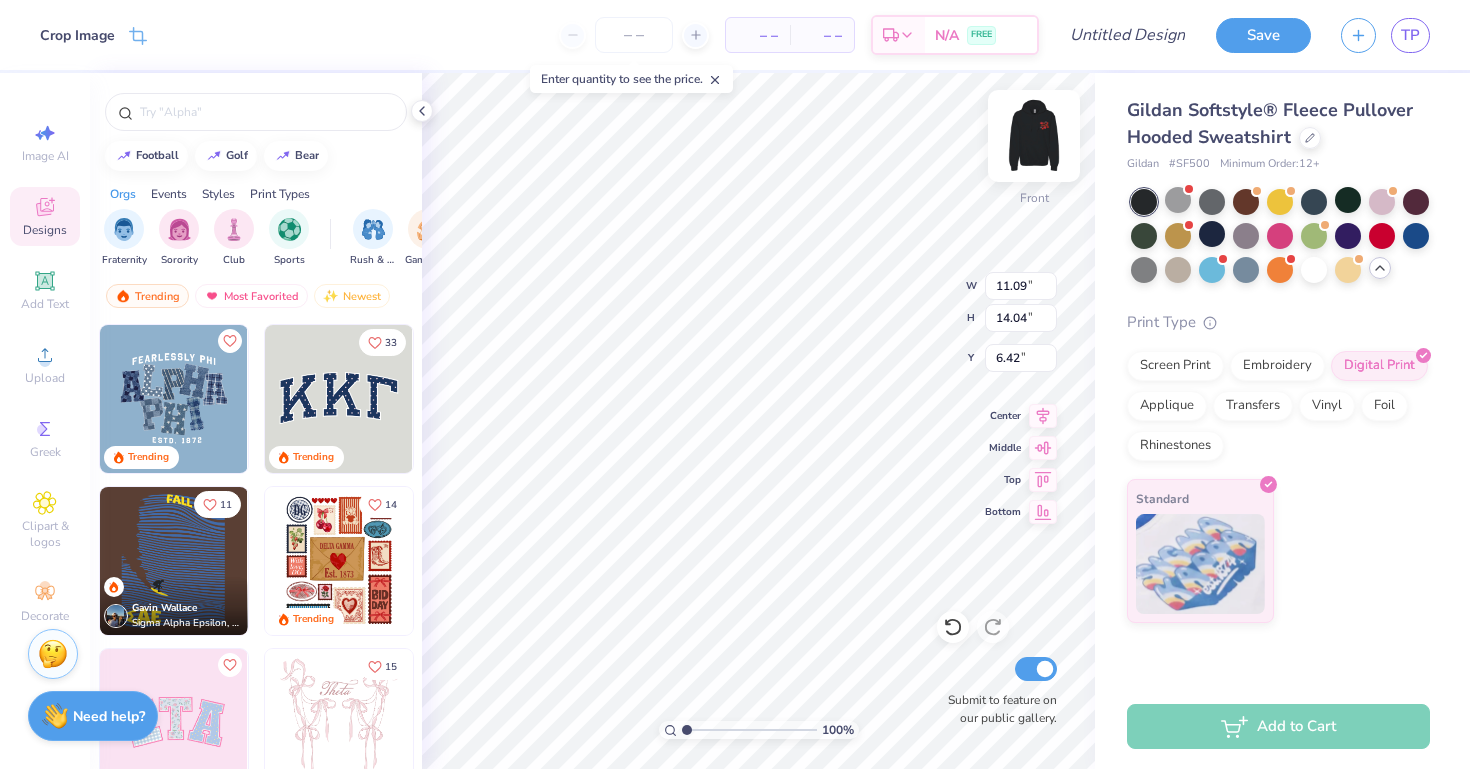 type on "9.07" 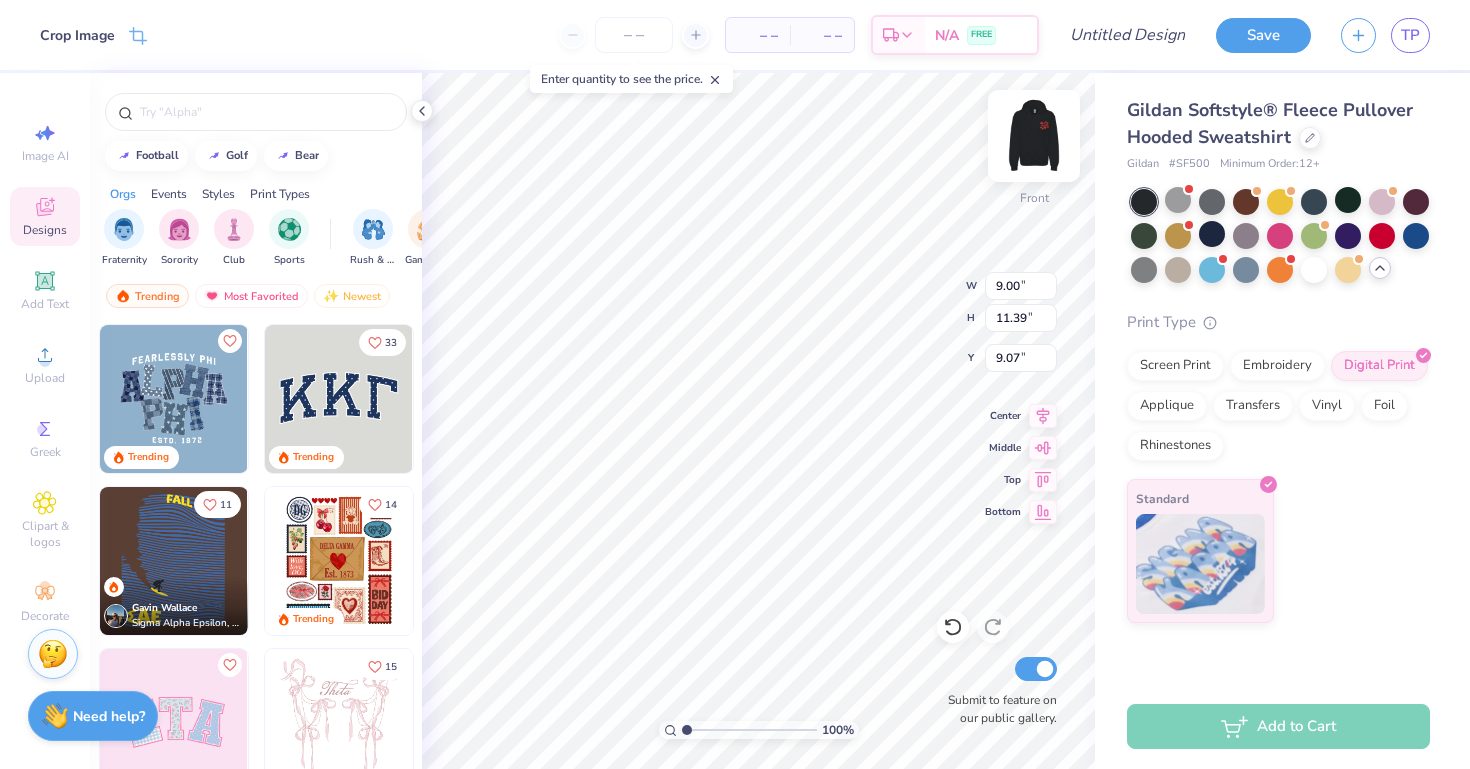 type on "6.75" 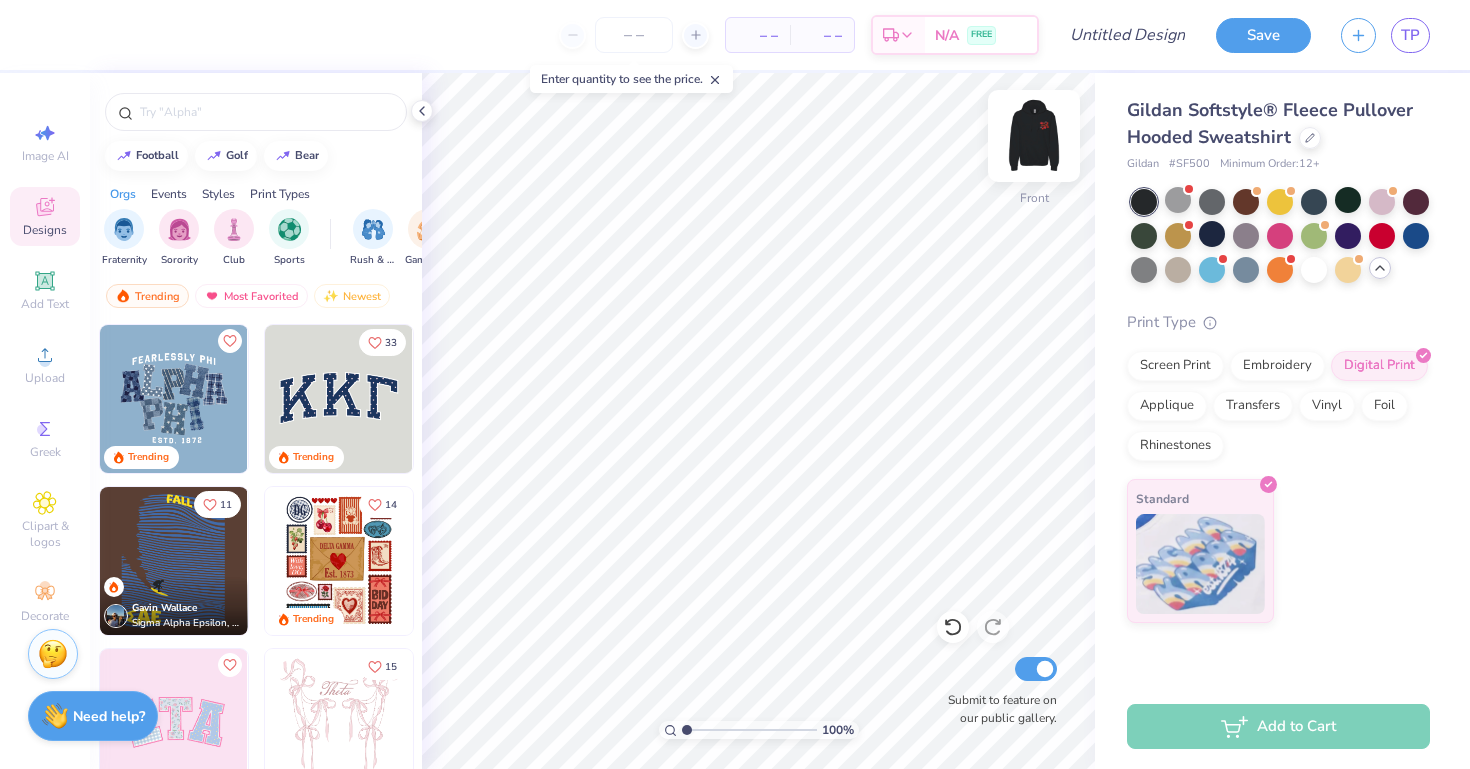 click at bounding box center (1034, 136) 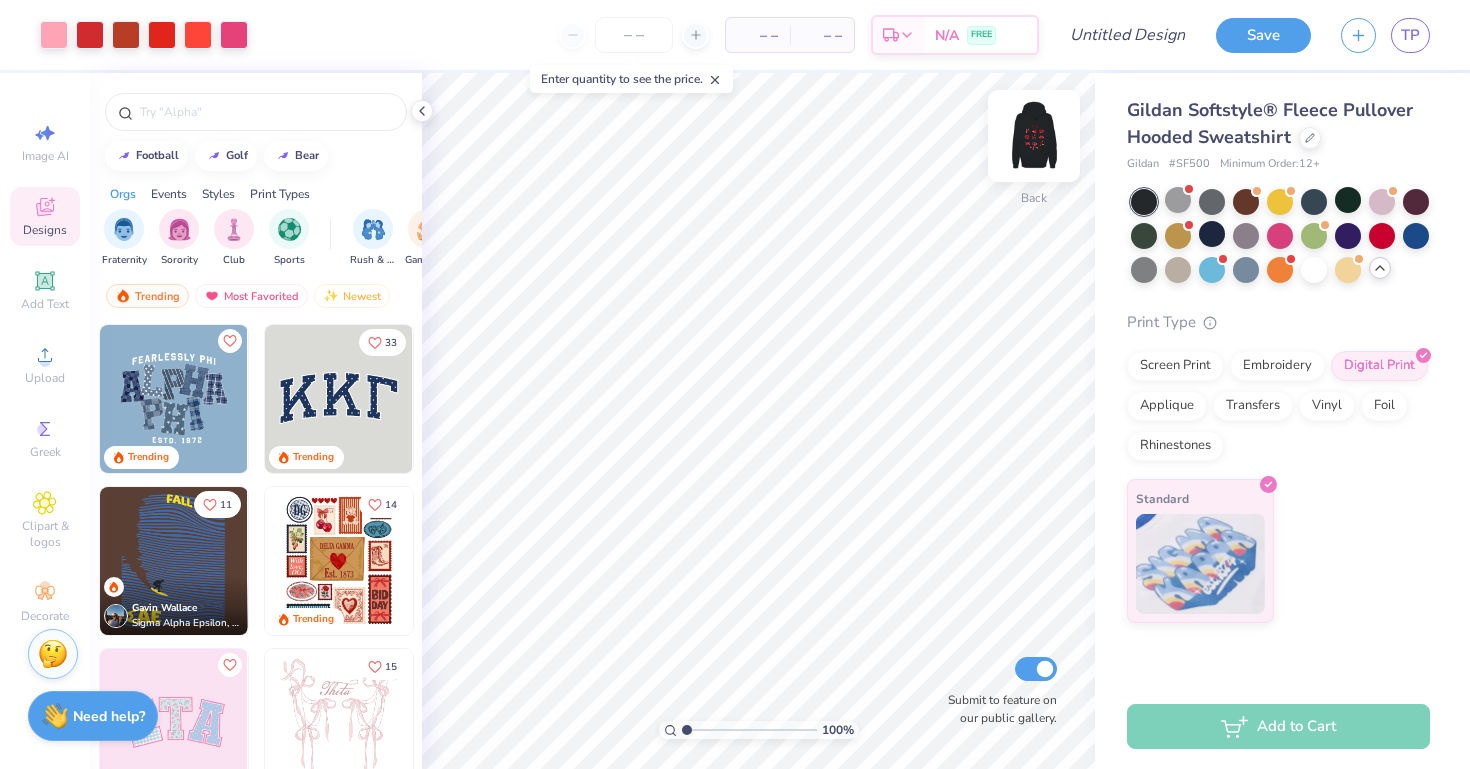 click at bounding box center [1034, 136] 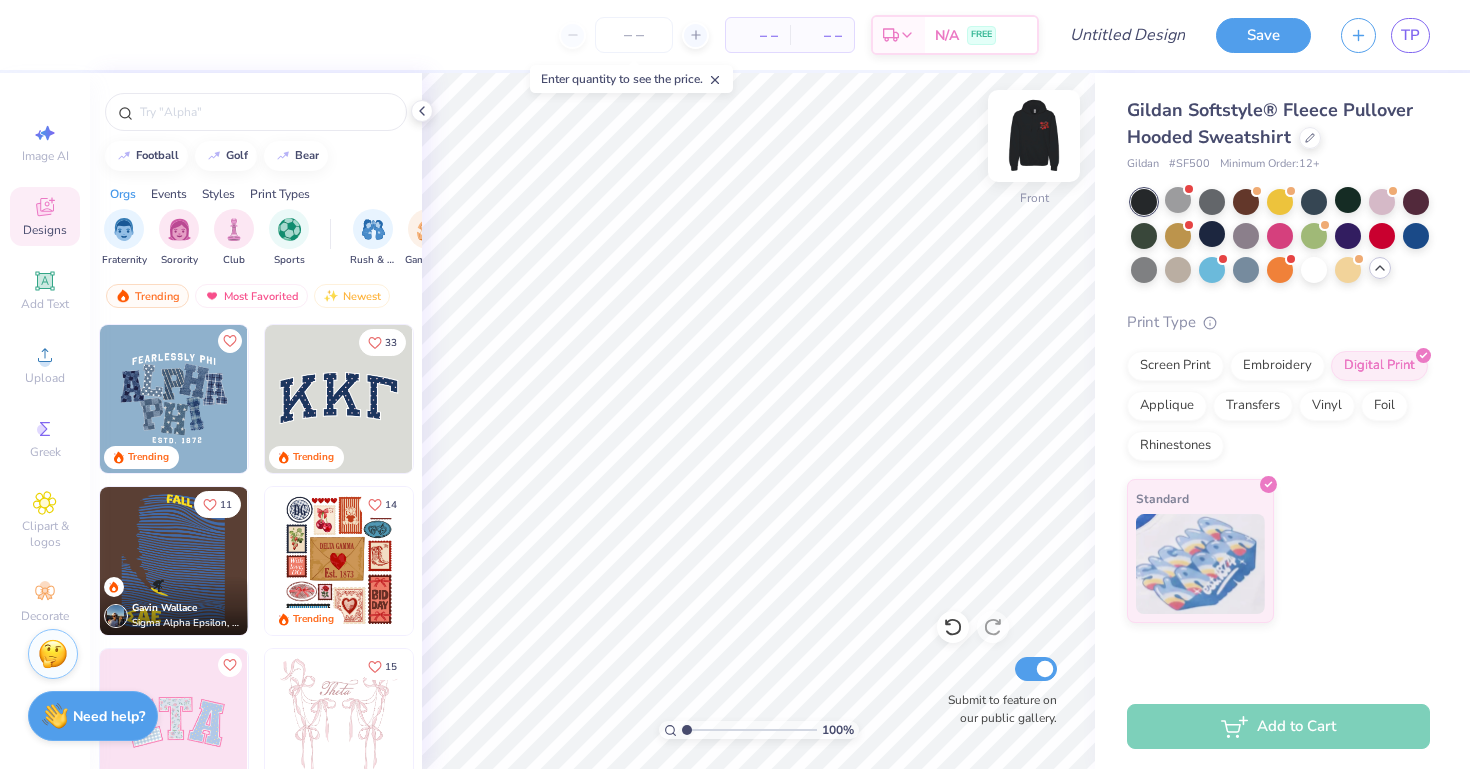 click at bounding box center [1034, 136] 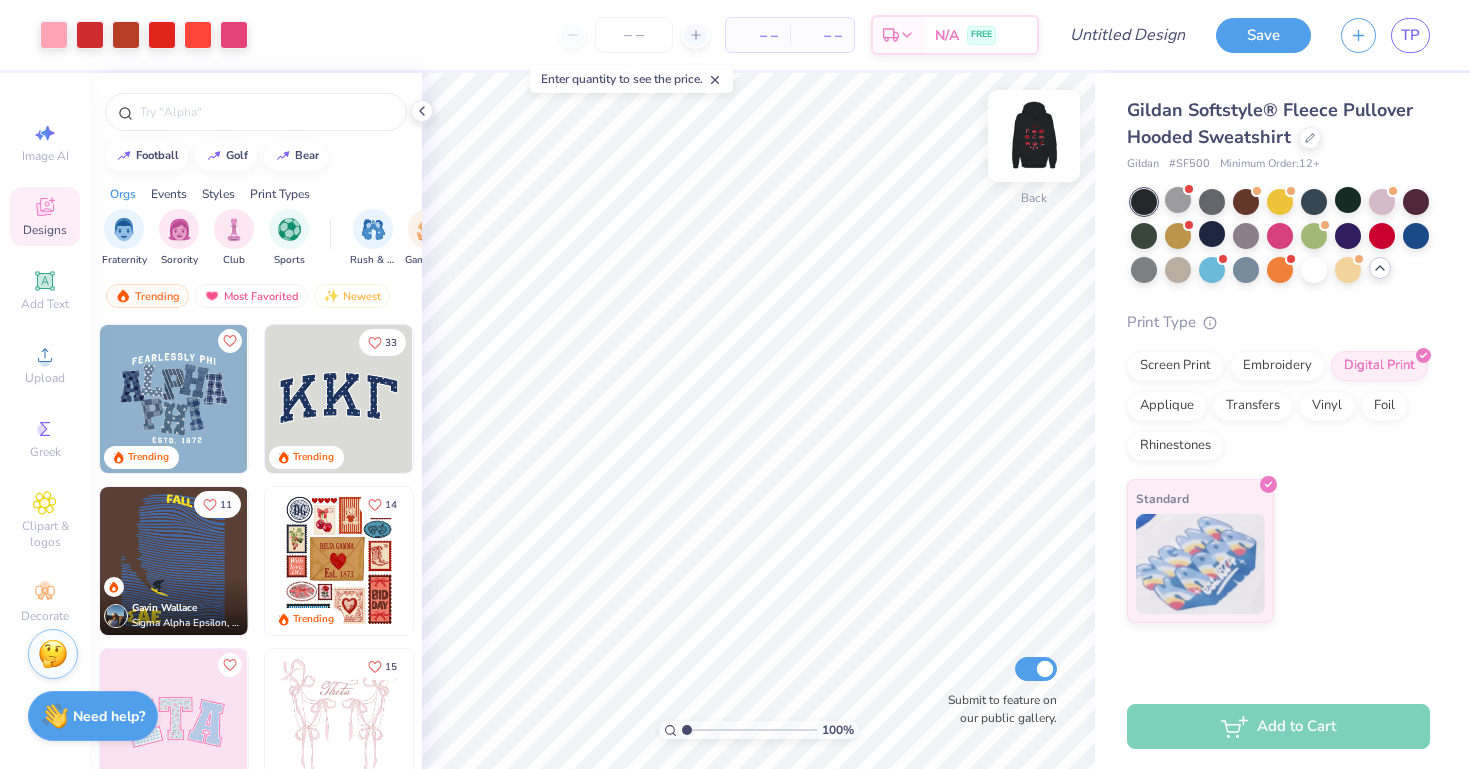 click at bounding box center [1034, 136] 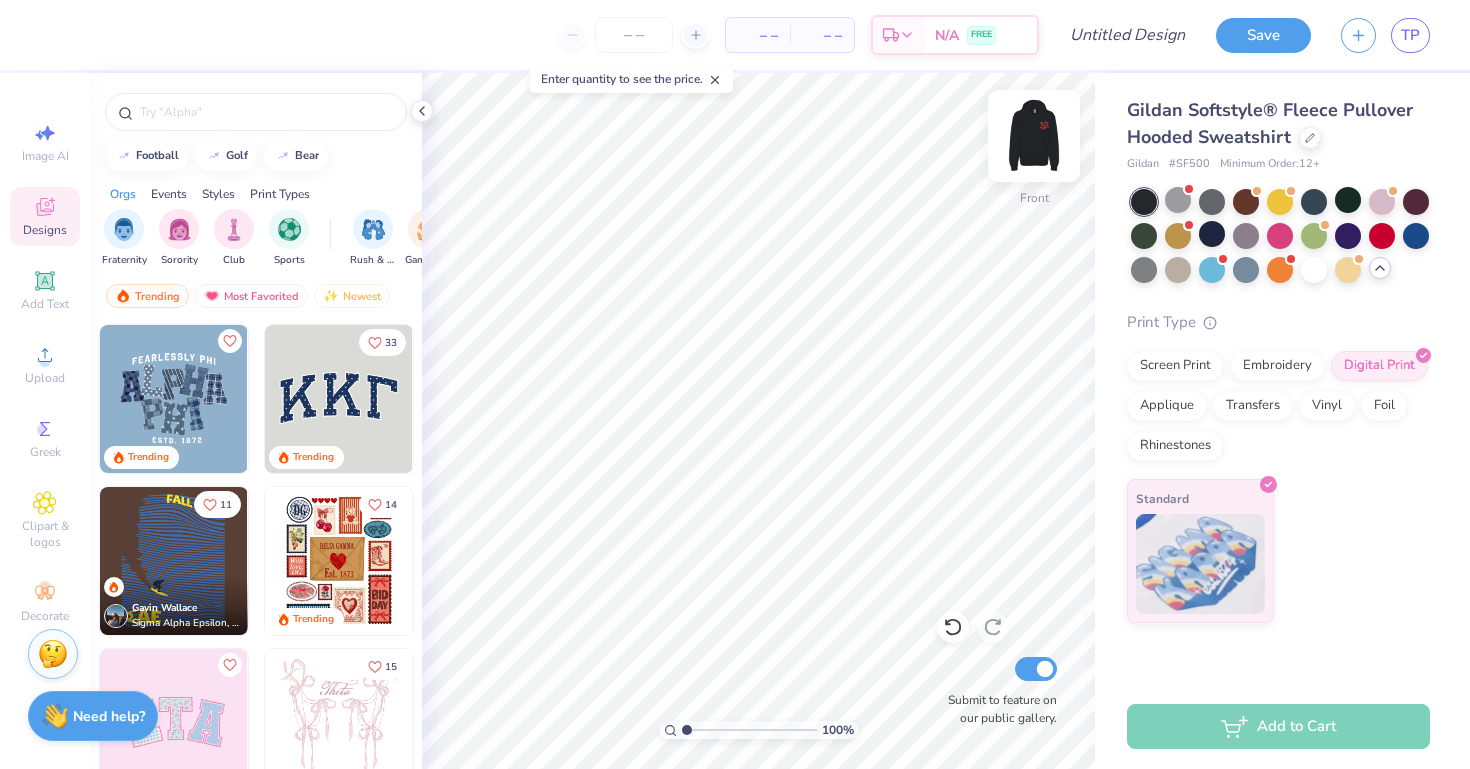 click at bounding box center (1034, 136) 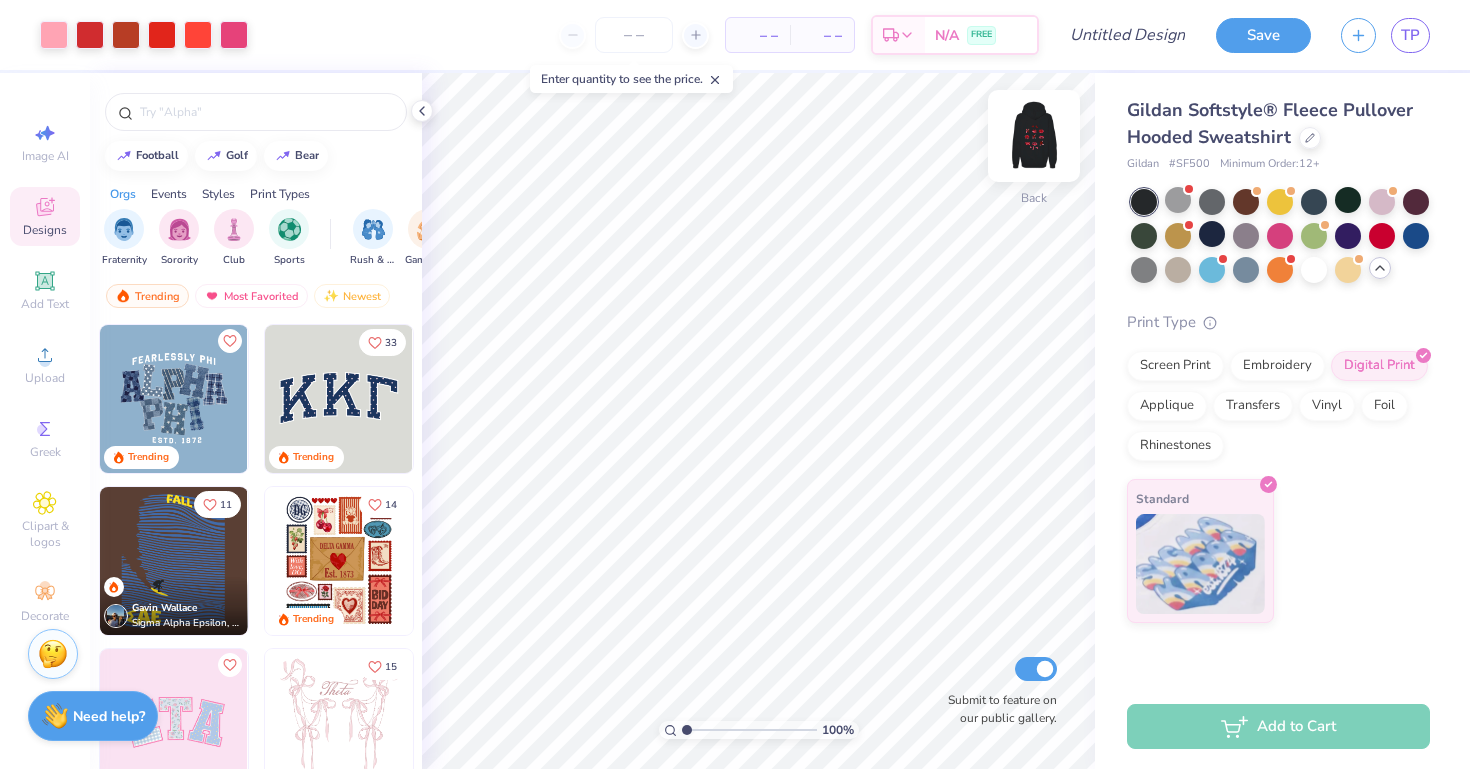 click at bounding box center [1034, 136] 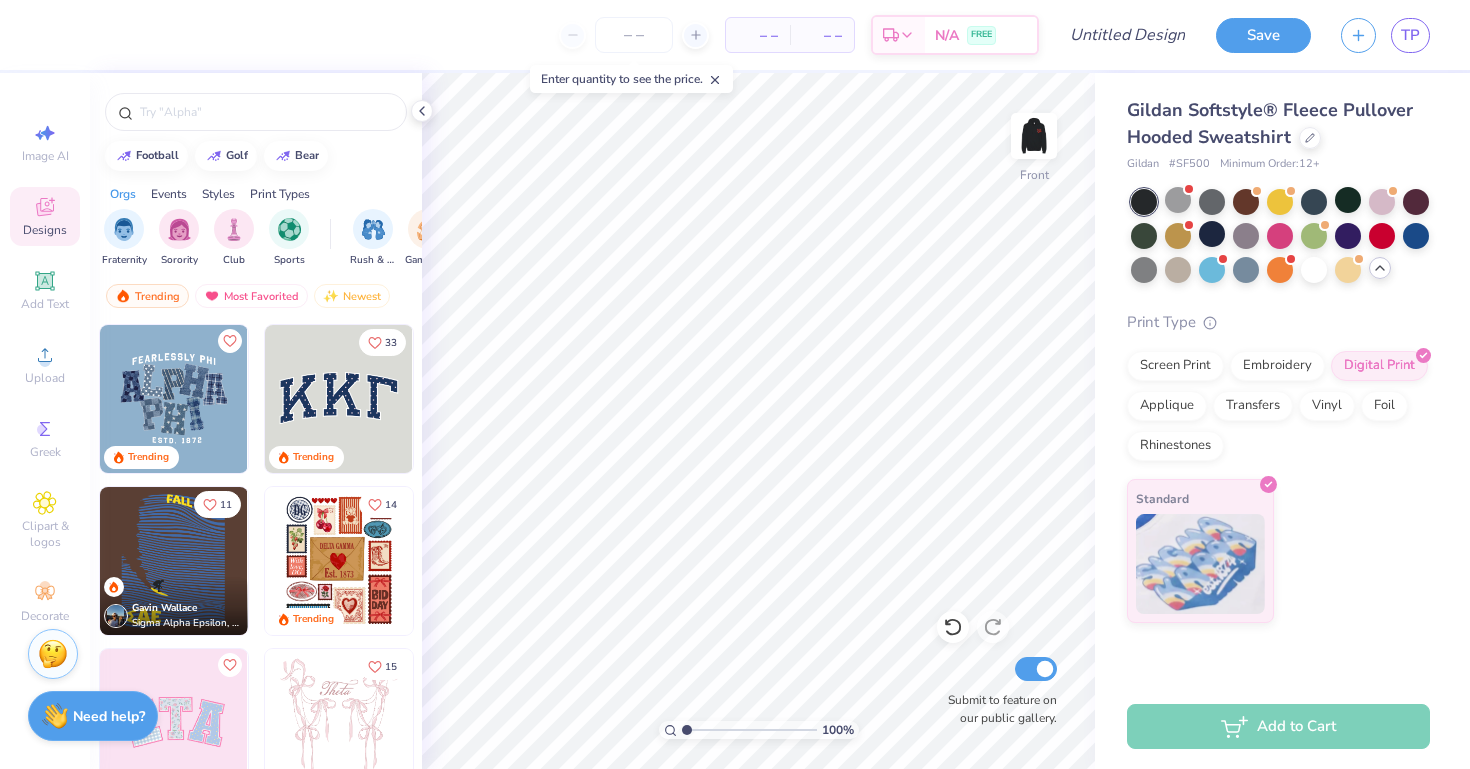 click on "Submit to feature on our public gallery." at bounding box center [1036, 669] 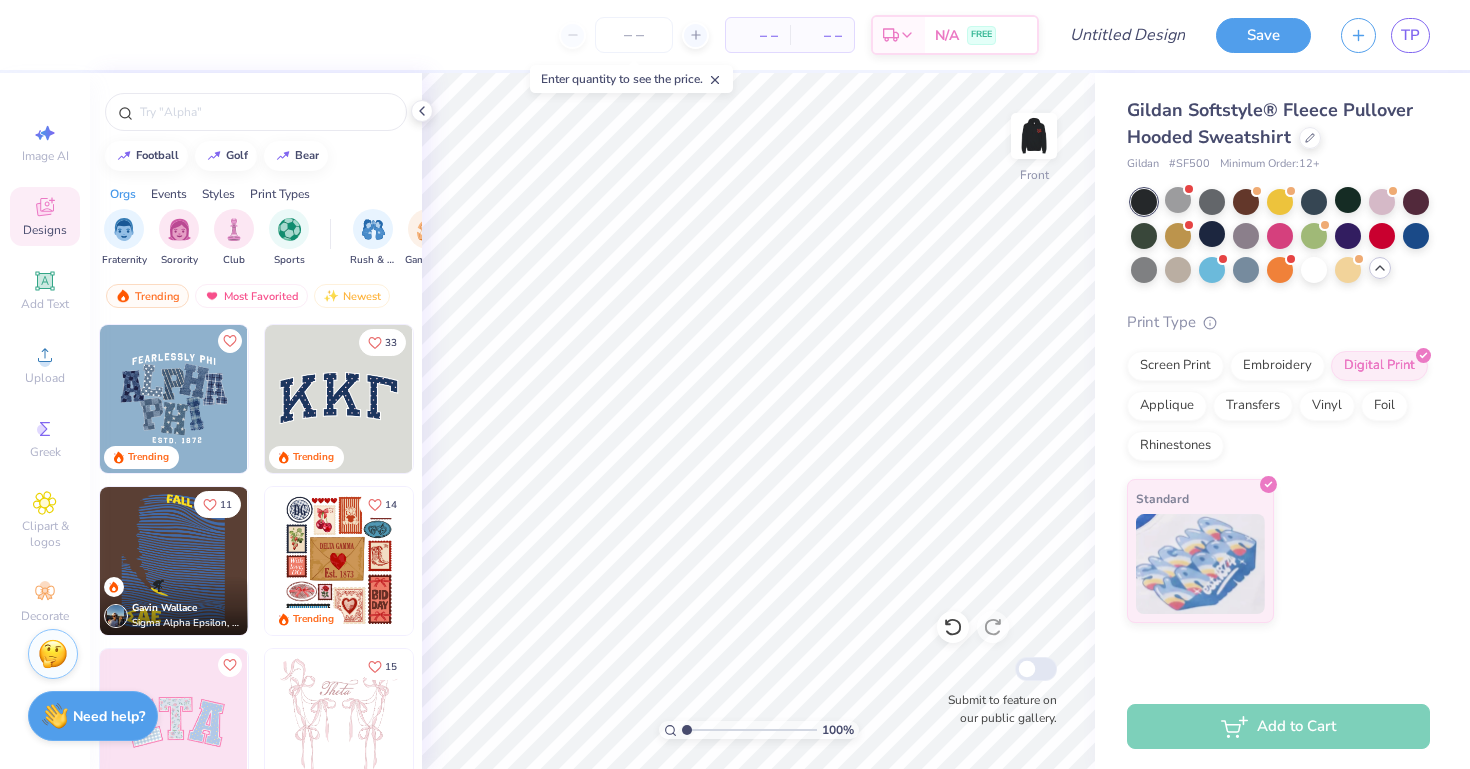 checkbox on "false" 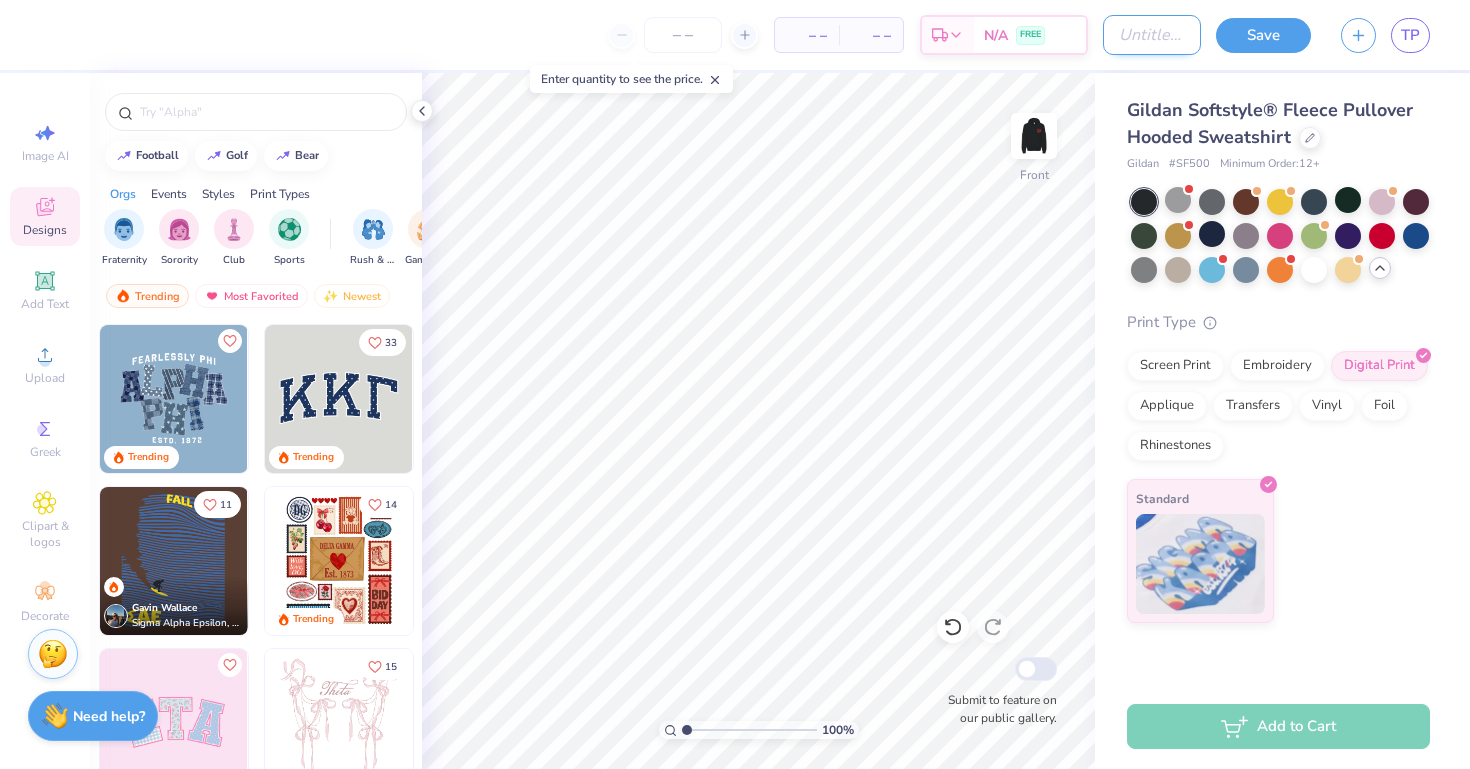 click on "Design Title" at bounding box center (1152, 35) 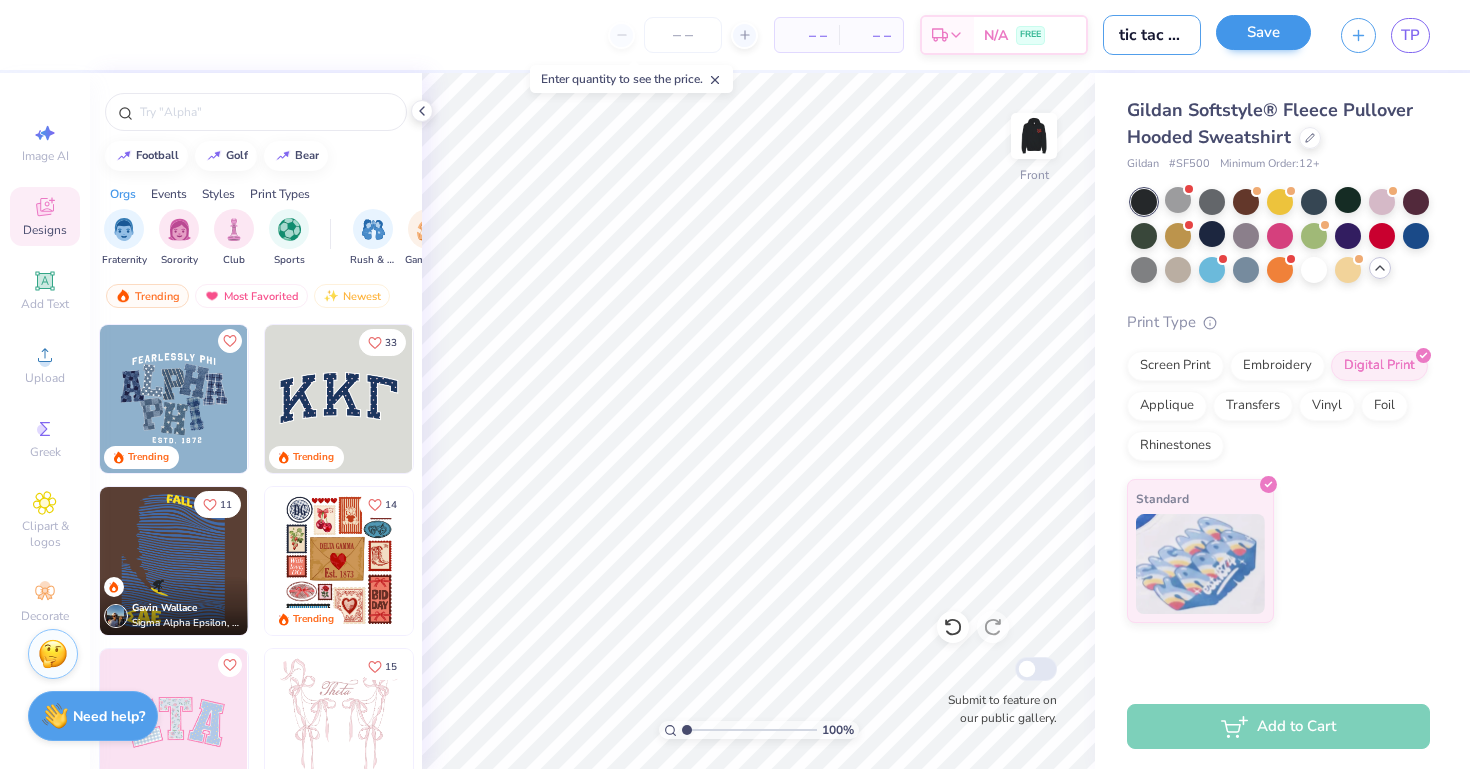 type on "tic tac toe" 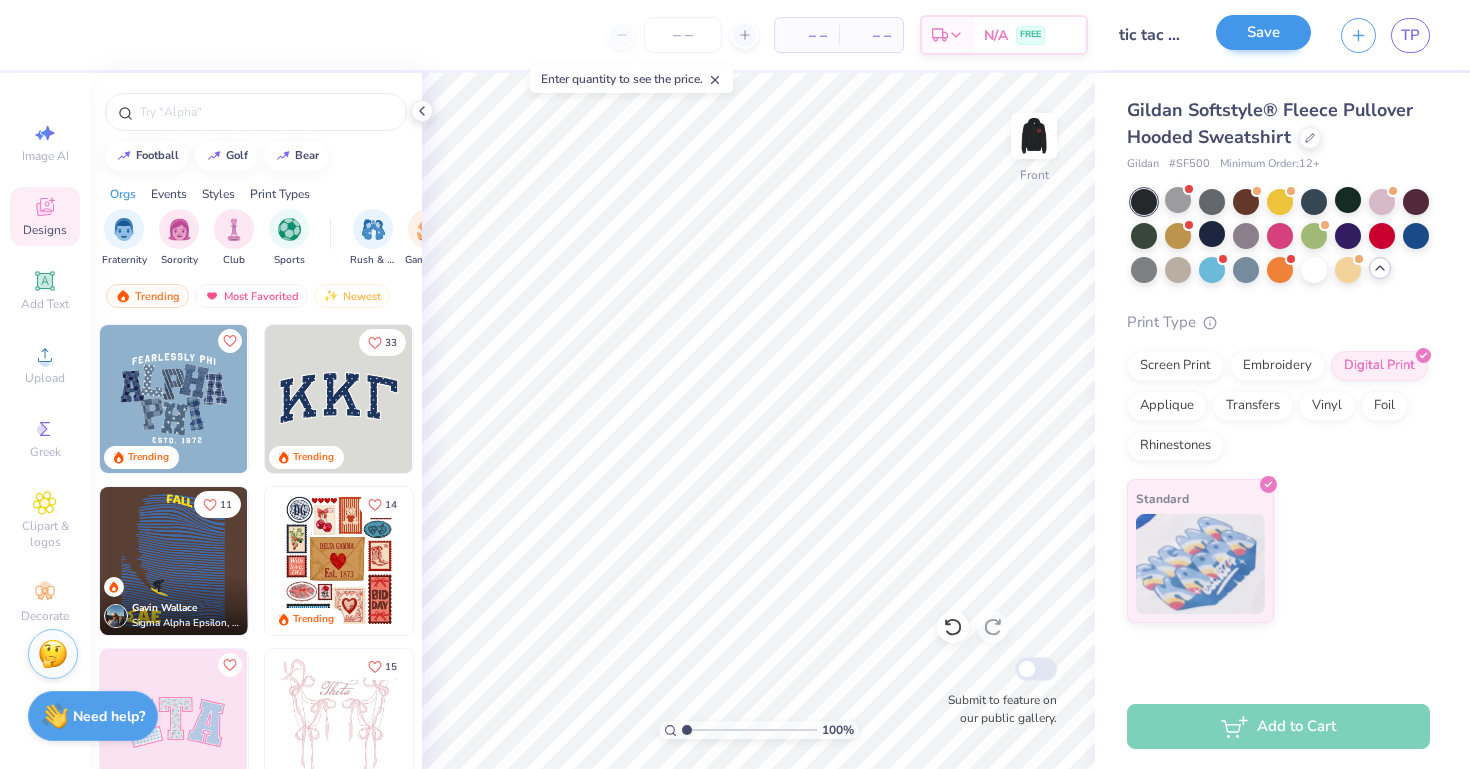 click on "Save" at bounding box center [1263, 32] 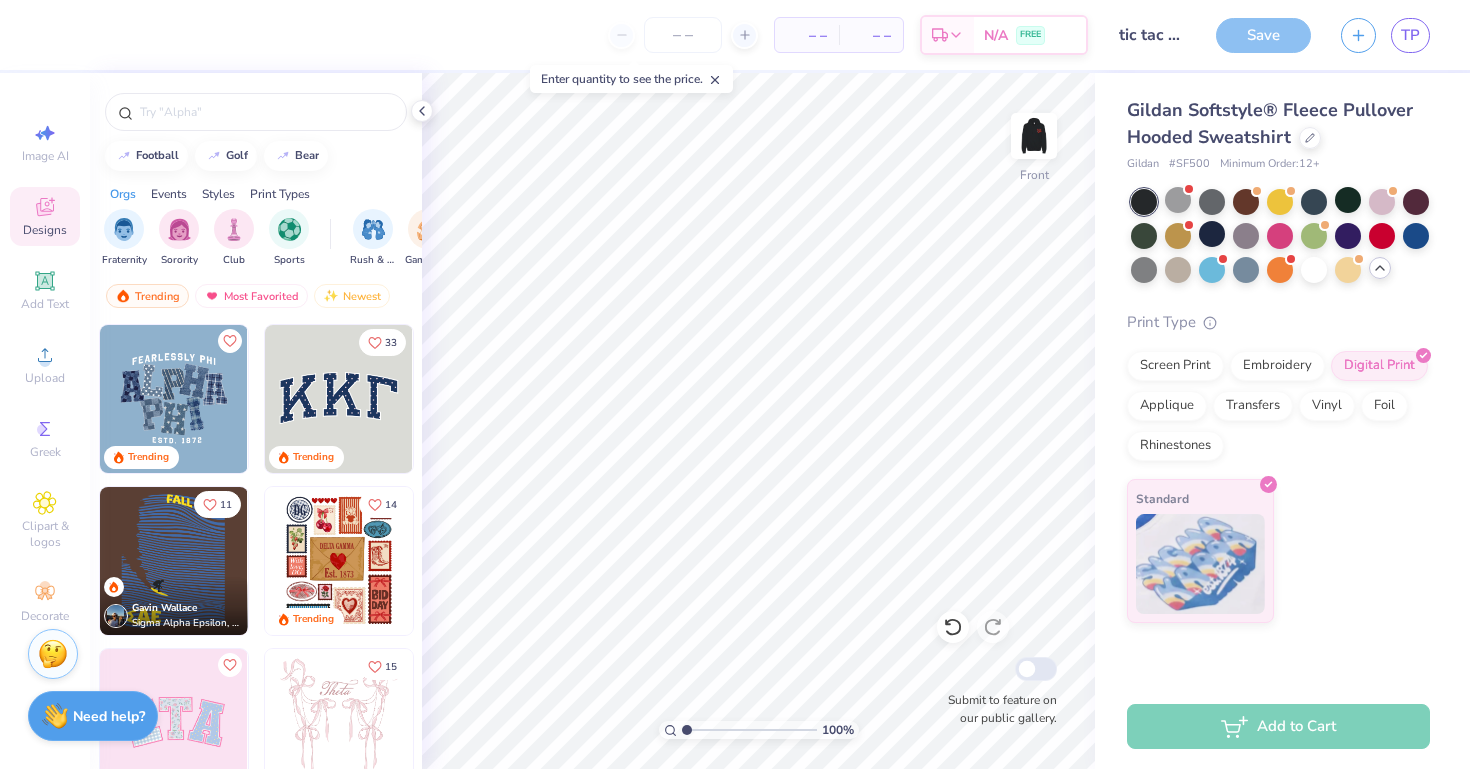 click on "Save" at bounding box center [1263, 35] 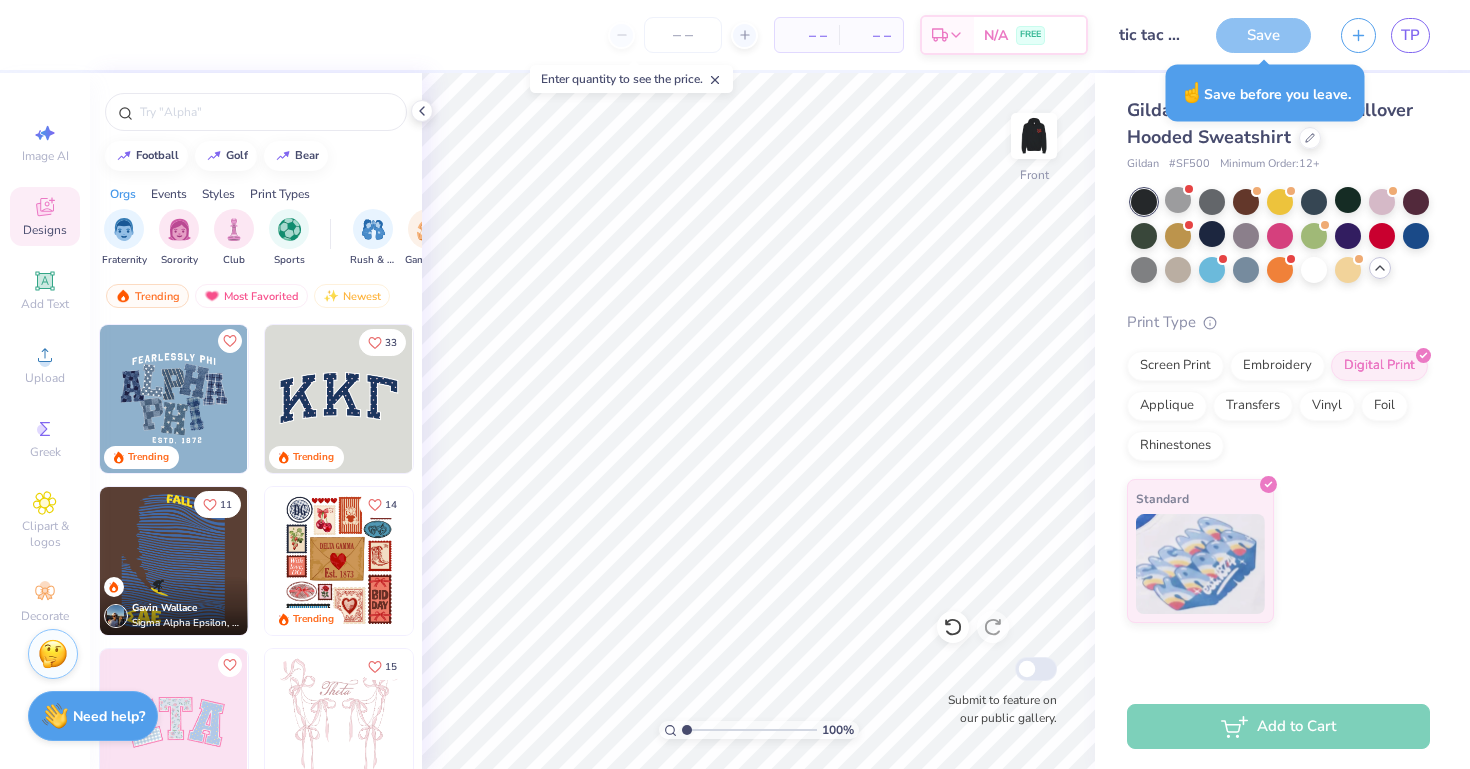 click on "Submit to feature on our public gallery." at bounding box center [997, 690] 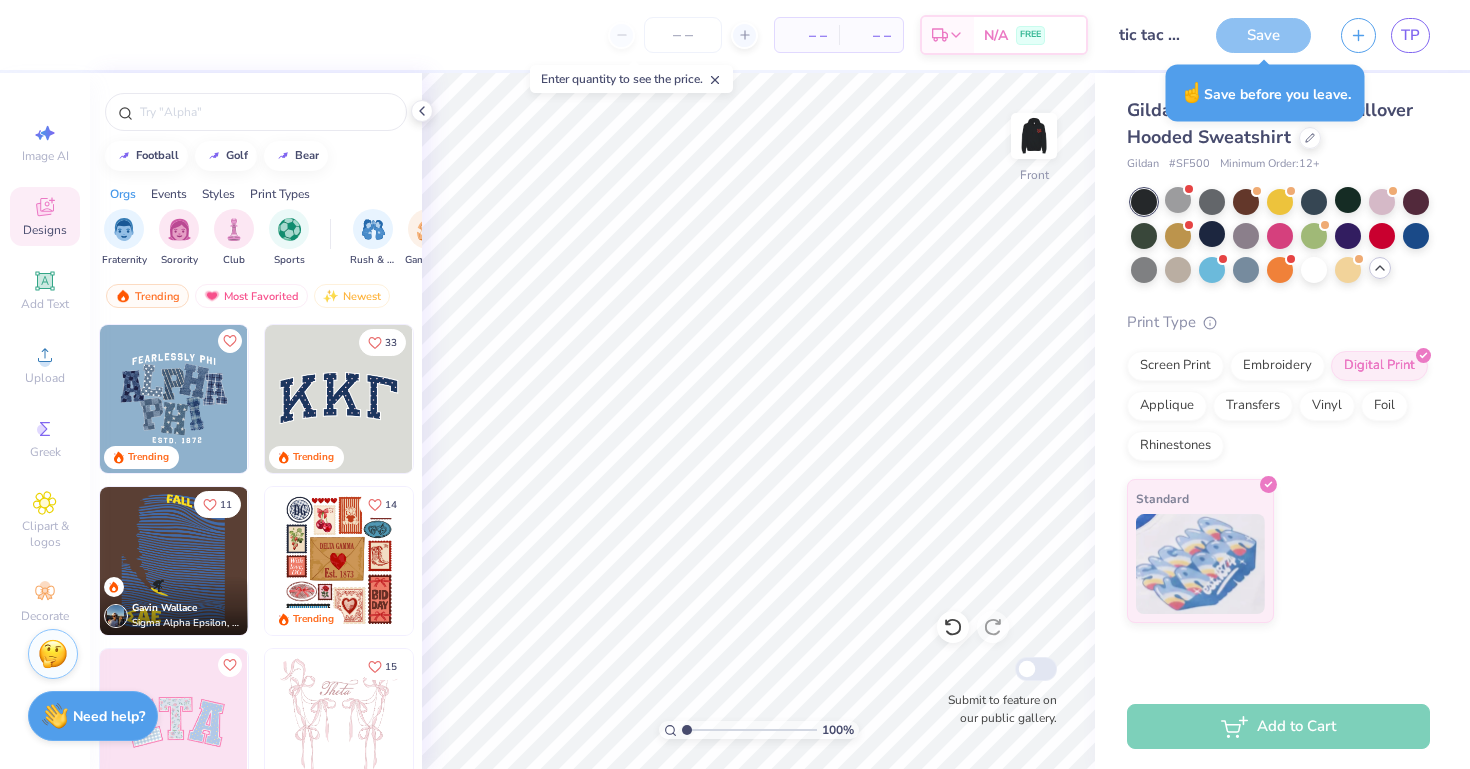 click on "Save TP" at bounding box center [1343, 35] 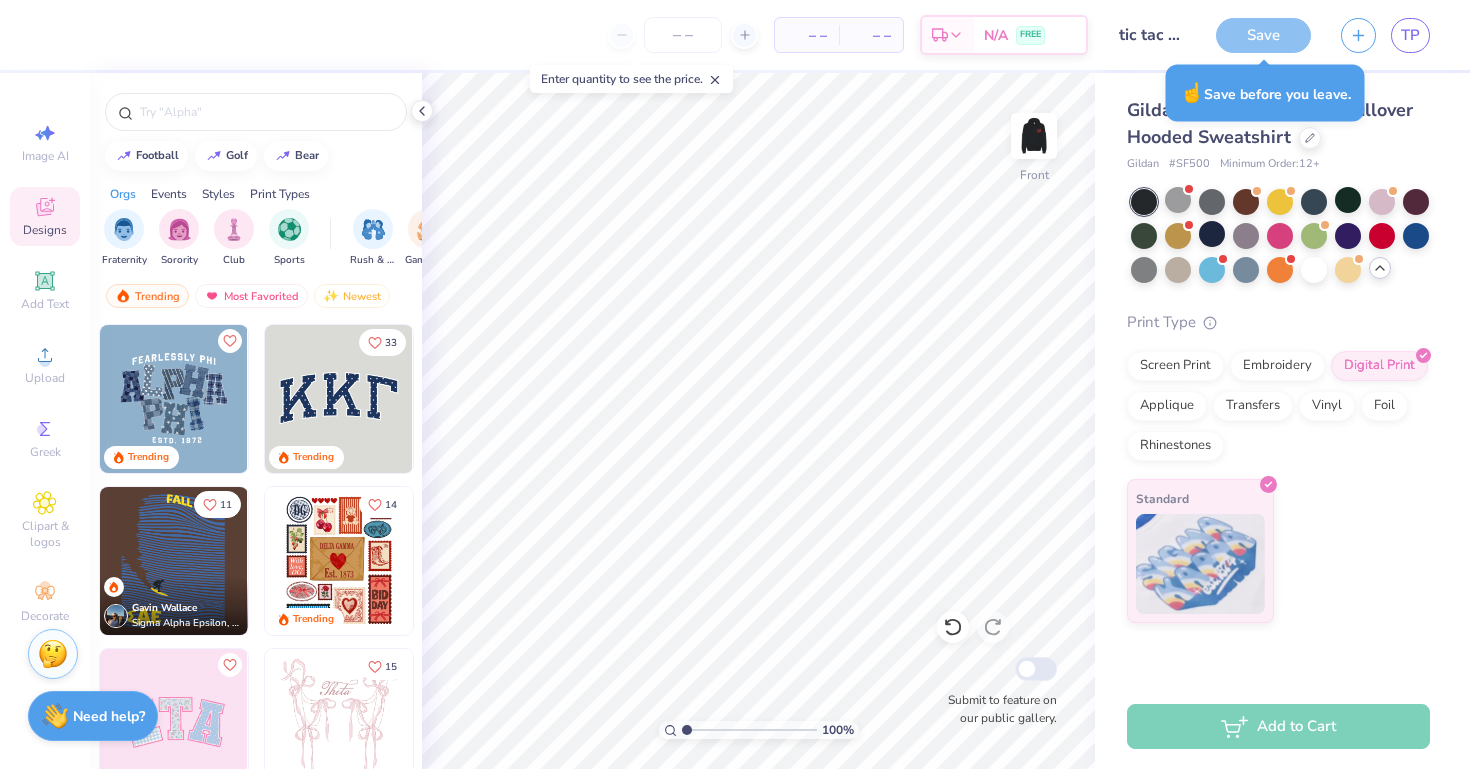 click on "Save" at bounding box center (1263, 35) 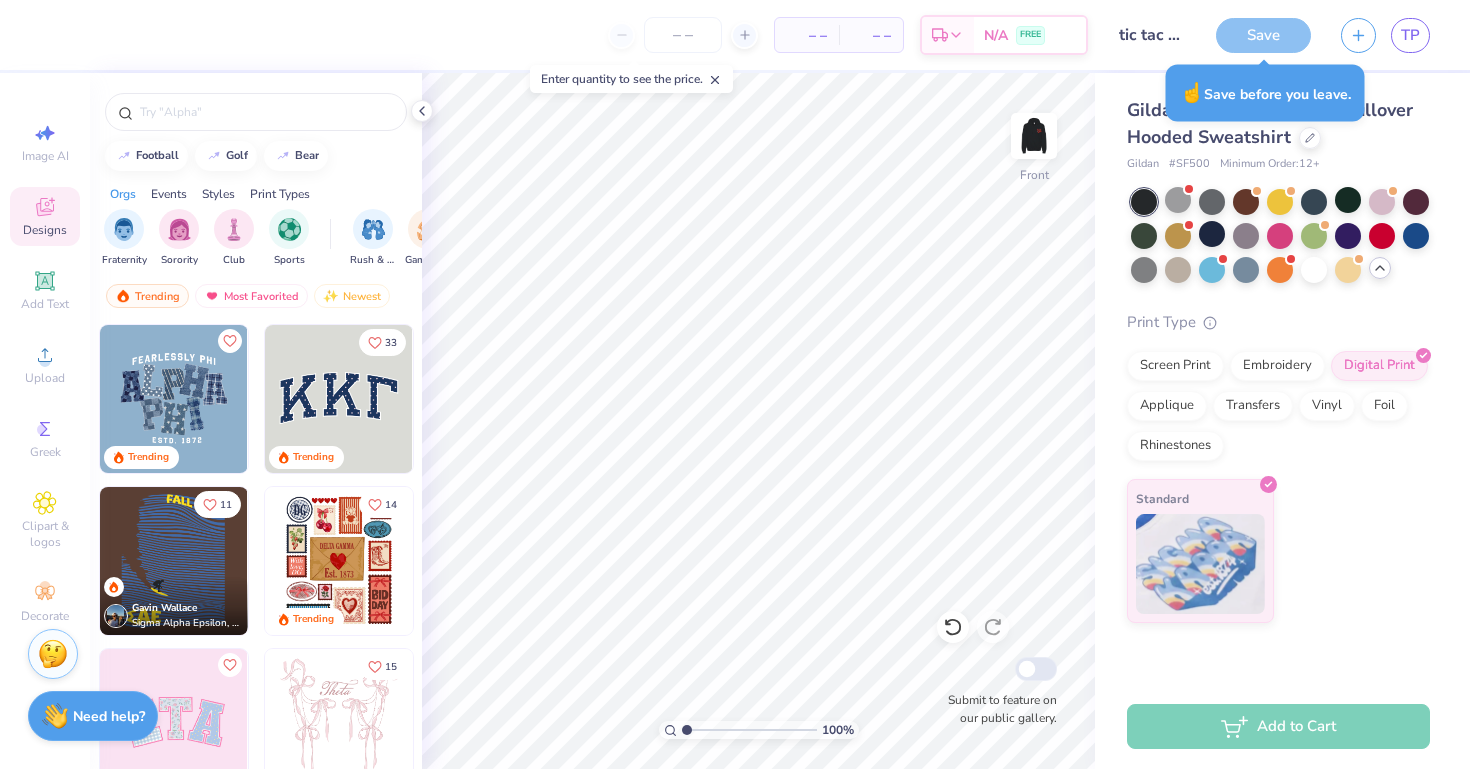 click on "Save" at bounding box center [1263, 35] 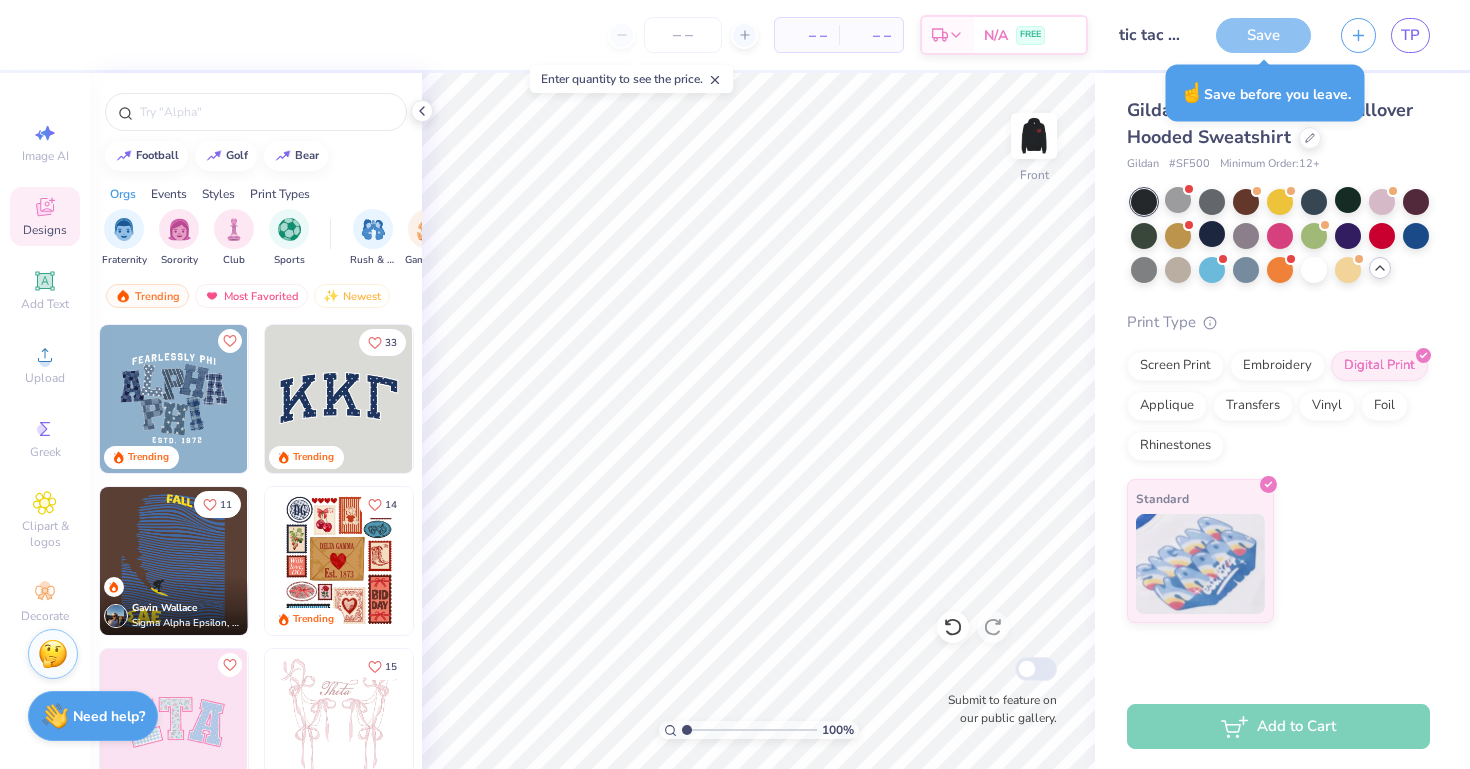 click on "Save" at bounding box center (1263, 35) 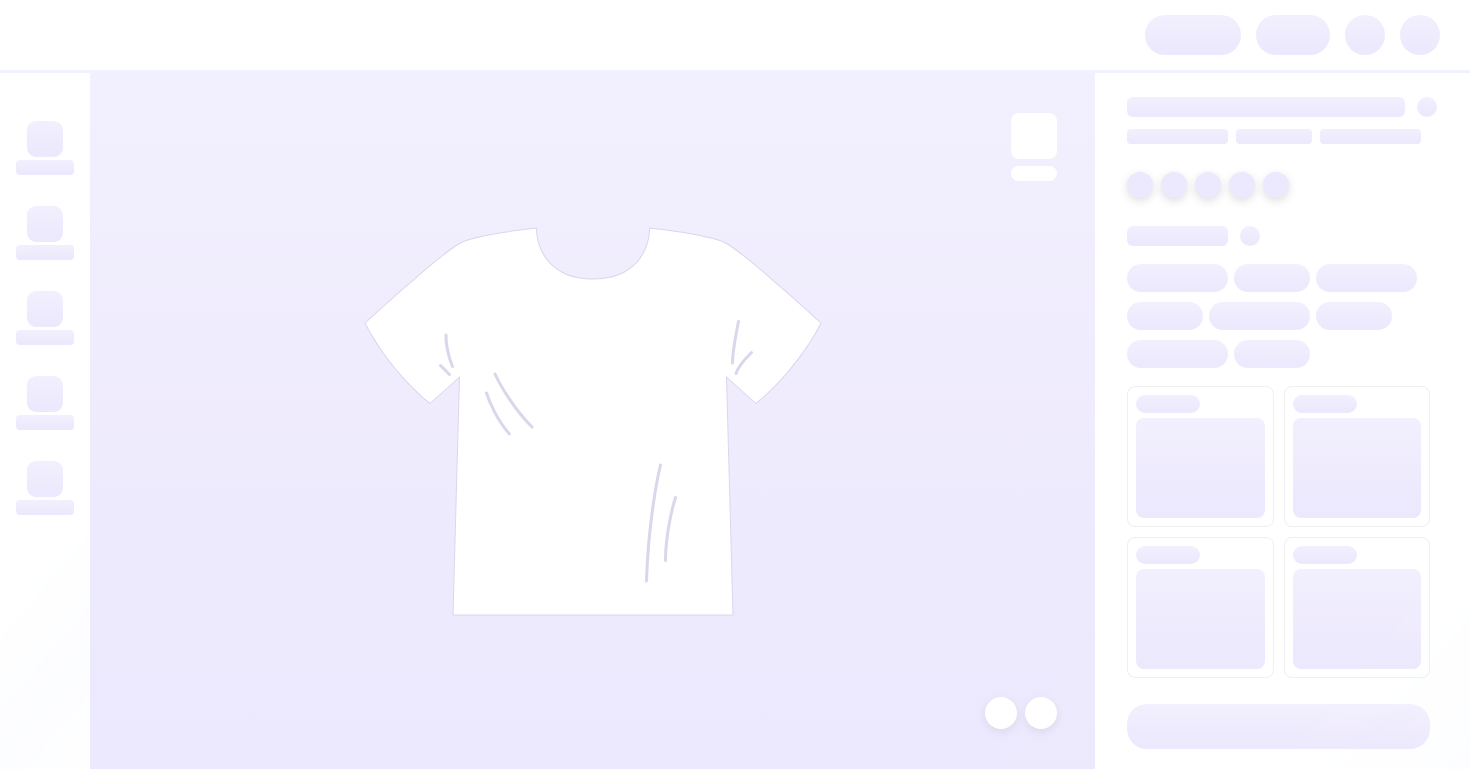 scroll, scrollTop: 0, scrollLeft: 0, axis: both 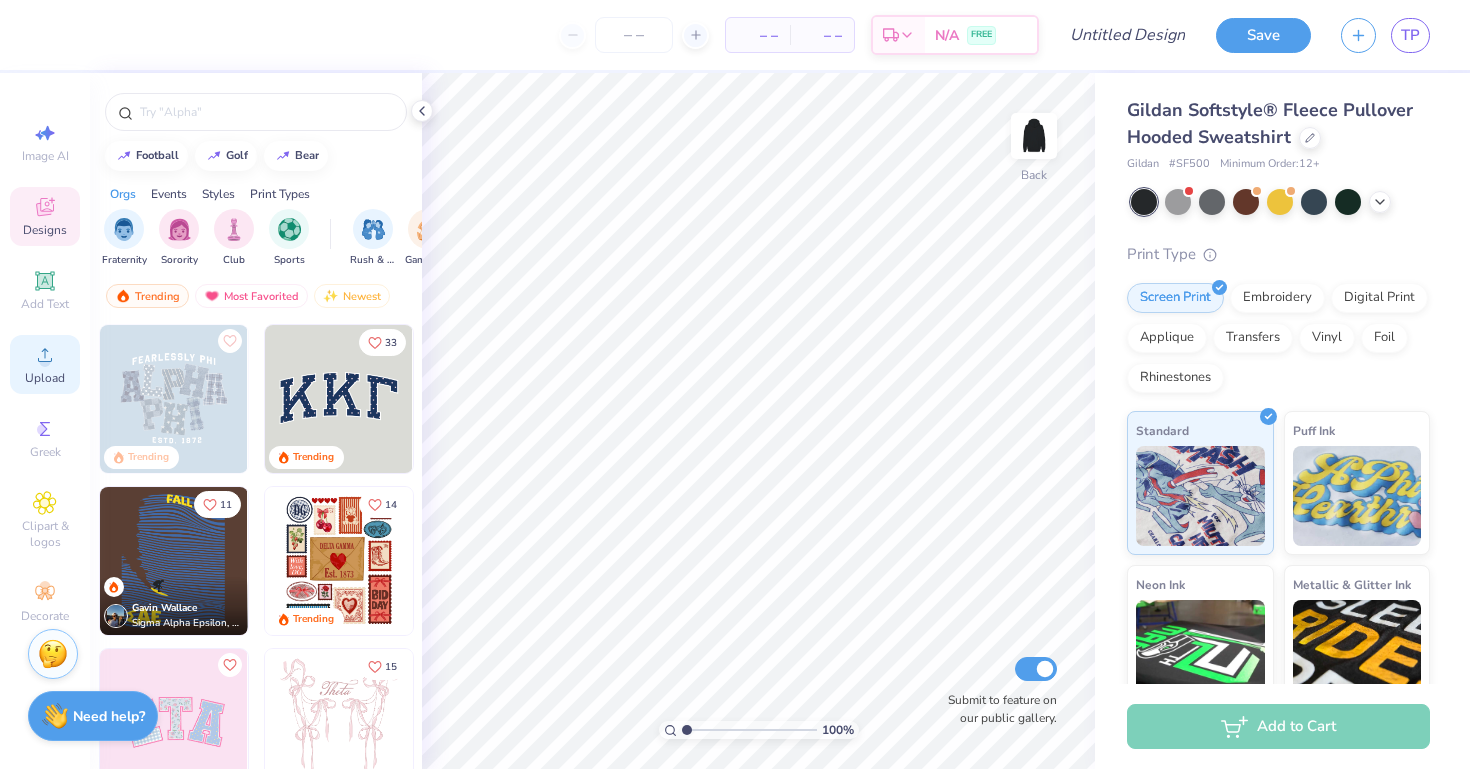 click on "Upload" at bounding box center (45, 364) 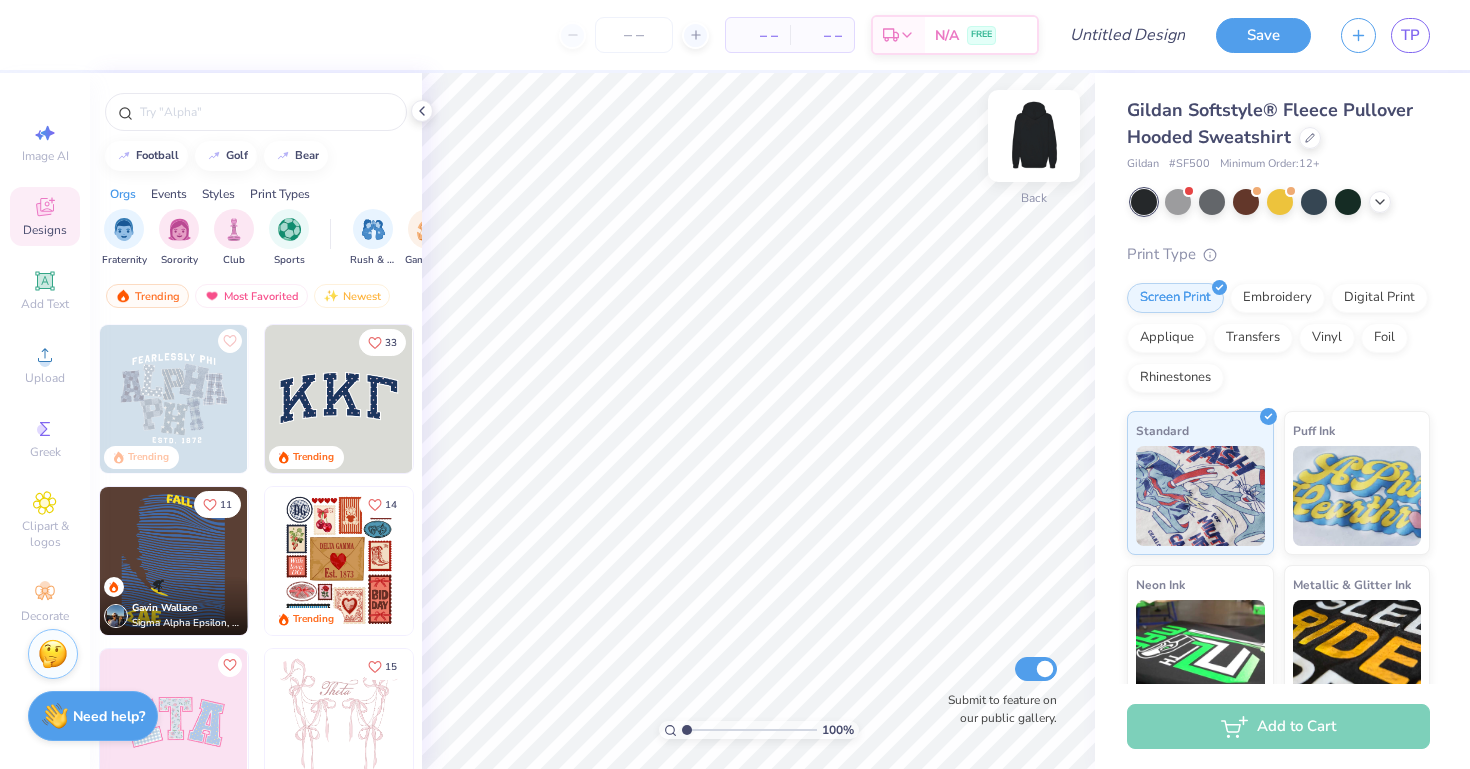 click at bounding box center [1034, 136] 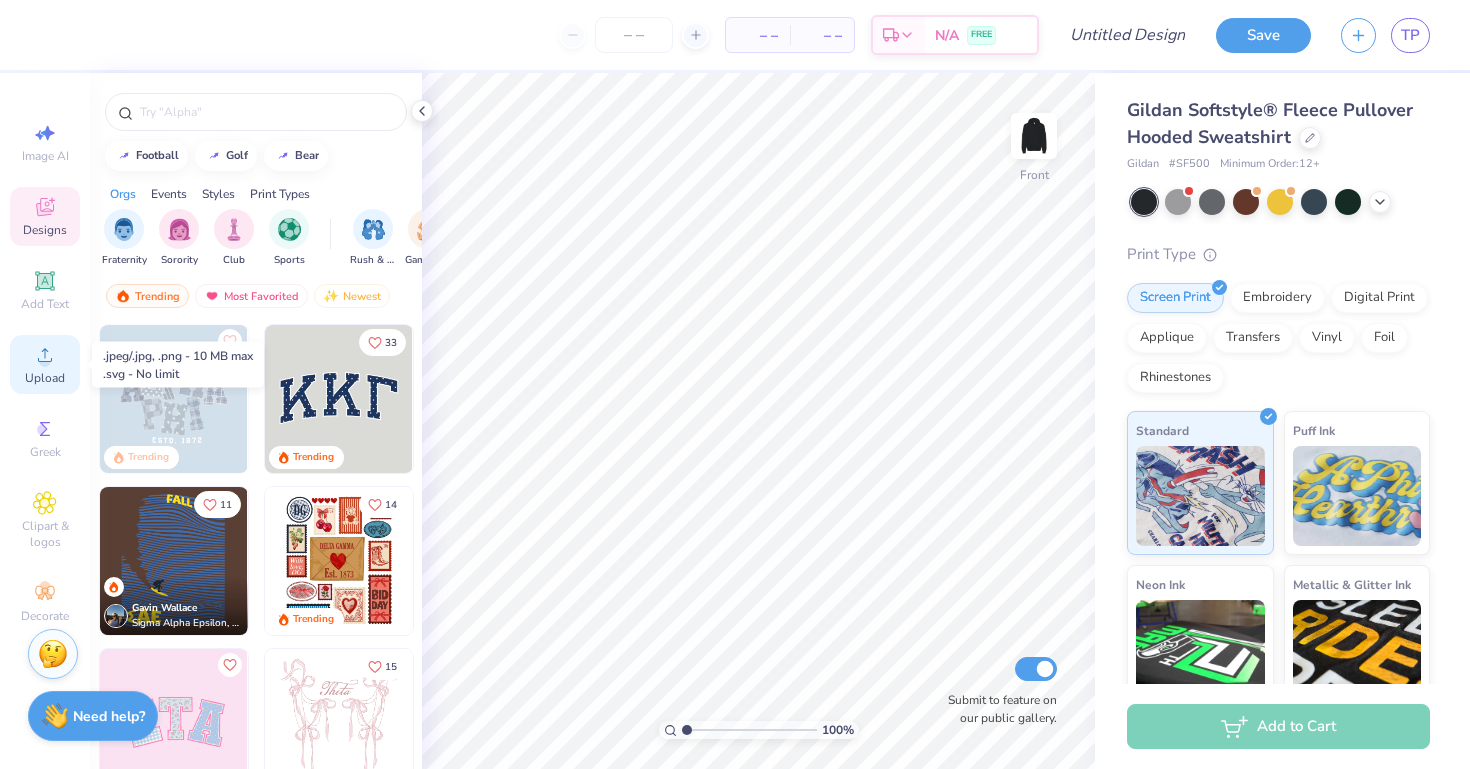 click on "Upload" at bounding box center [45, 378] 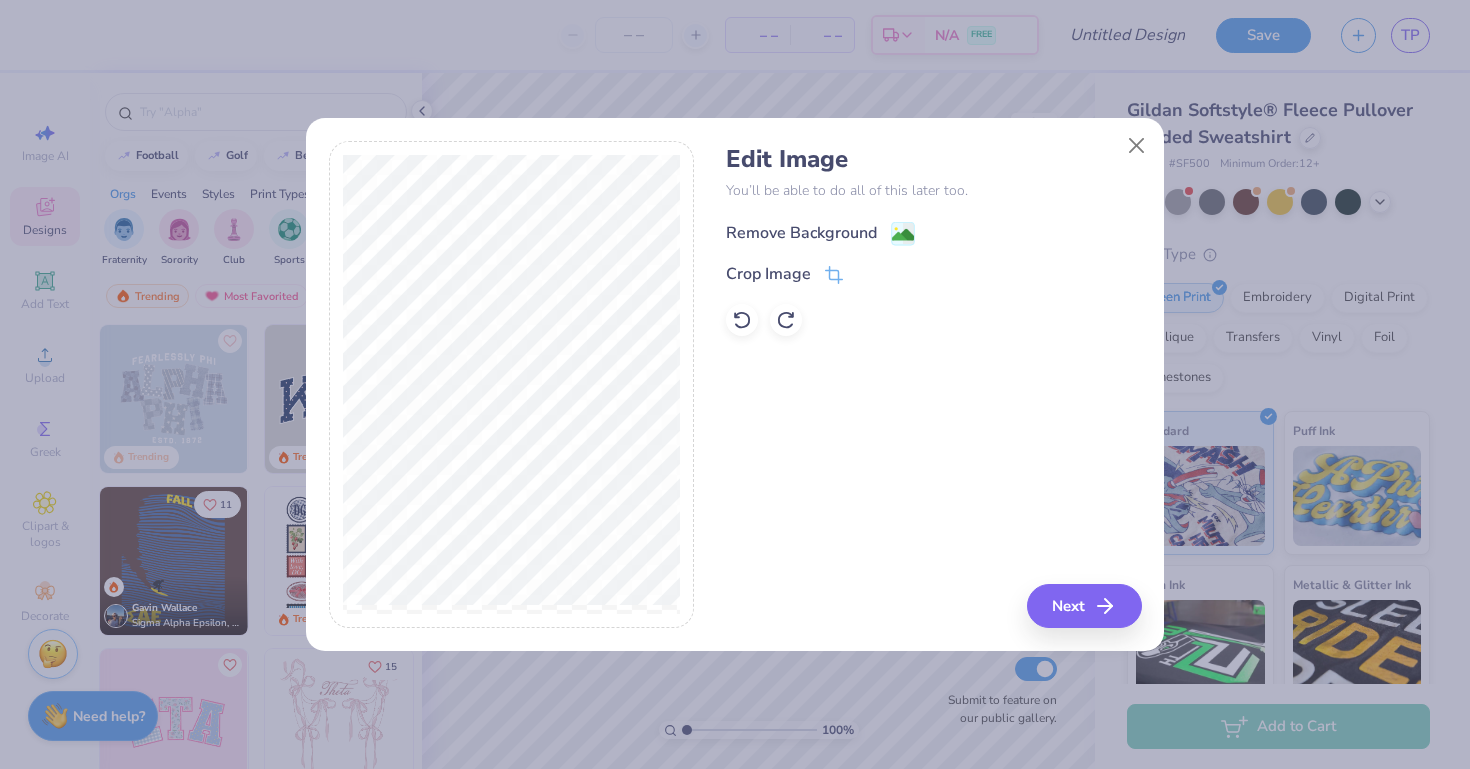 click on "Remove Background" at bounding box center [820, 233] 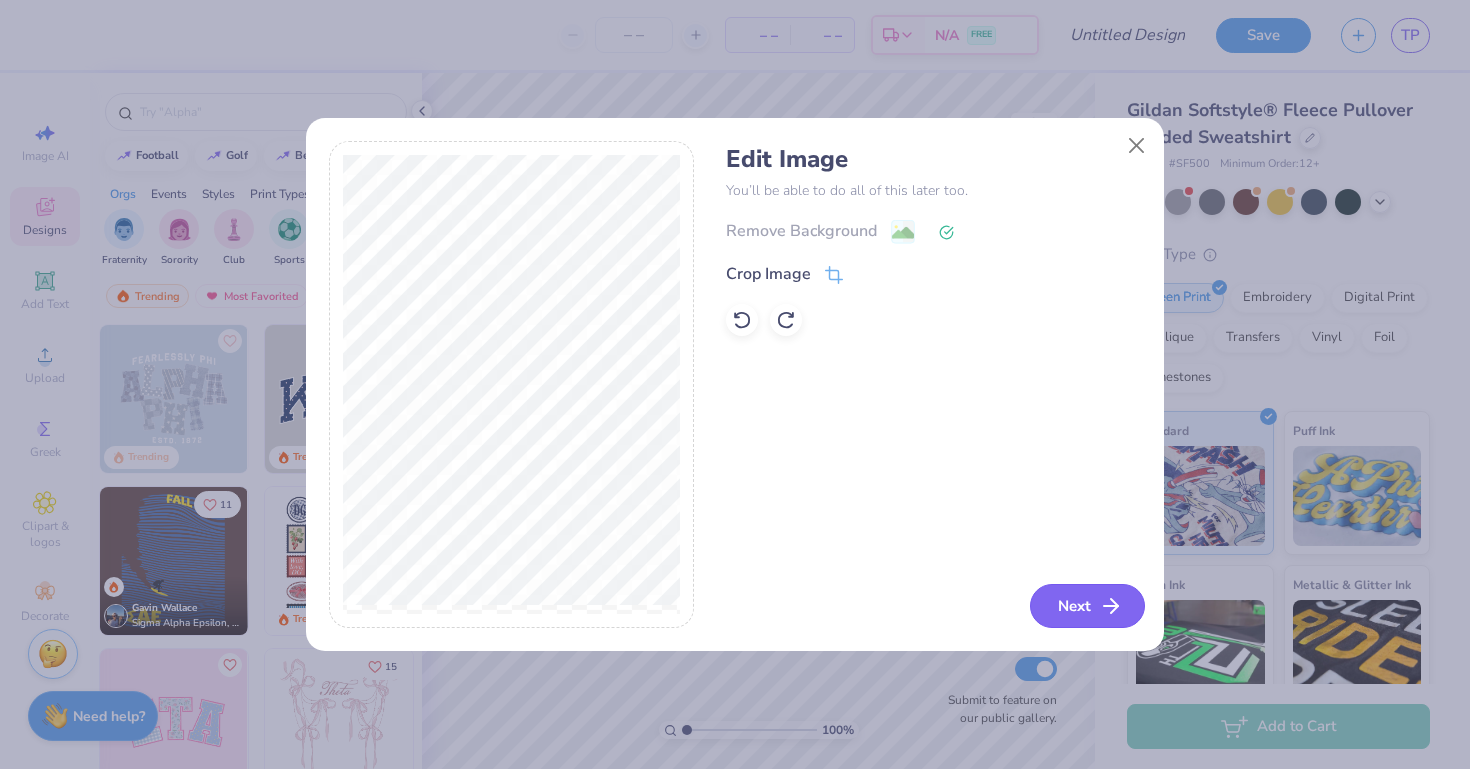 click on "Next" at bounding box center (1087, 606) 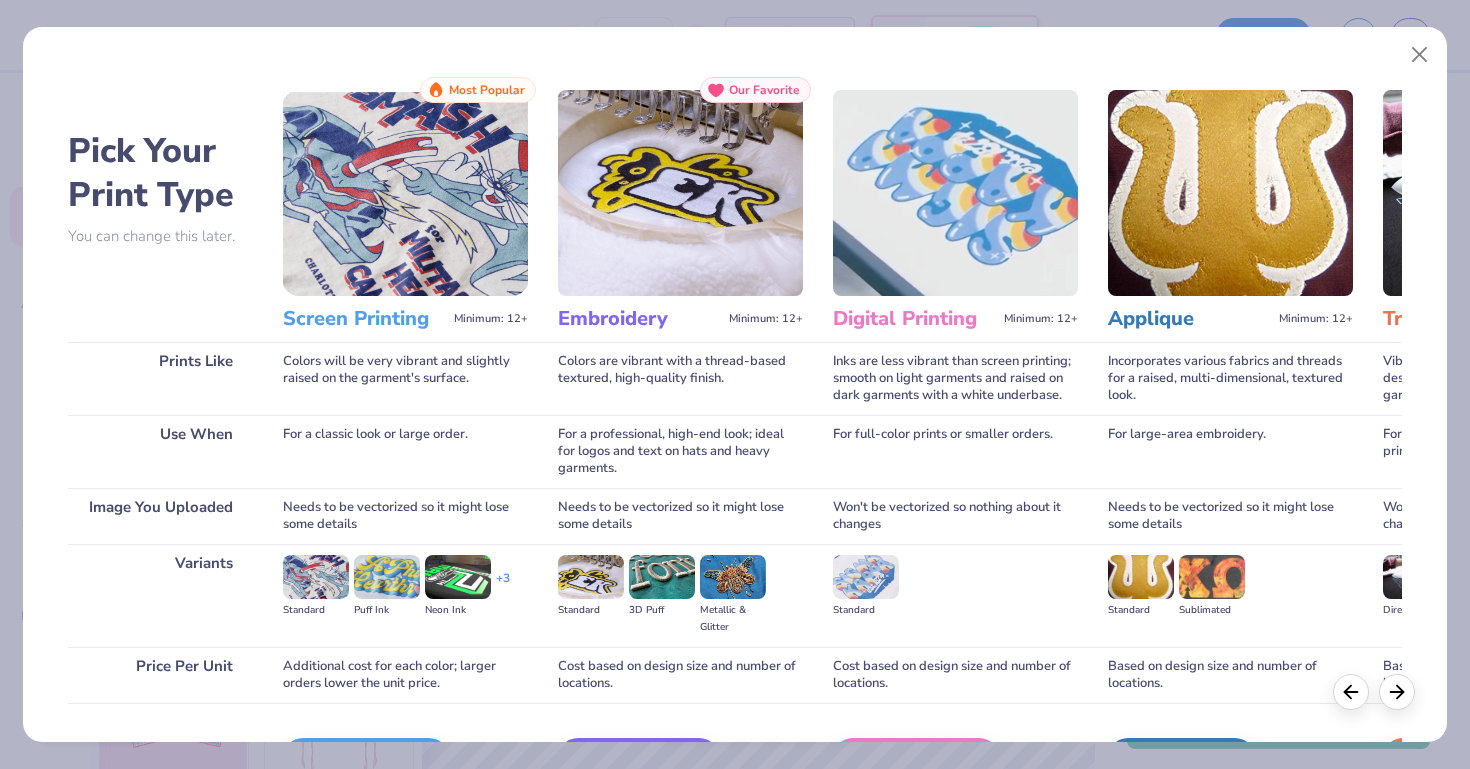 scroll, scrollTop: 107, scrollLeft: 0, axis: vertical 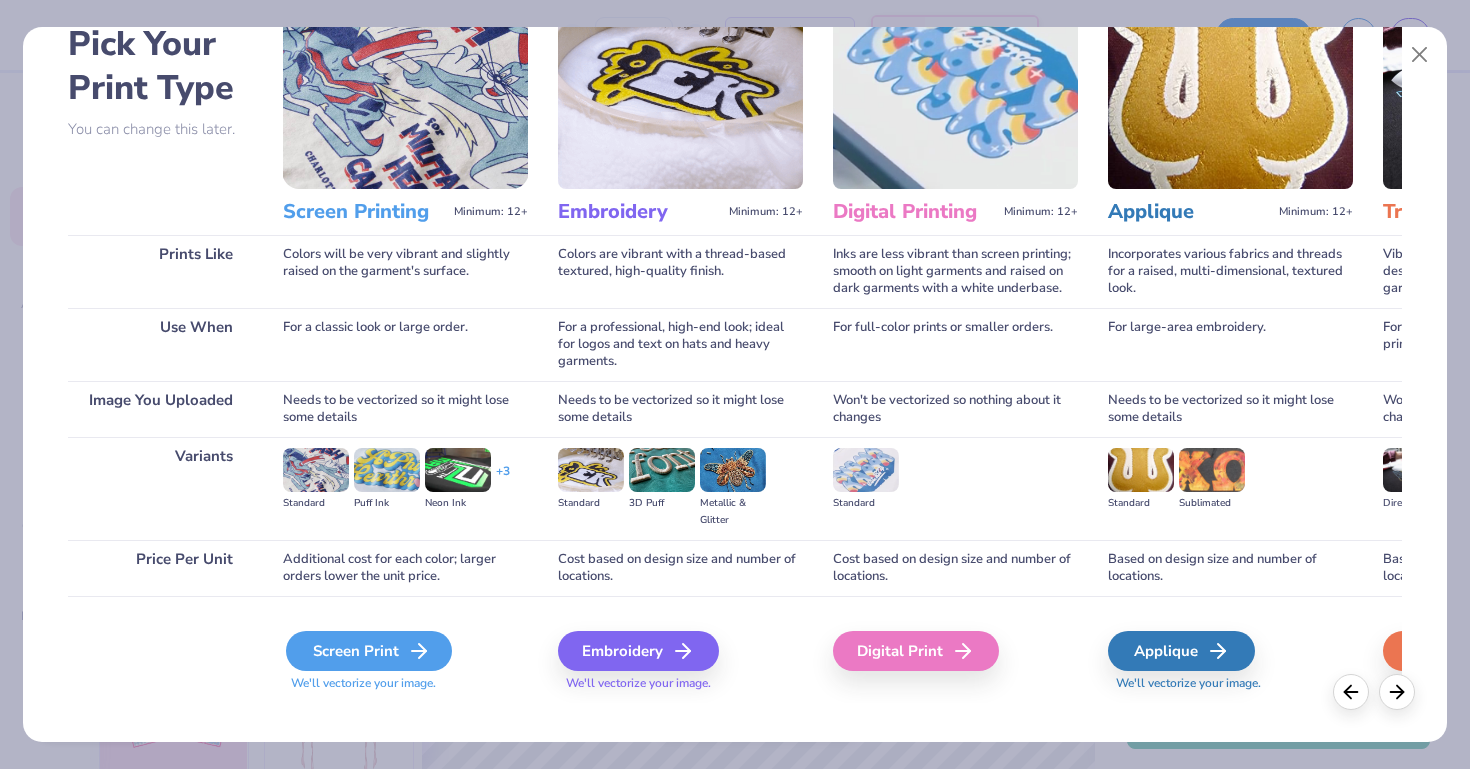 click on "Screen Print" at bounding box center [369, 651] 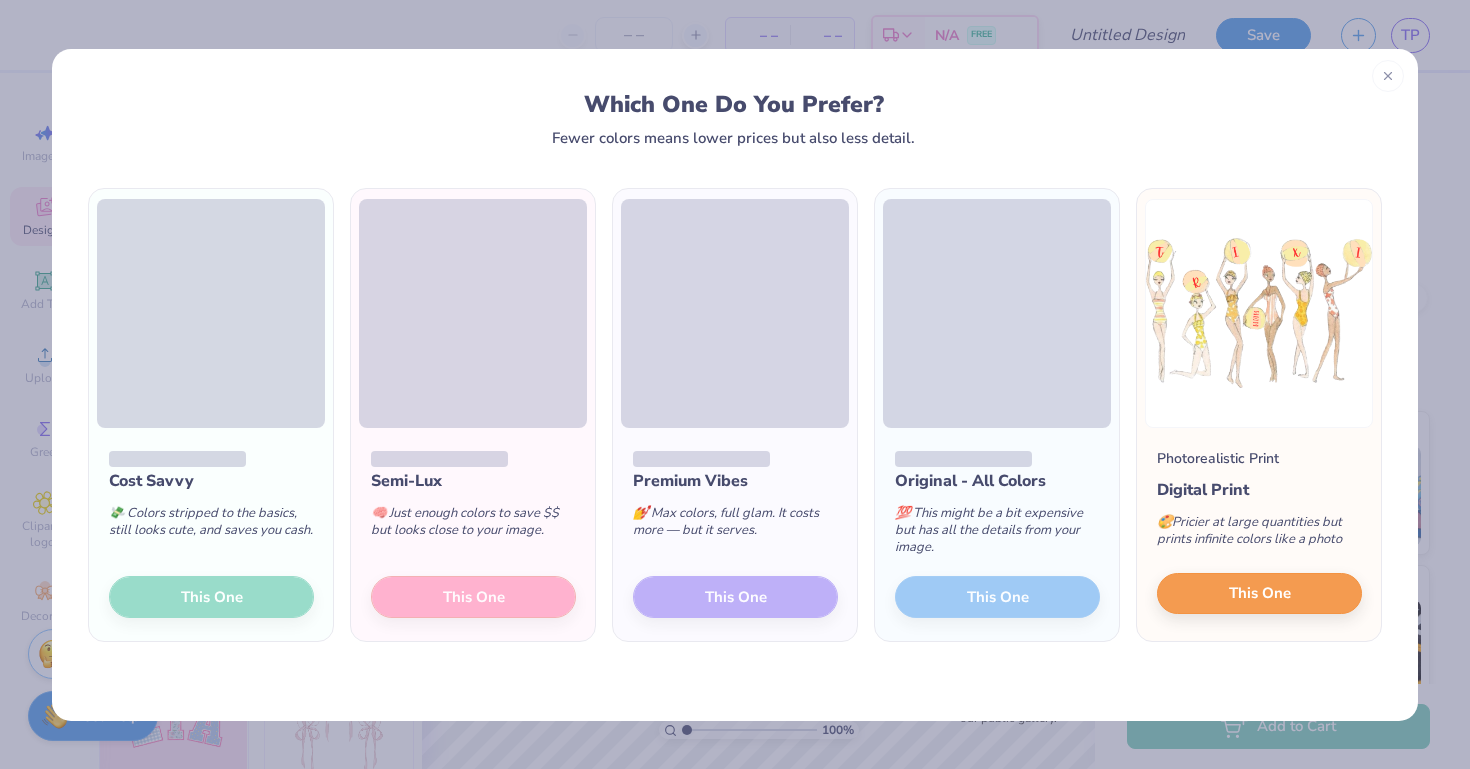 click on "This One" at bounding box center [1260, 593] 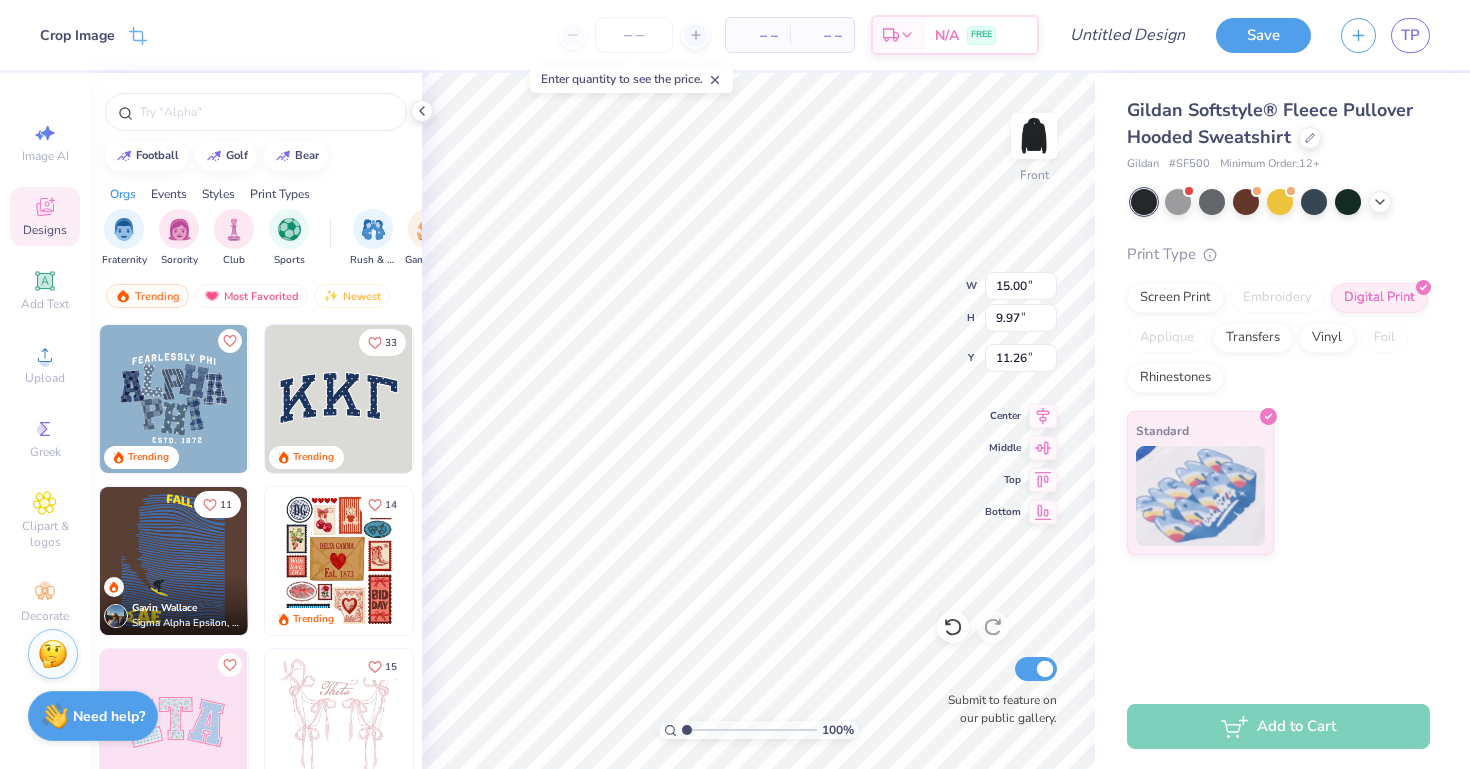 type on "8.52" 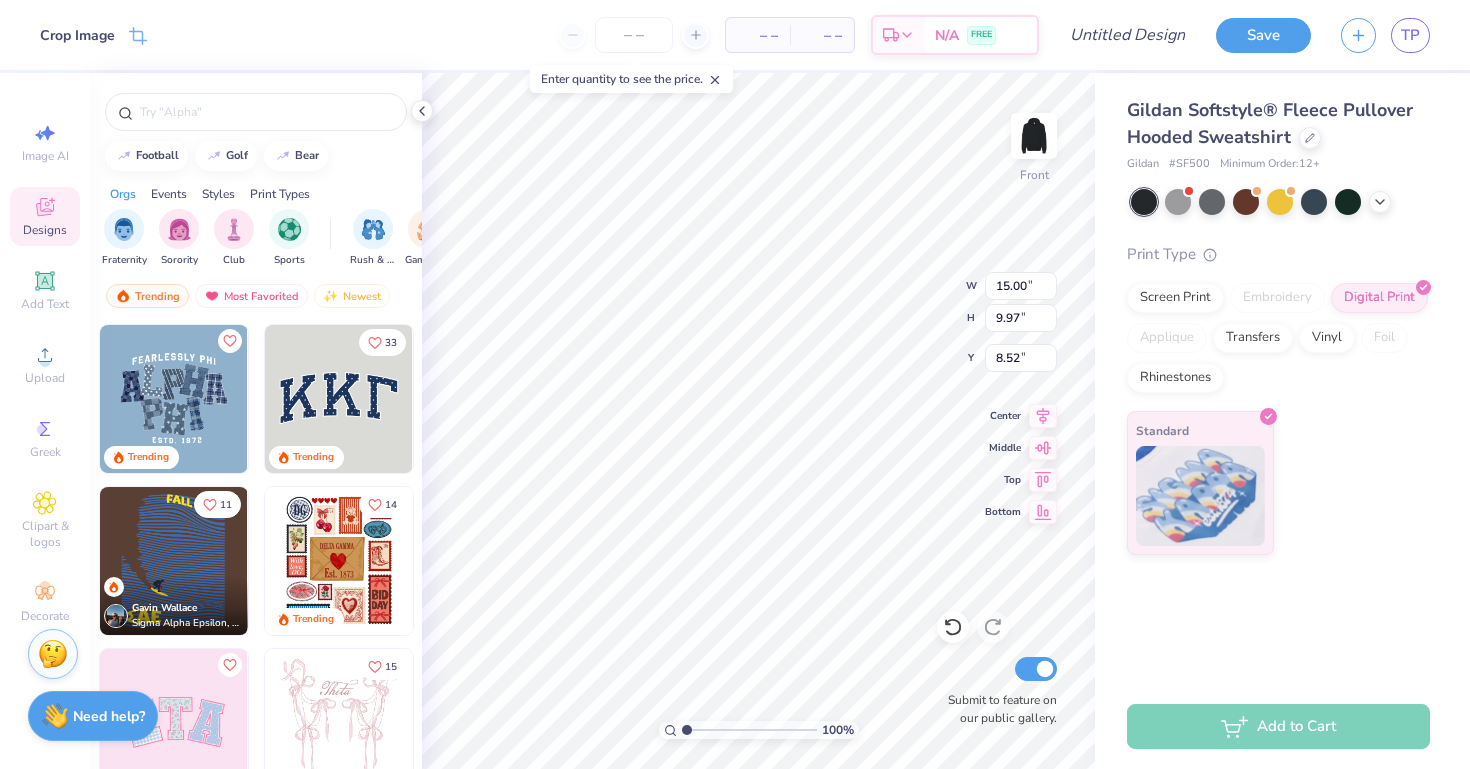 type on "8.57" 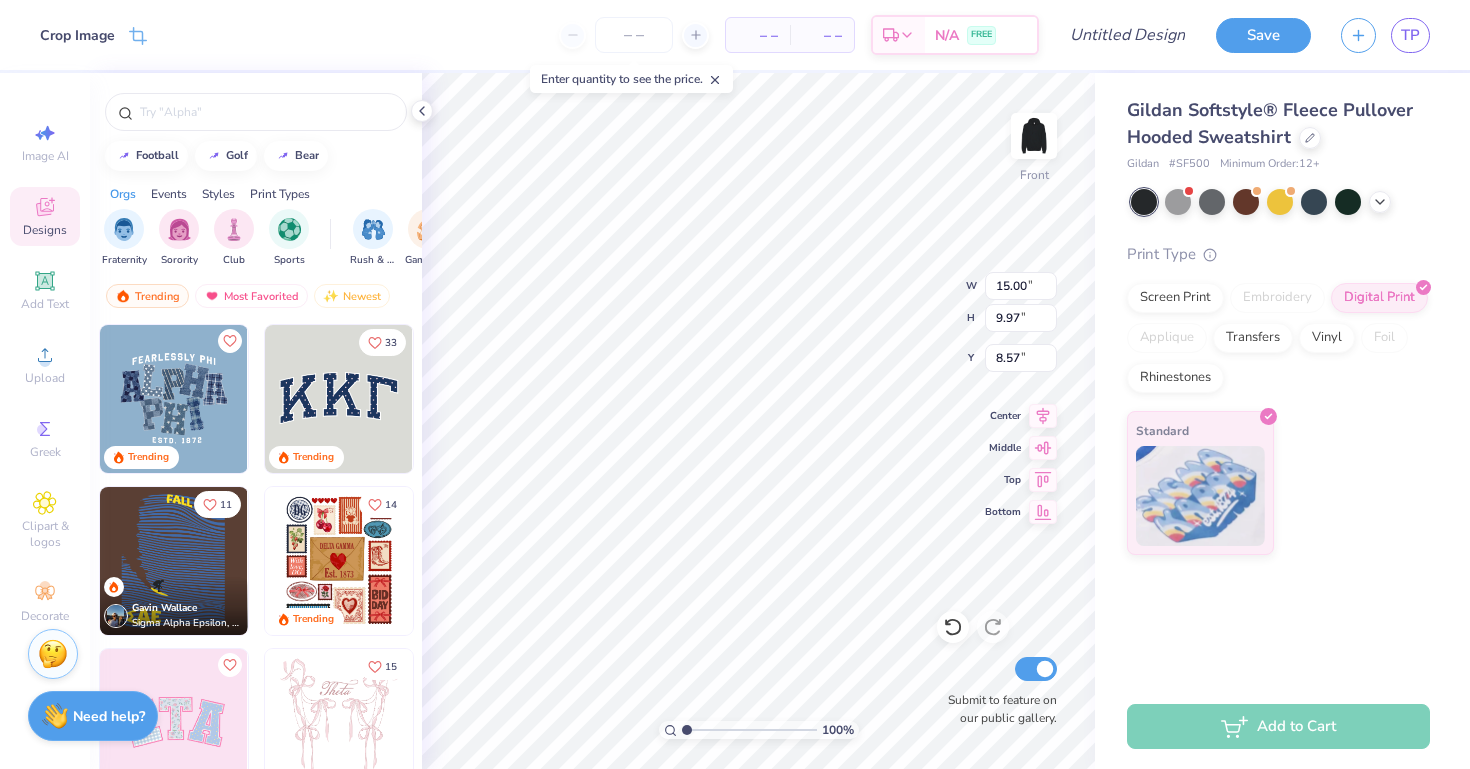type on "14.18" 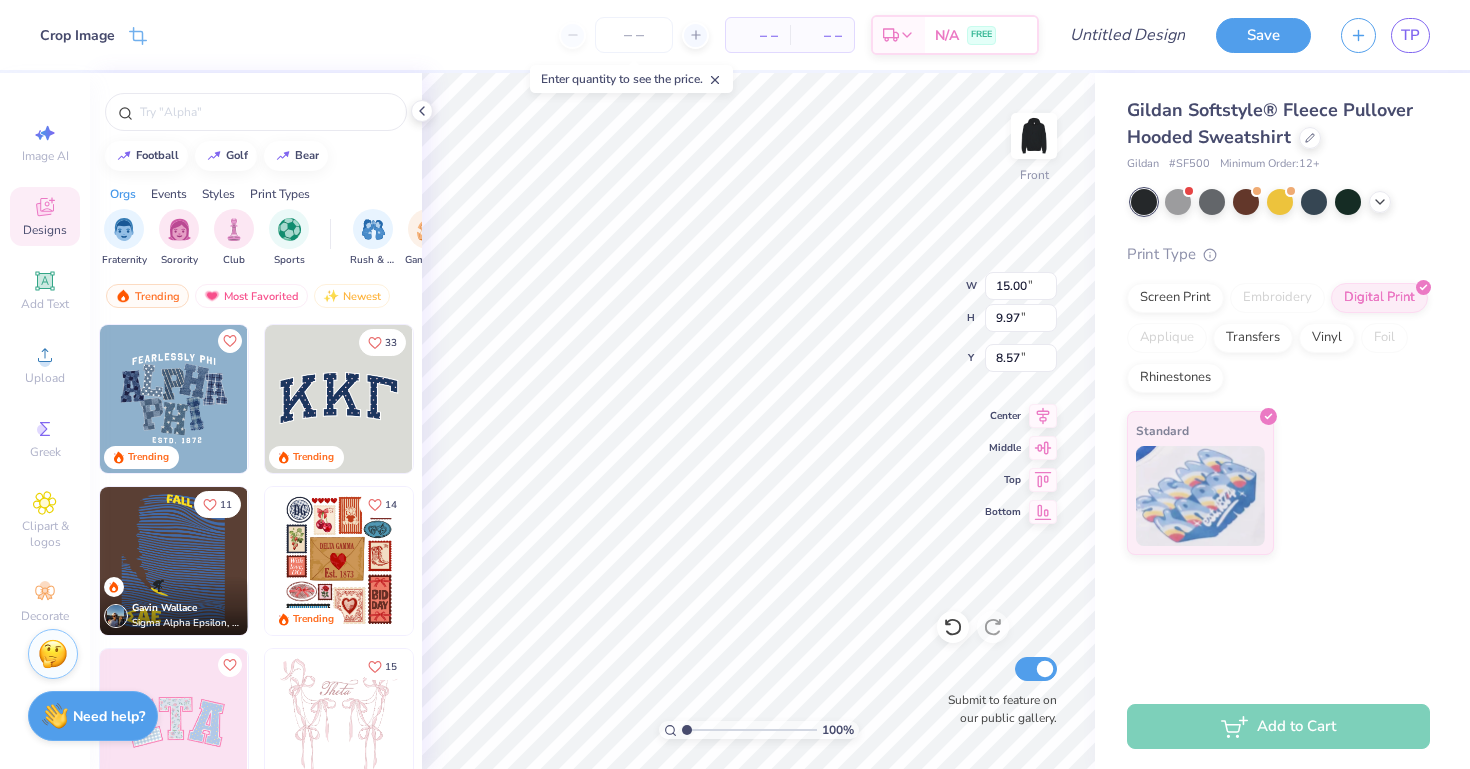 type on "9.43" 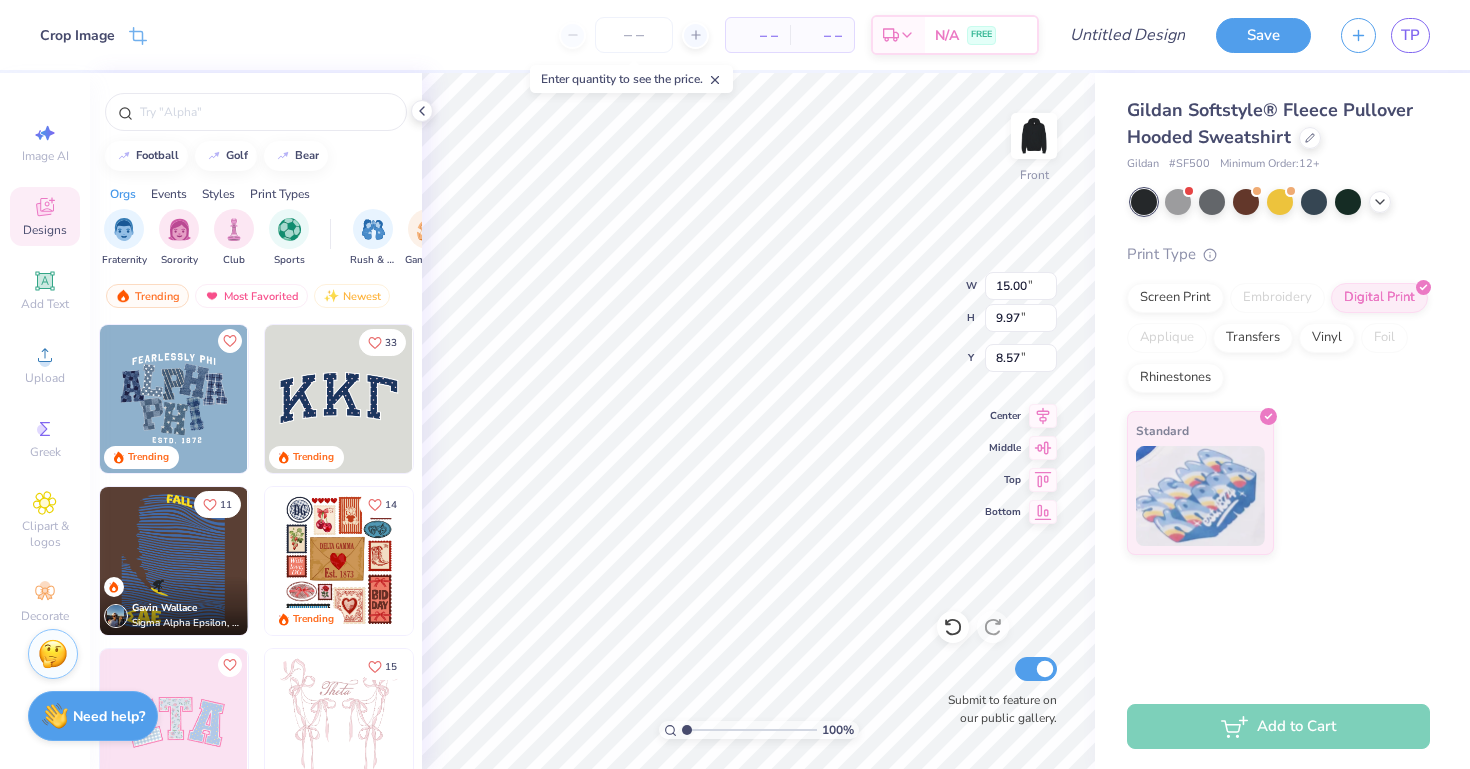 type on "9.12" 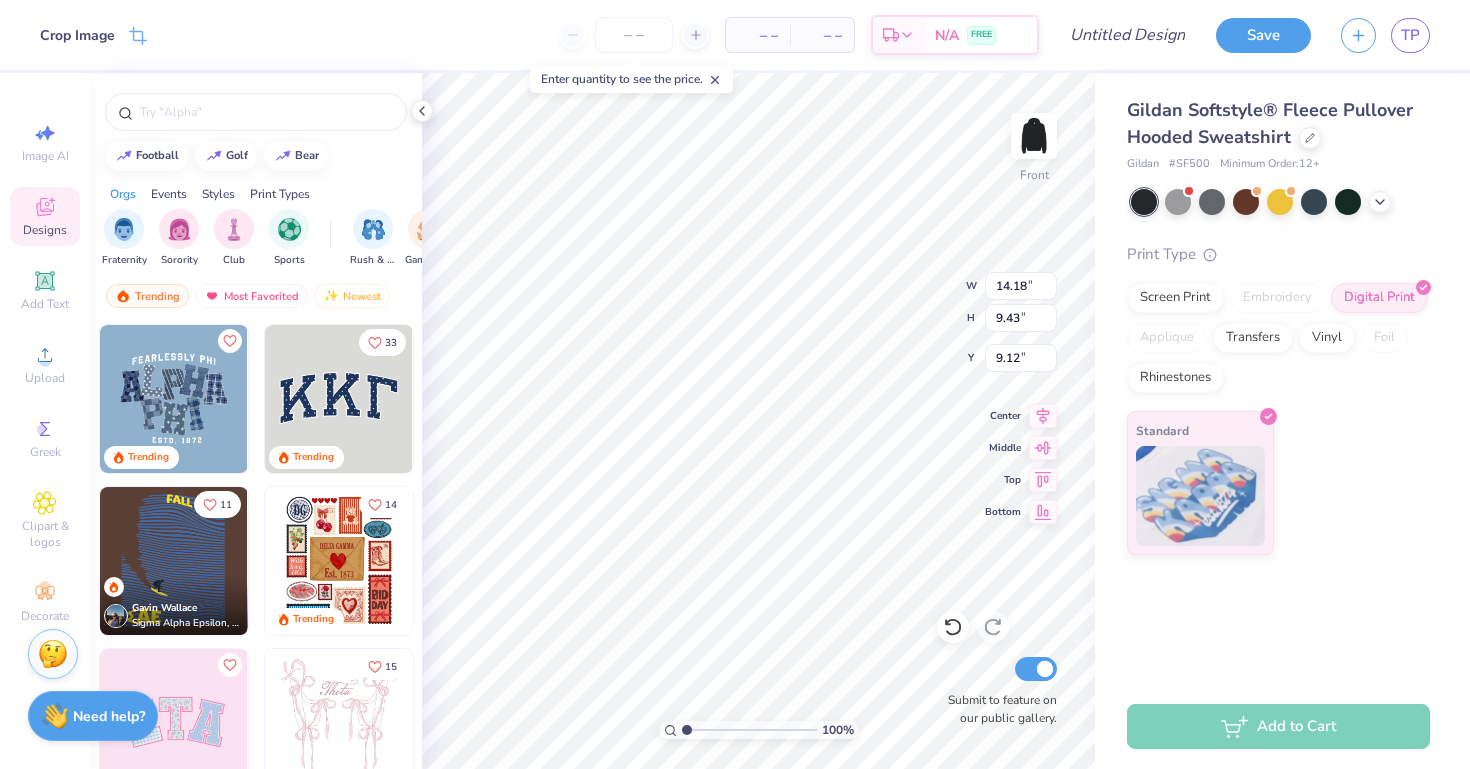 type on "7.93" 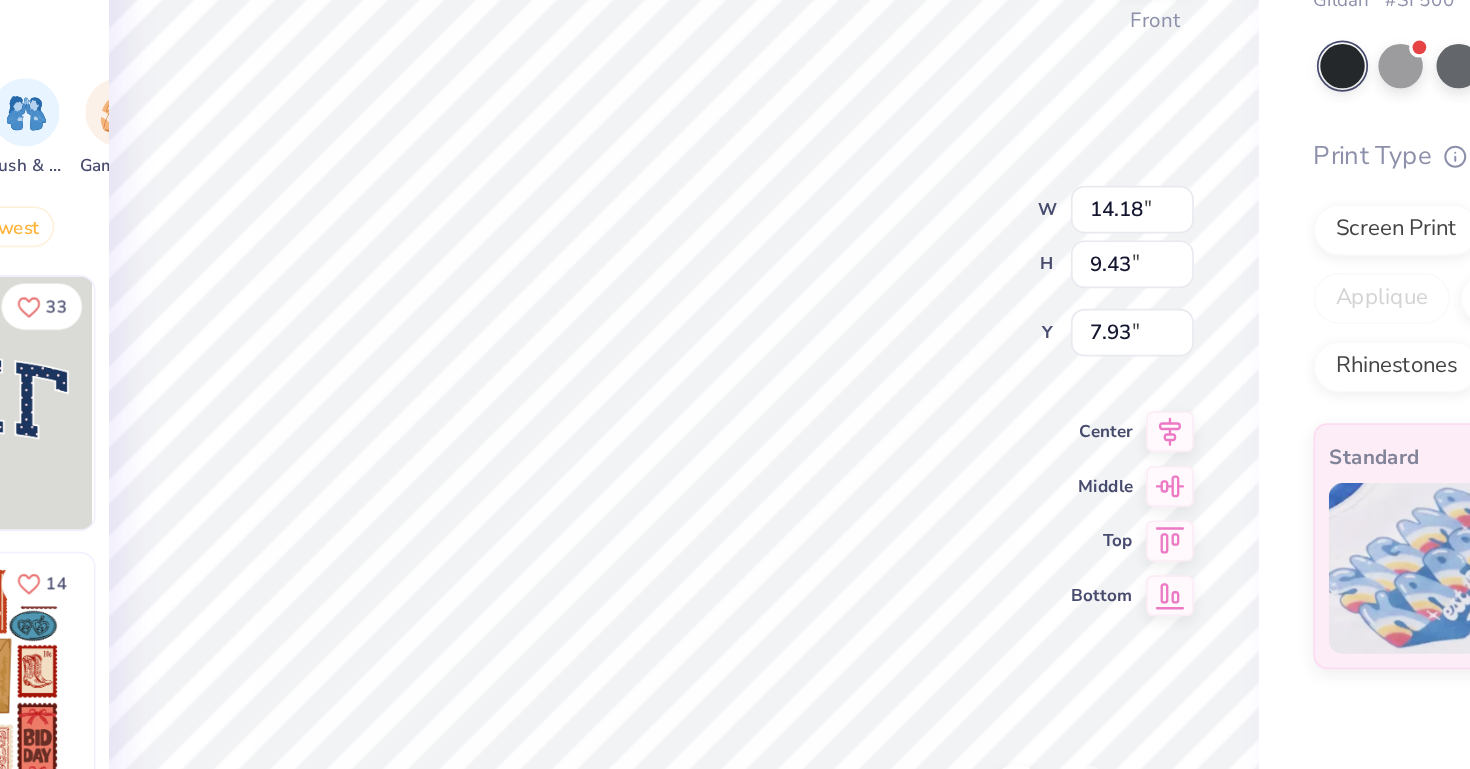 type on "12.99" 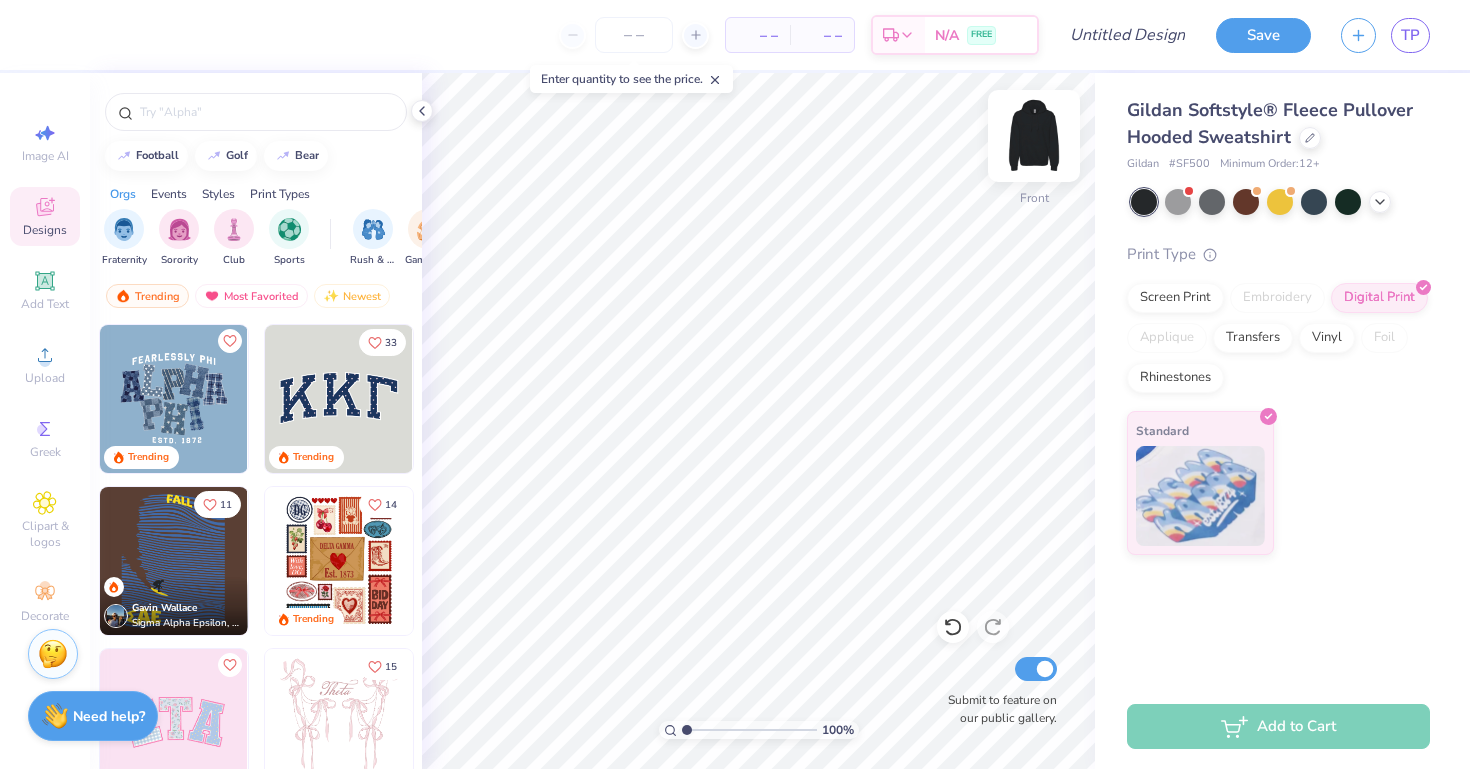 click at bounding box center (1034, 136) 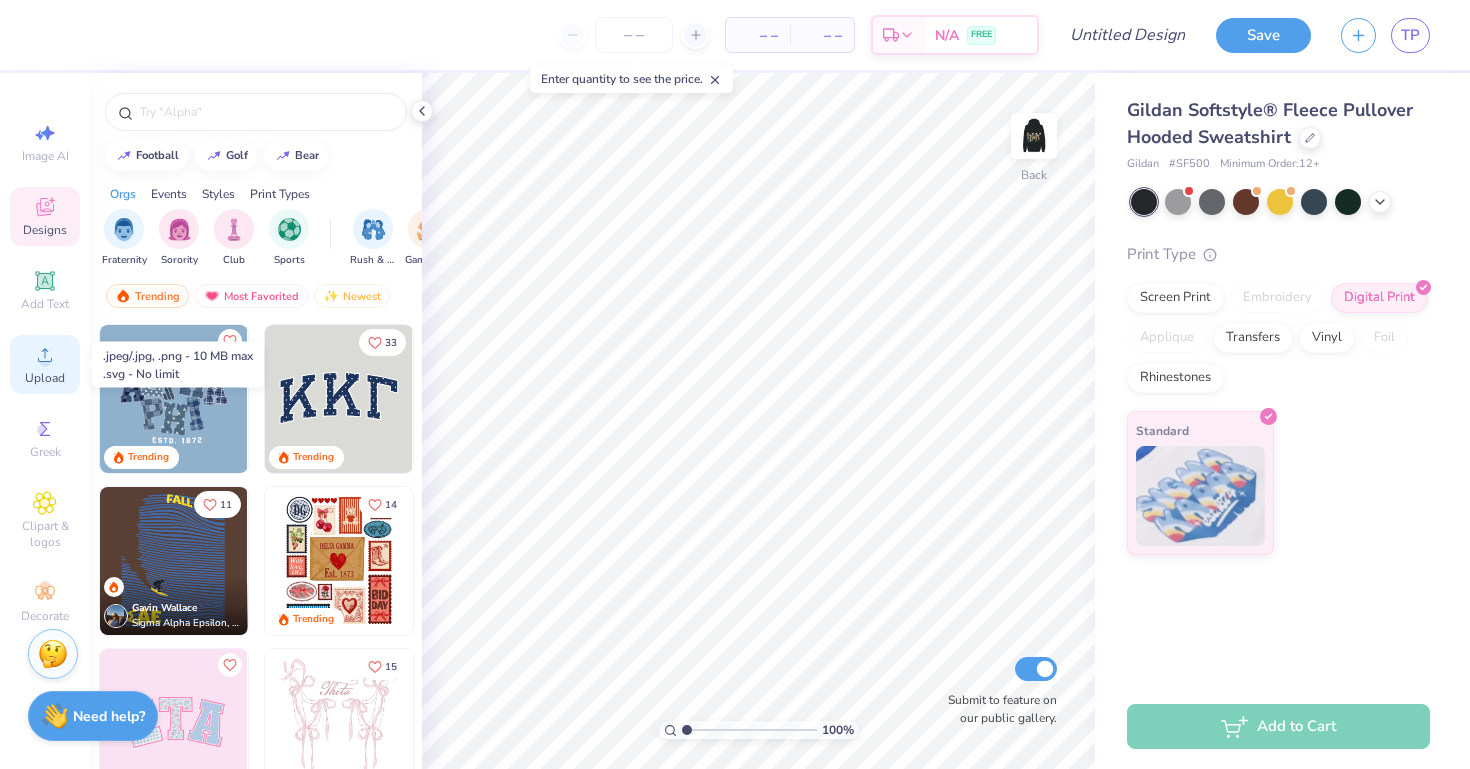 click on "Upload" at bounding box center [45, 364] 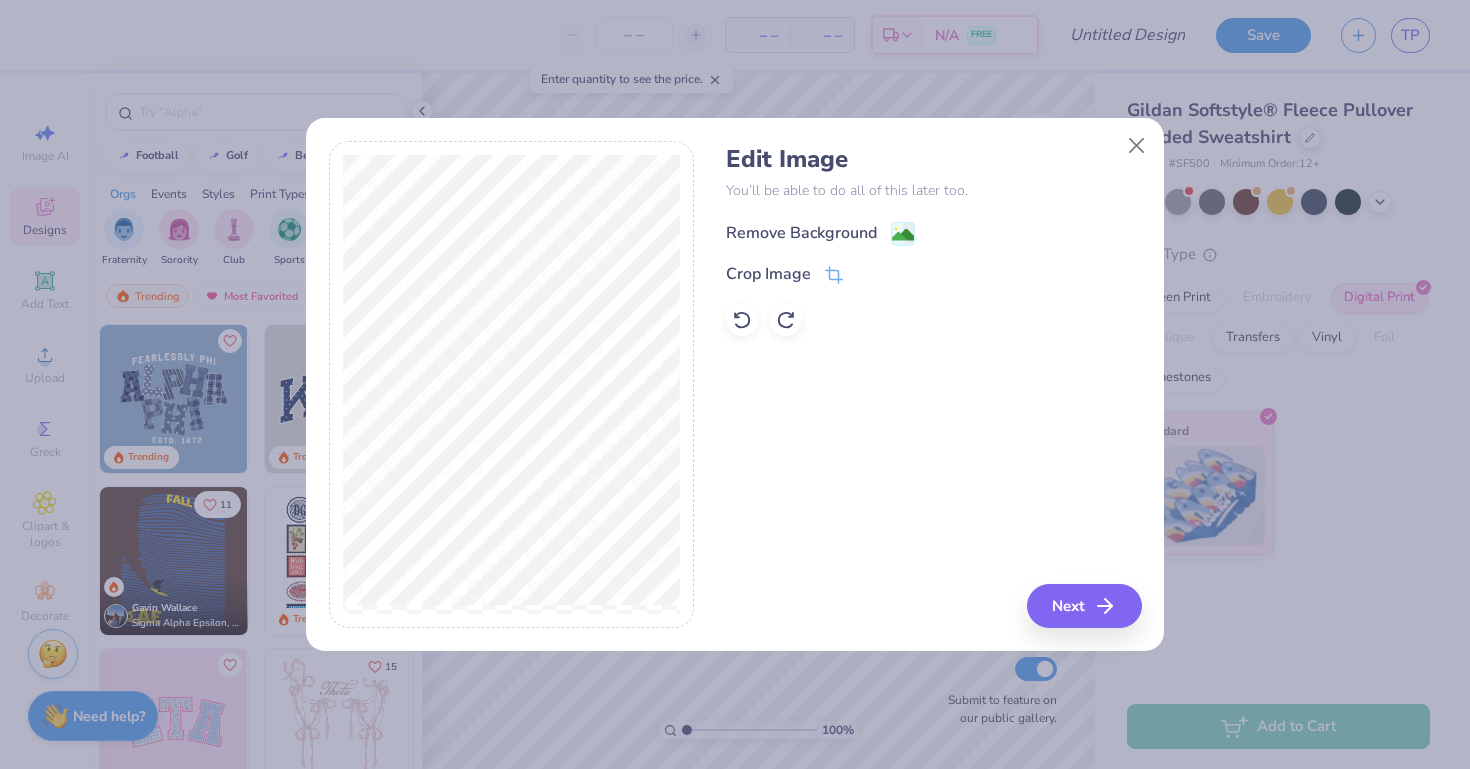 click 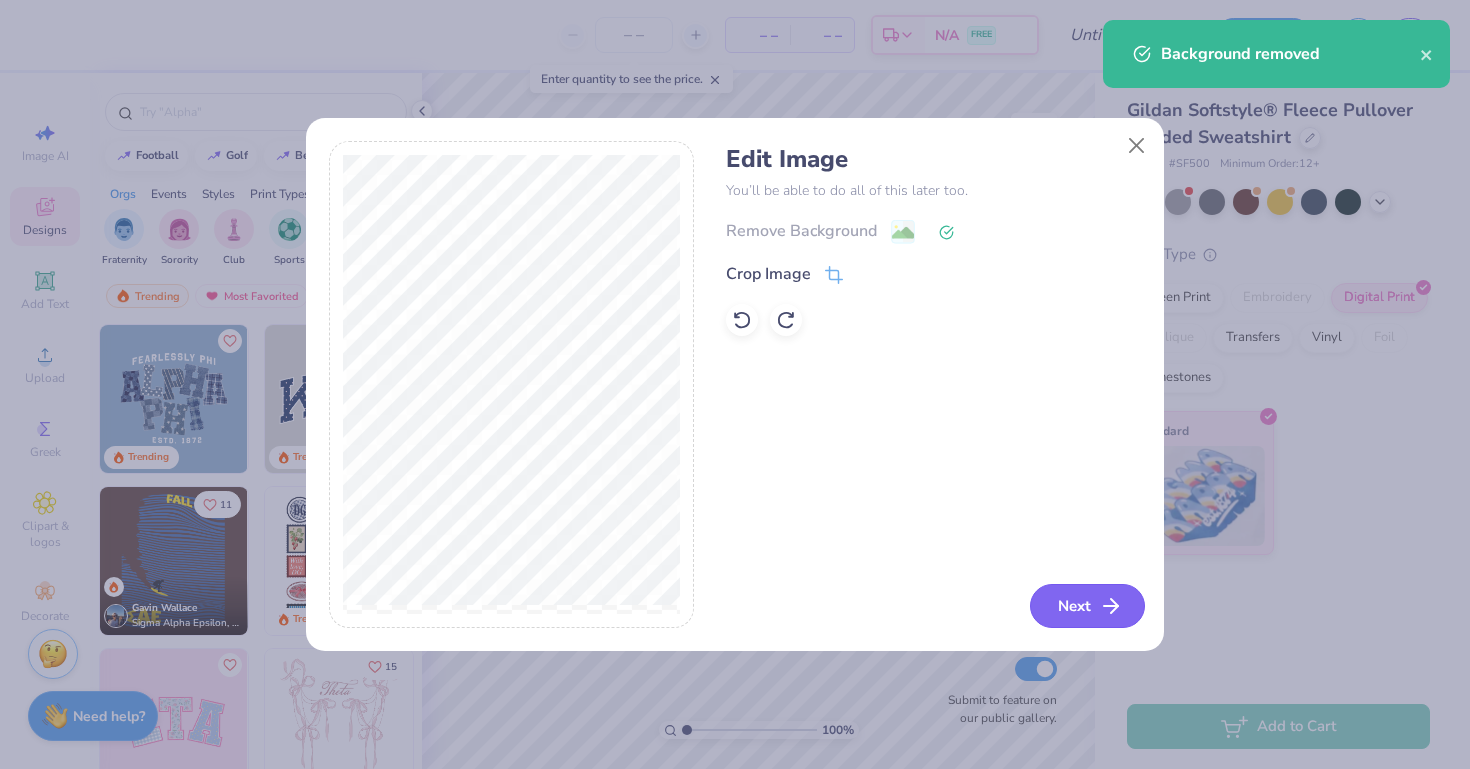 click on "Next" at bounding box center (1087, 606) 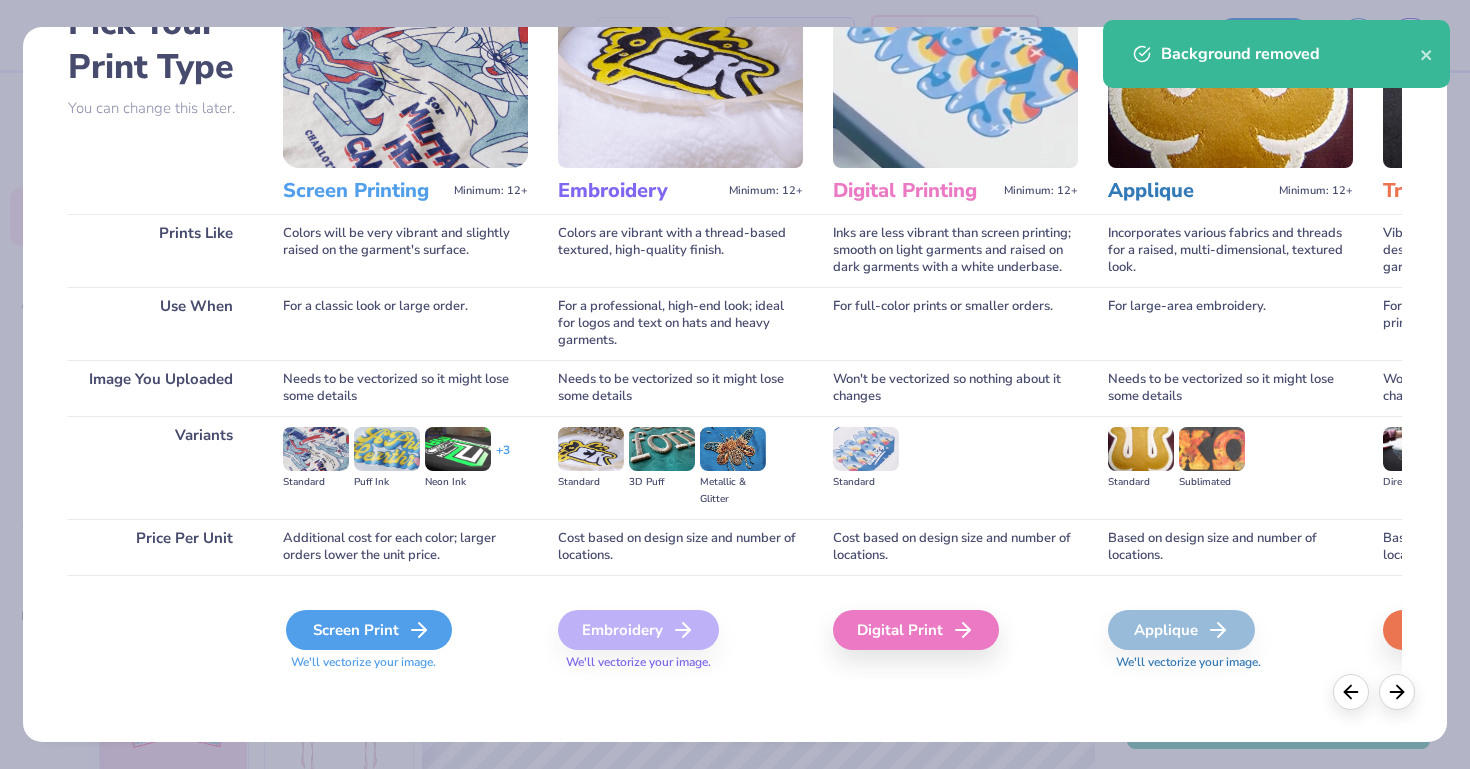 scroll, scrollTop: 129, scrollLeft: 0, axis: vertical 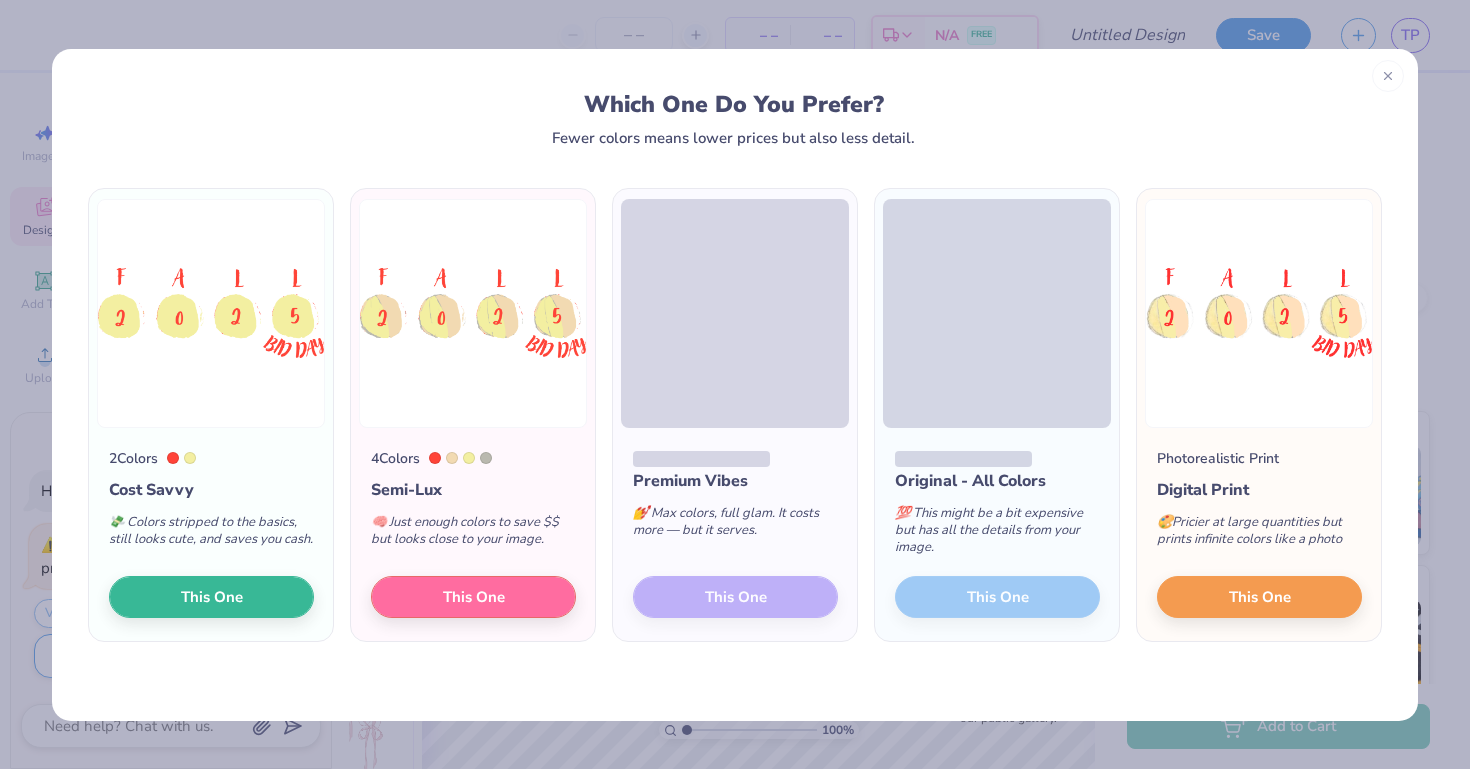 click on "Photorealistic Print Digital Print 🎨  Pricier at large quantities but prints infinite colors like a photo This One" at bounding box center (1259, 535) 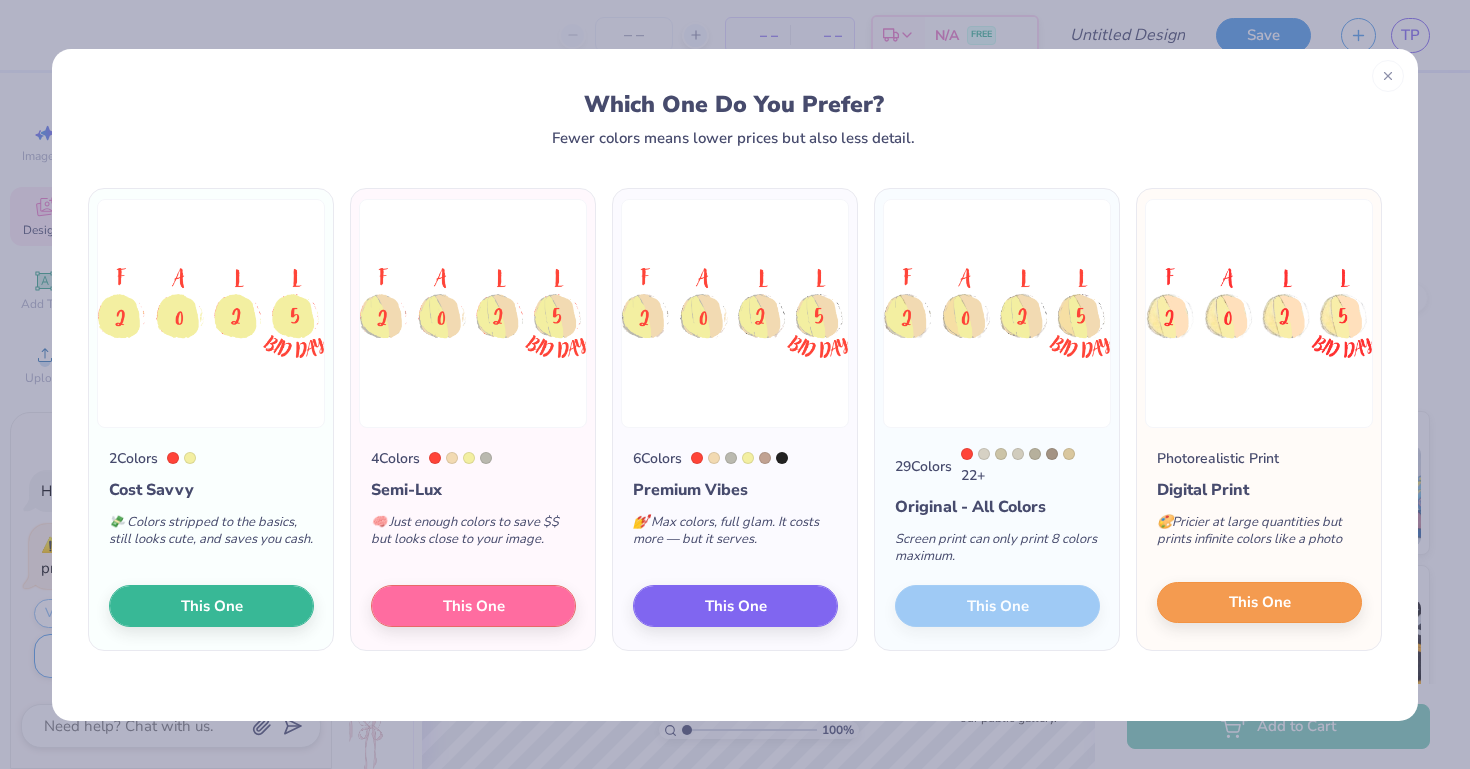 click on "This One" at bounding box center [1260, 602] 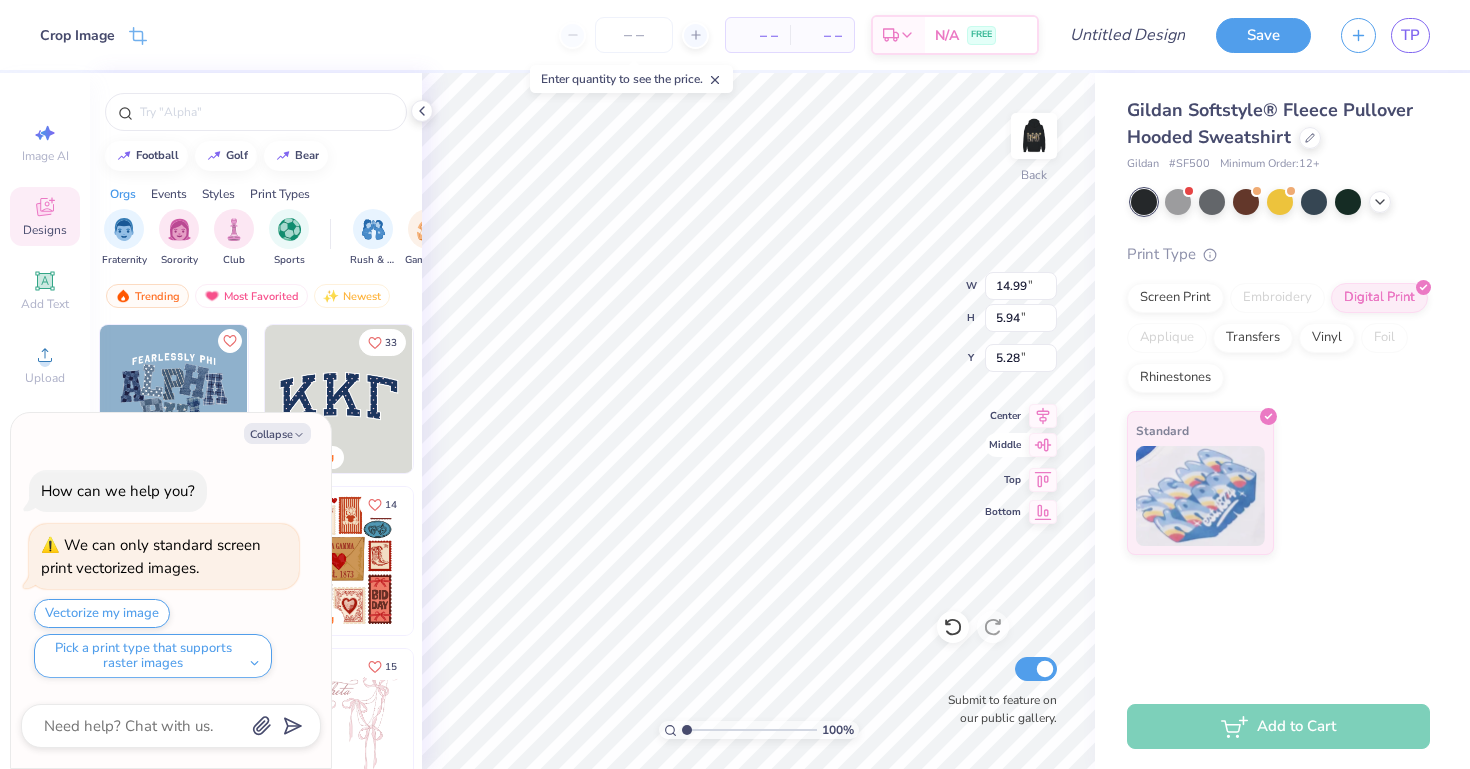 type on "x" 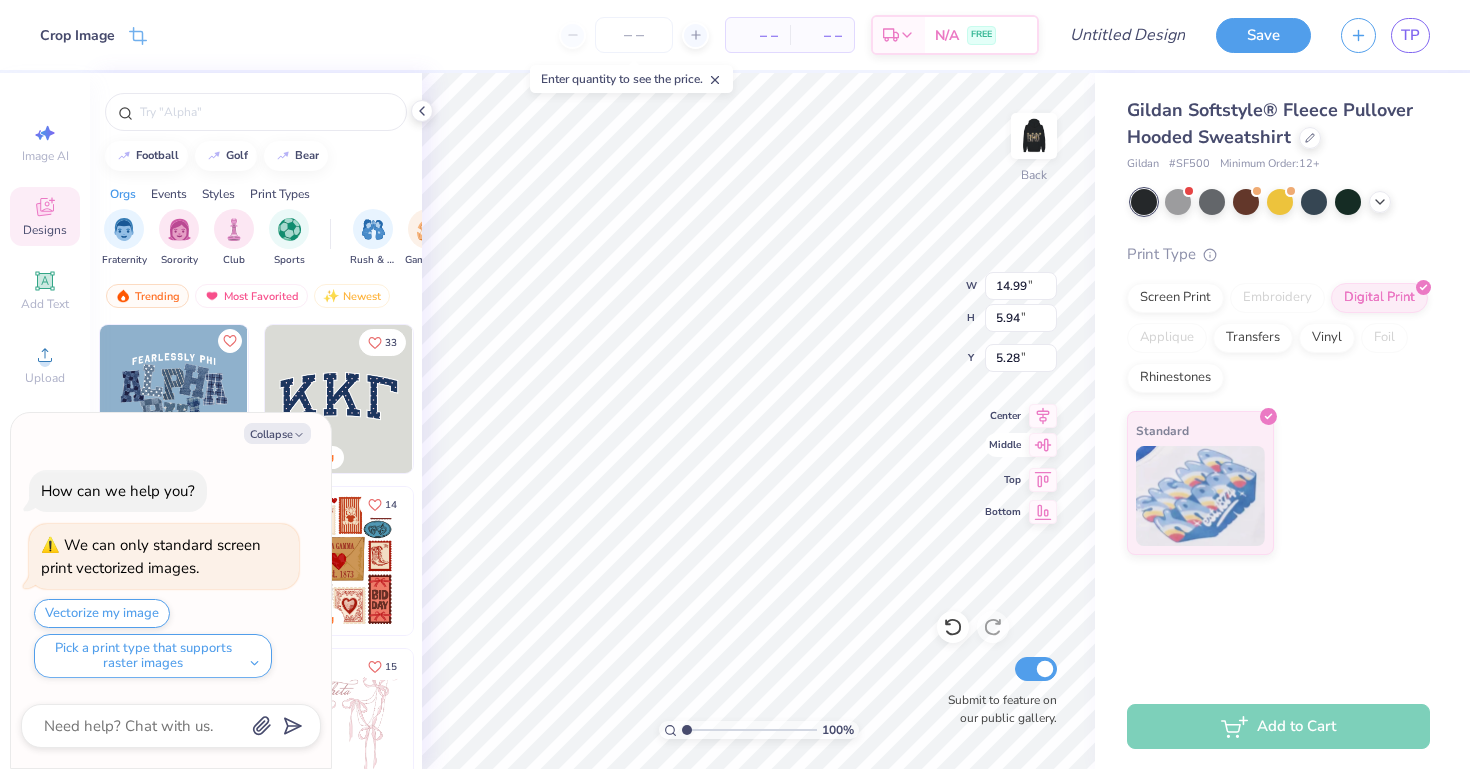 type on "9.36" 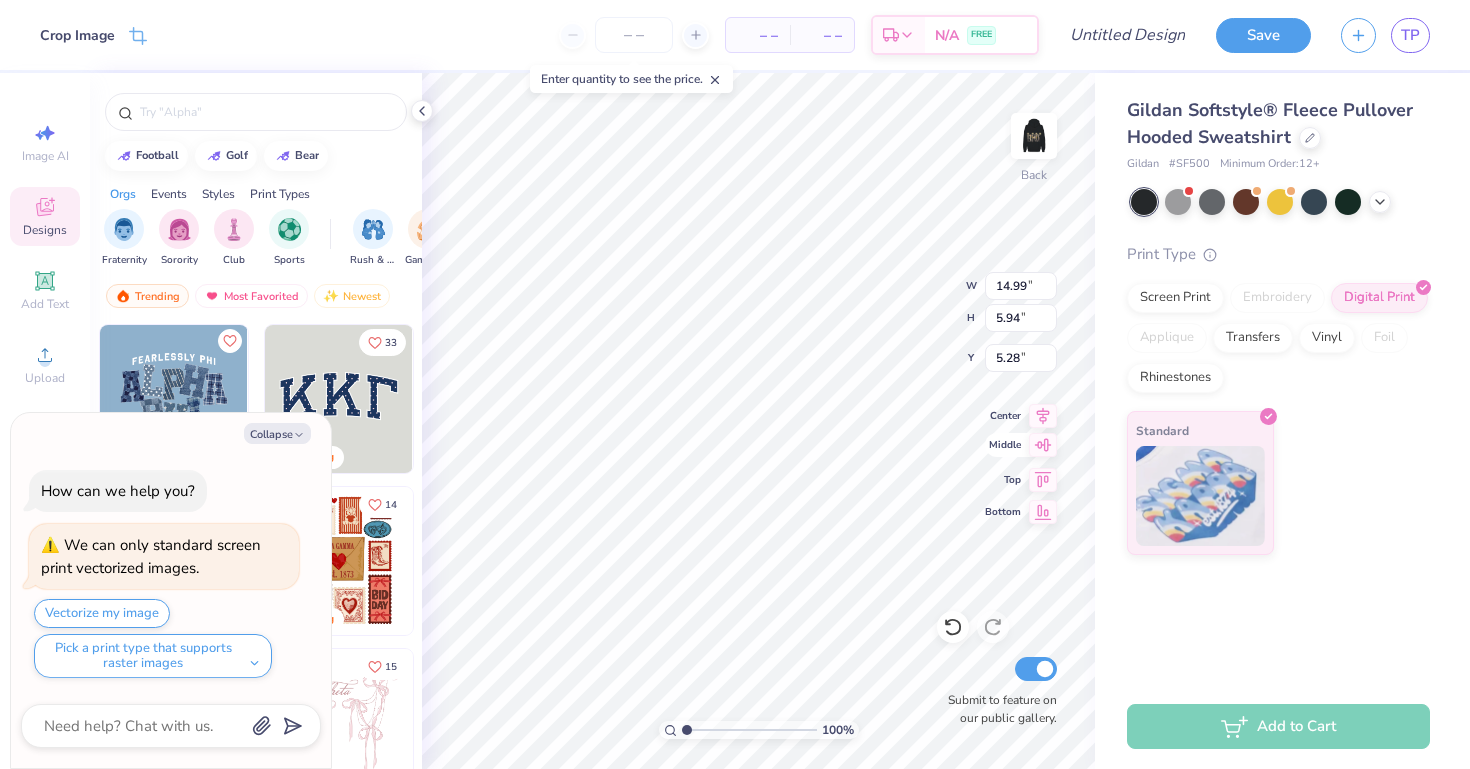 type on "3.71" 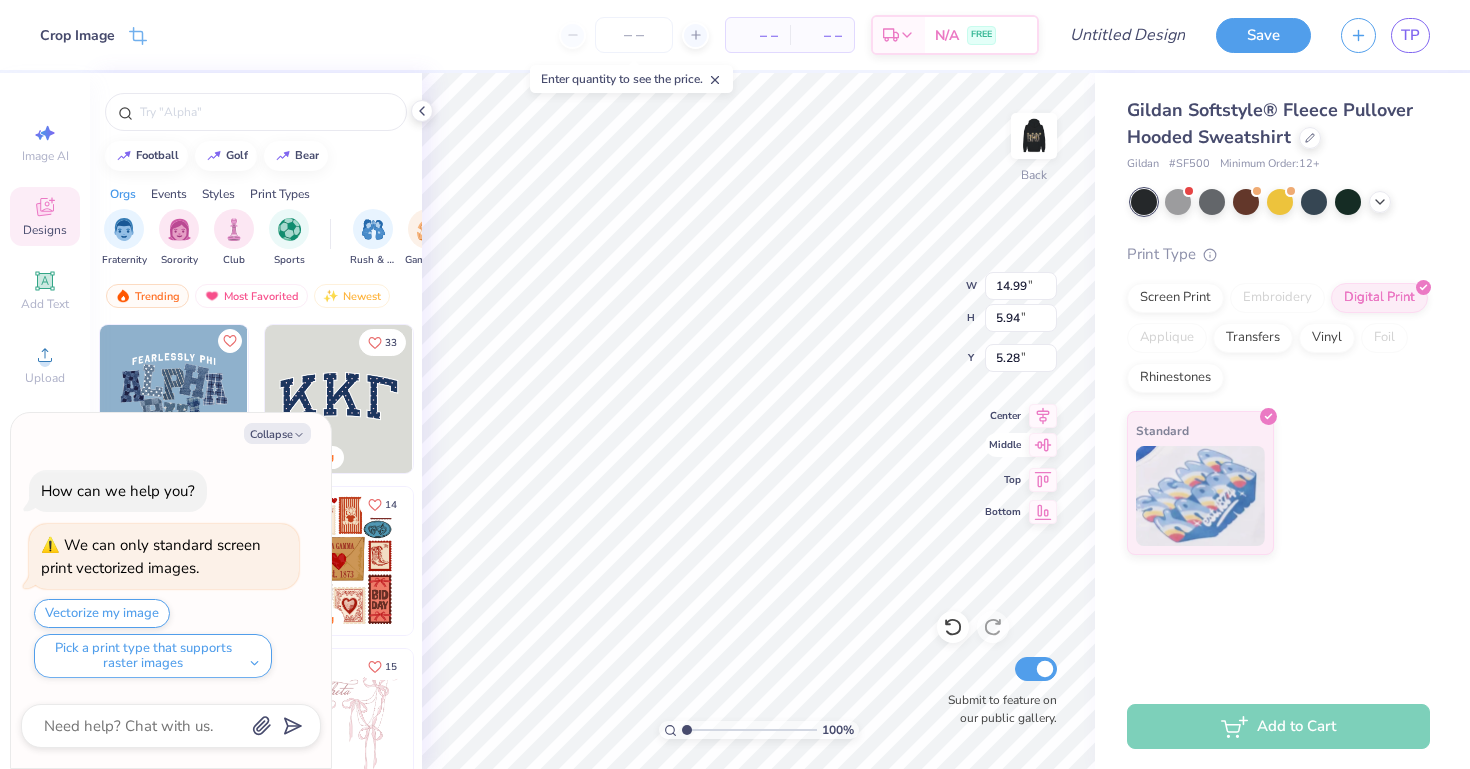 type on "7.51" 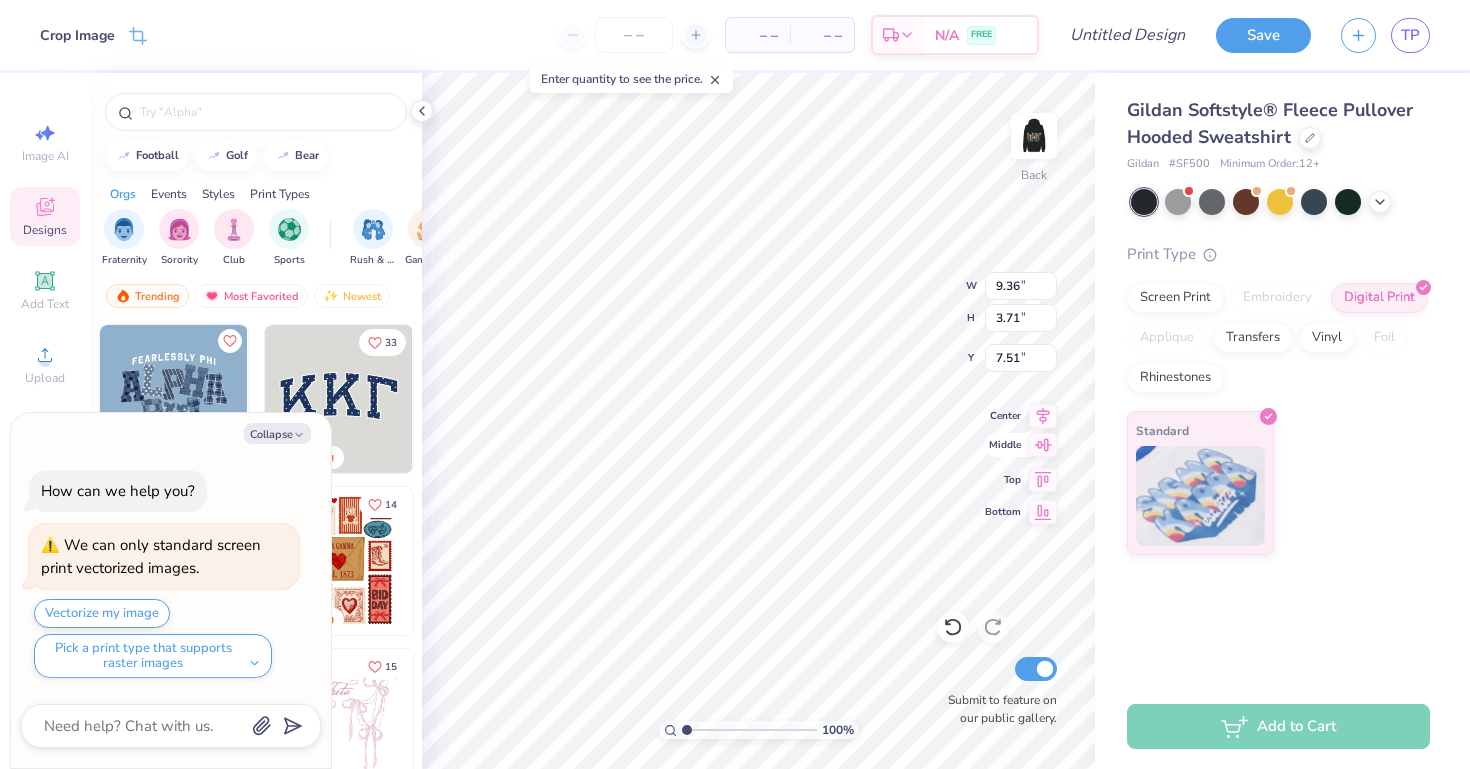 type on "x" 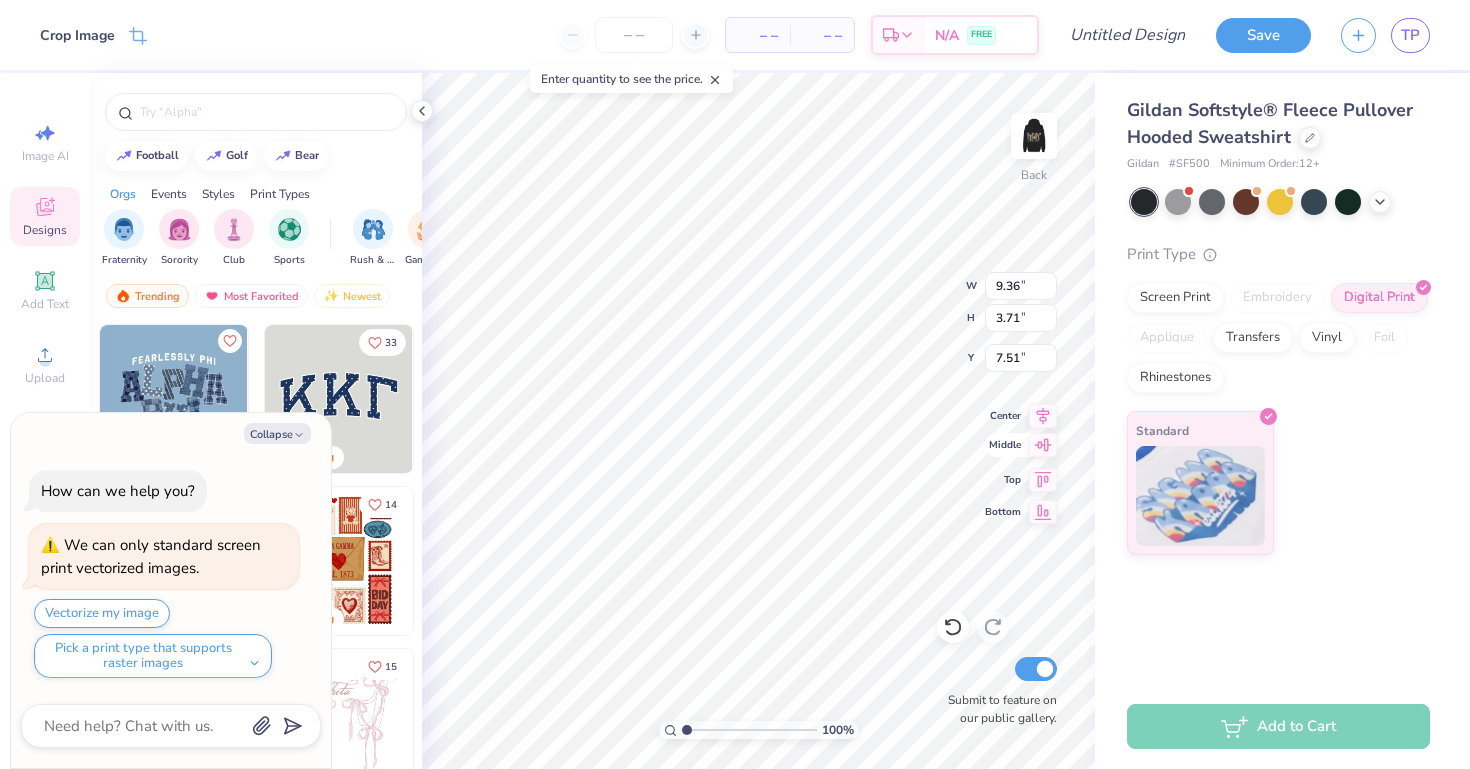 type on "2.59" 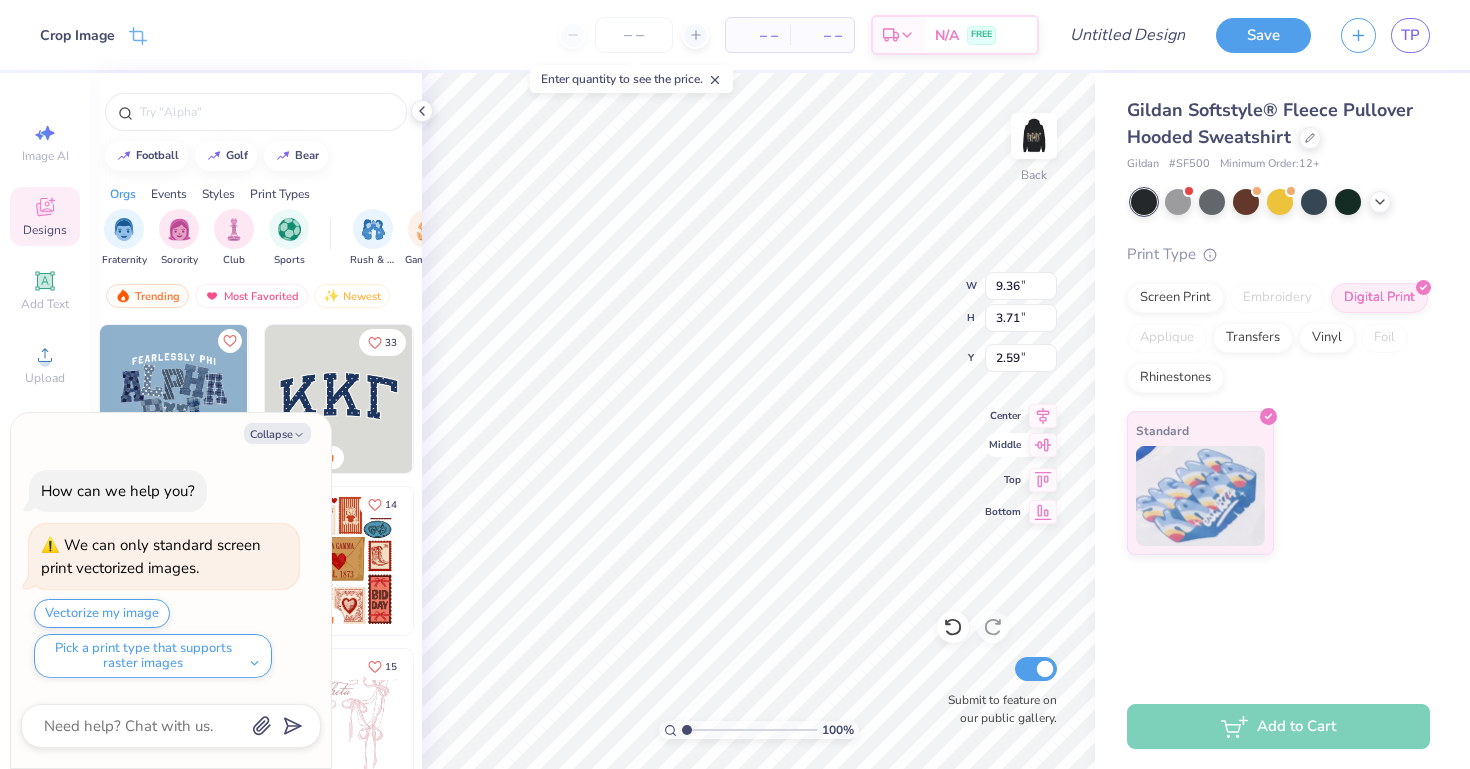 type on "x" 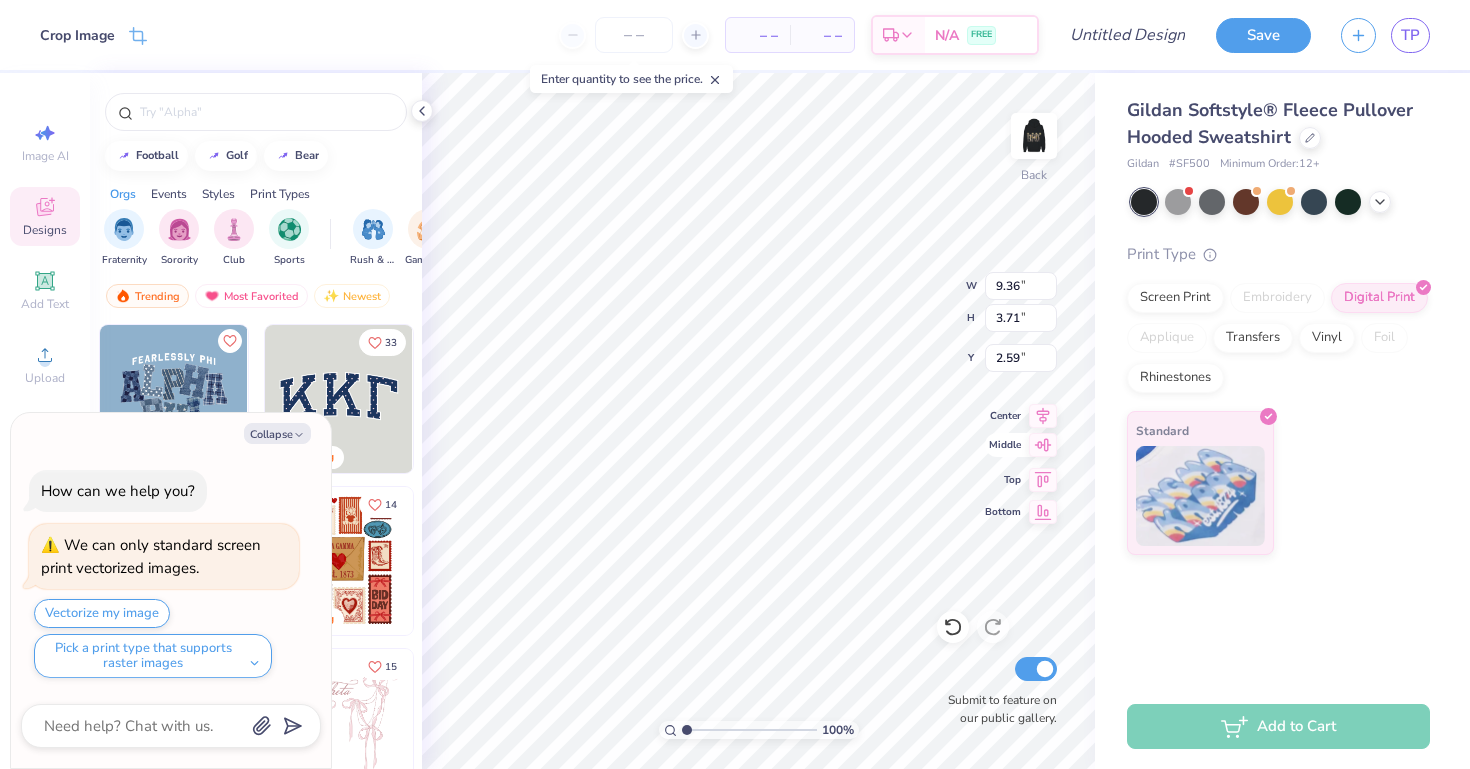 type on "4.19" 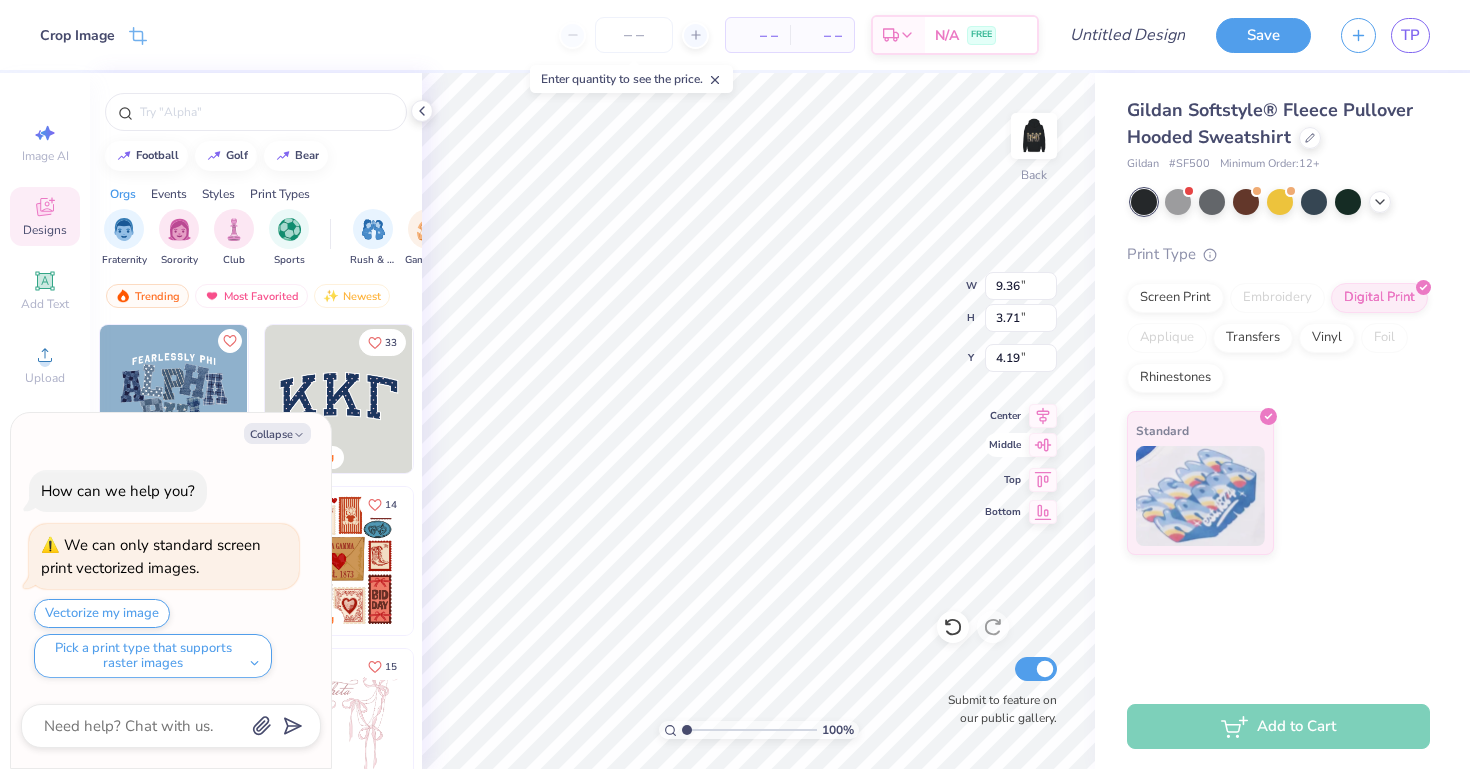 type on "x" 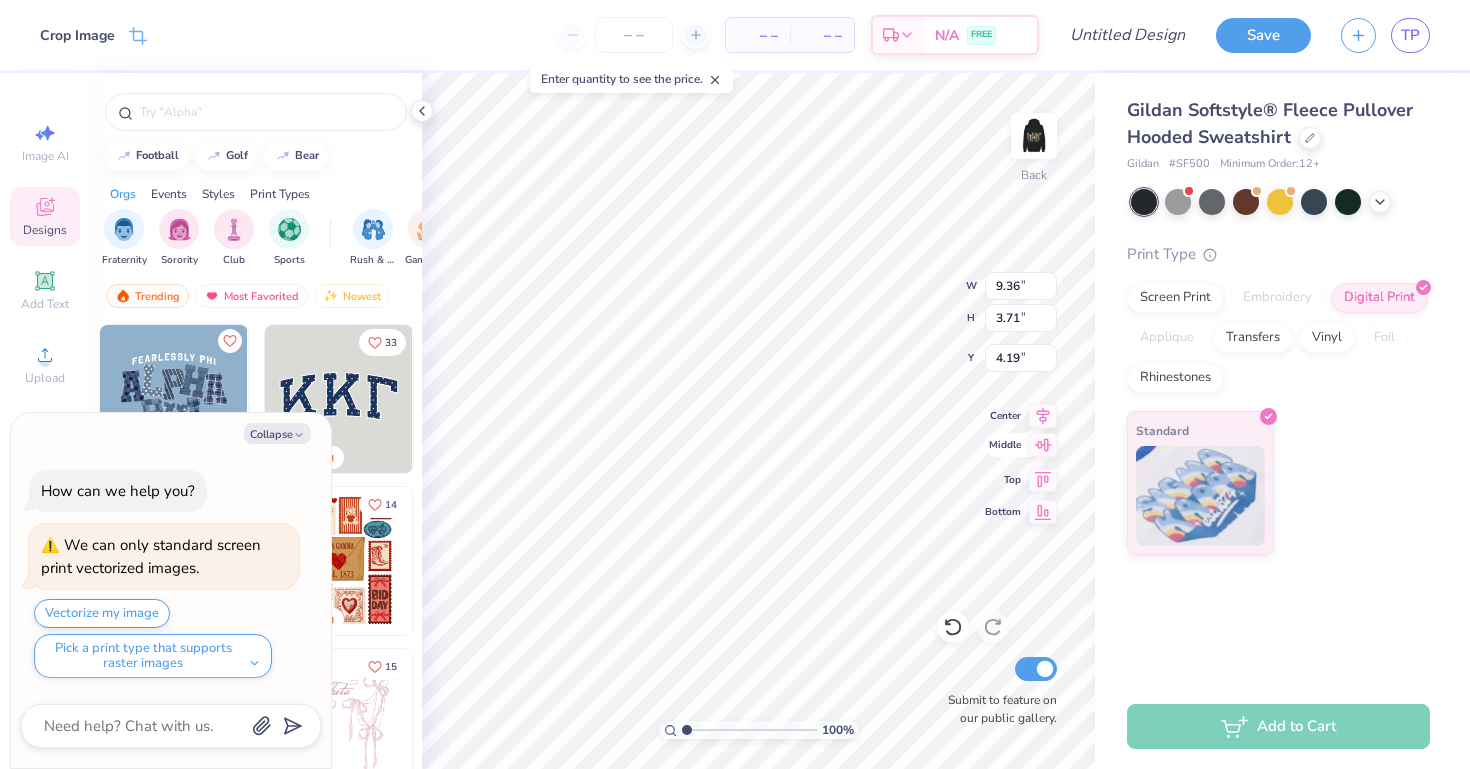 type on "7.17" 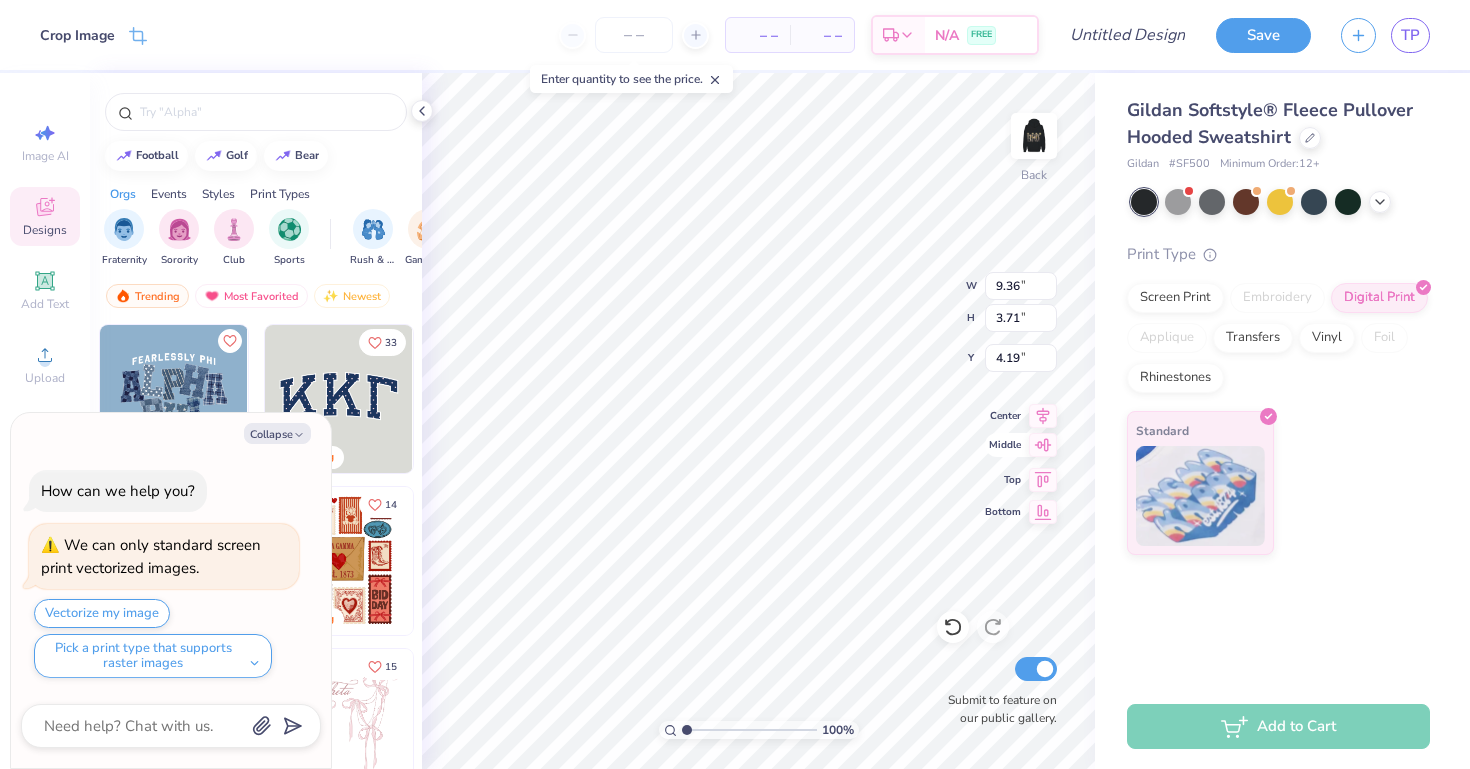 type on "2.84" 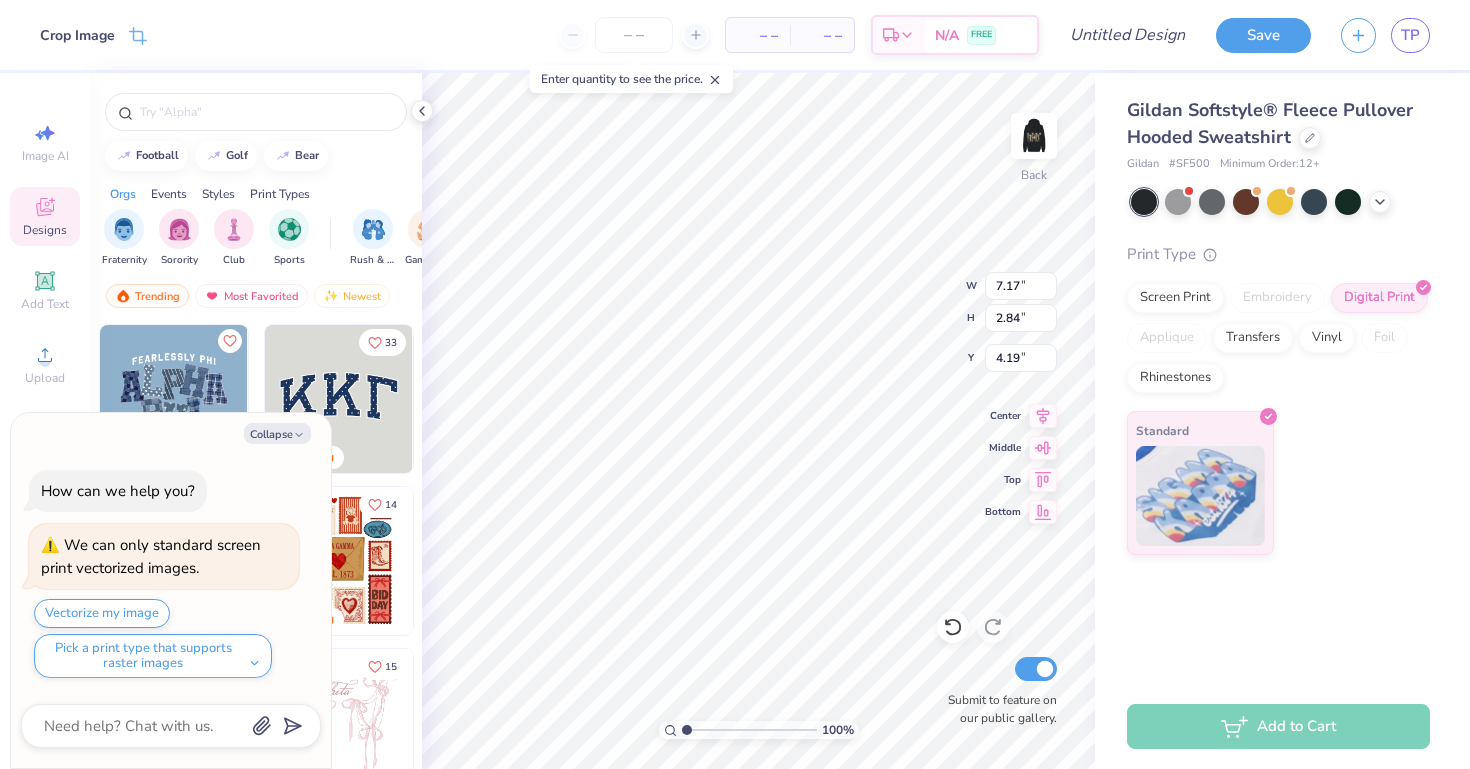 type on "x" 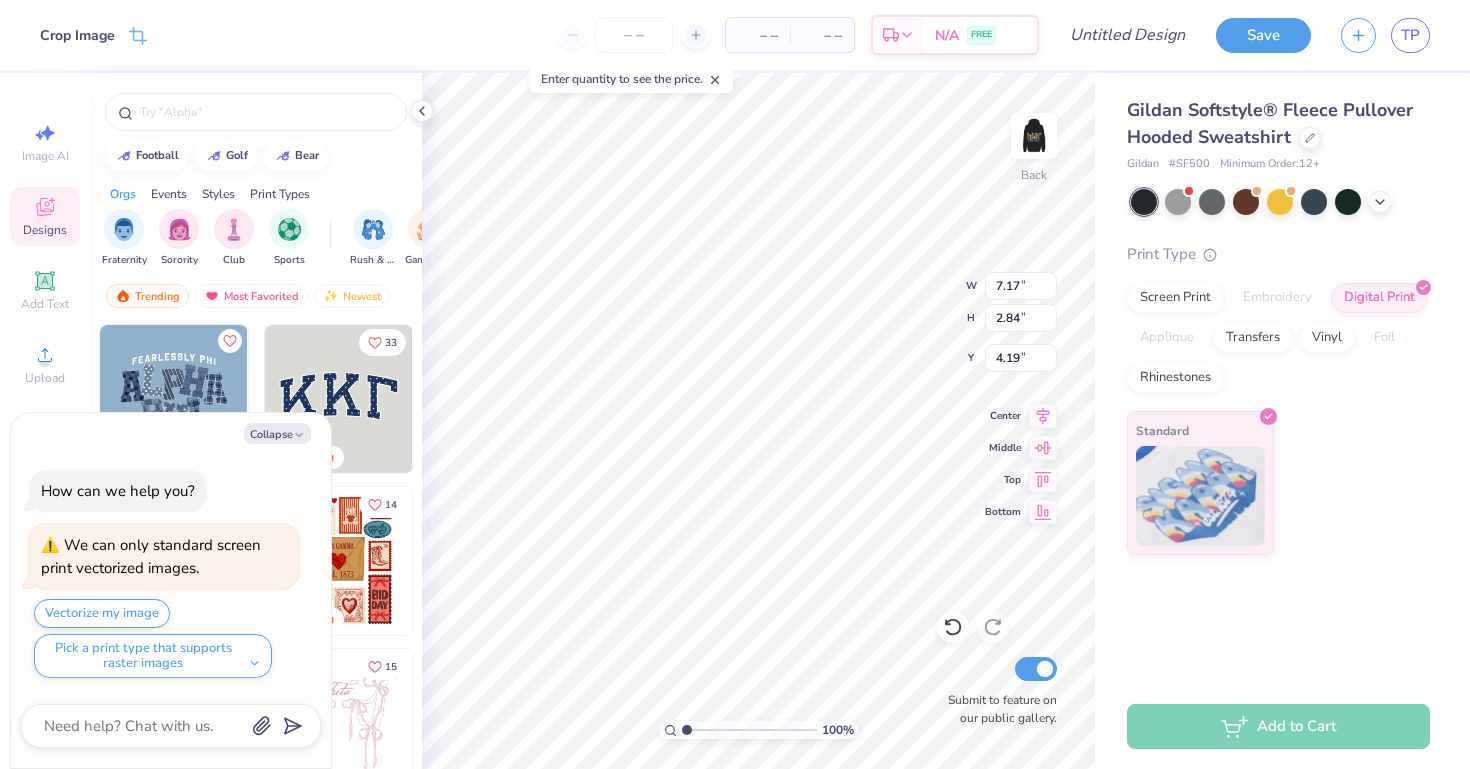 type on "8.40" 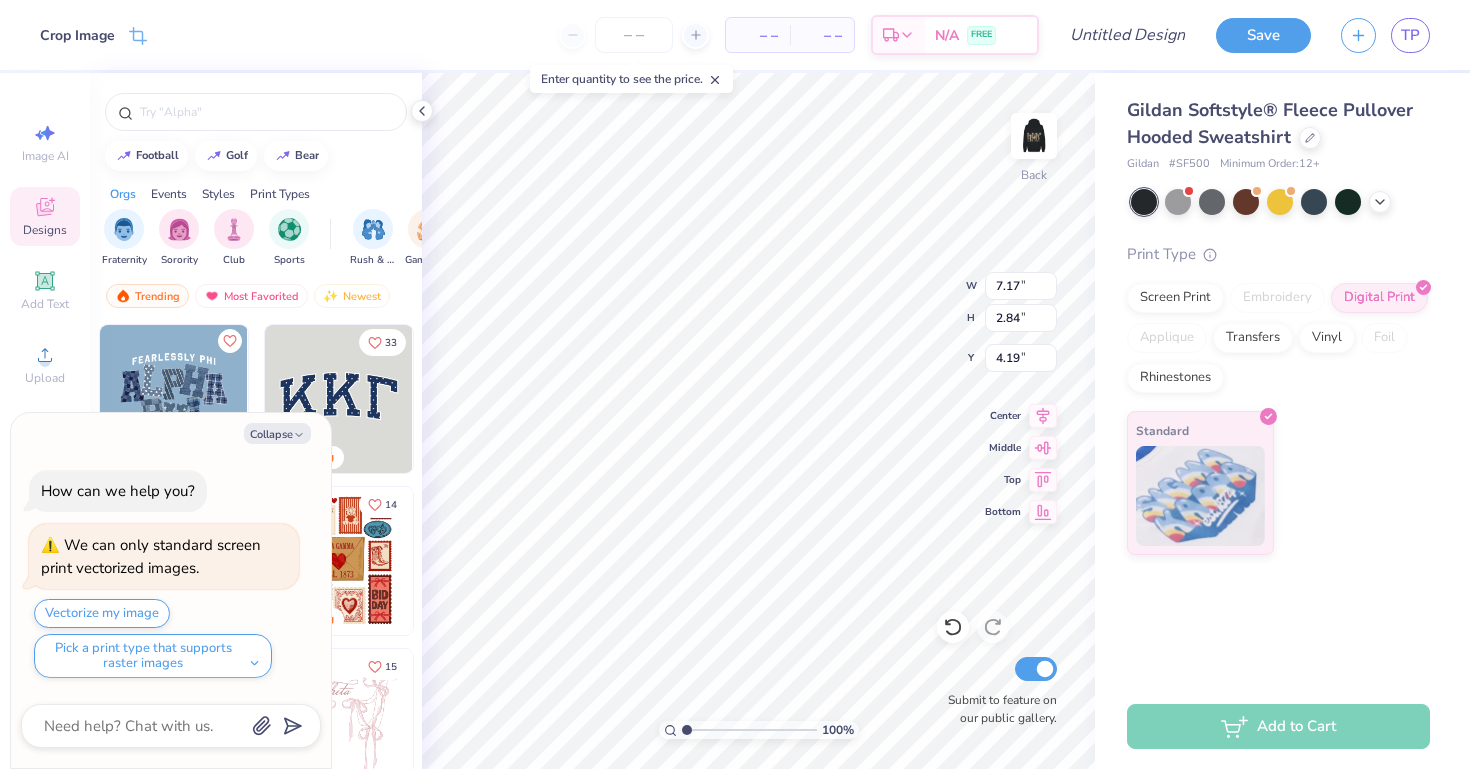 type on "3.33" 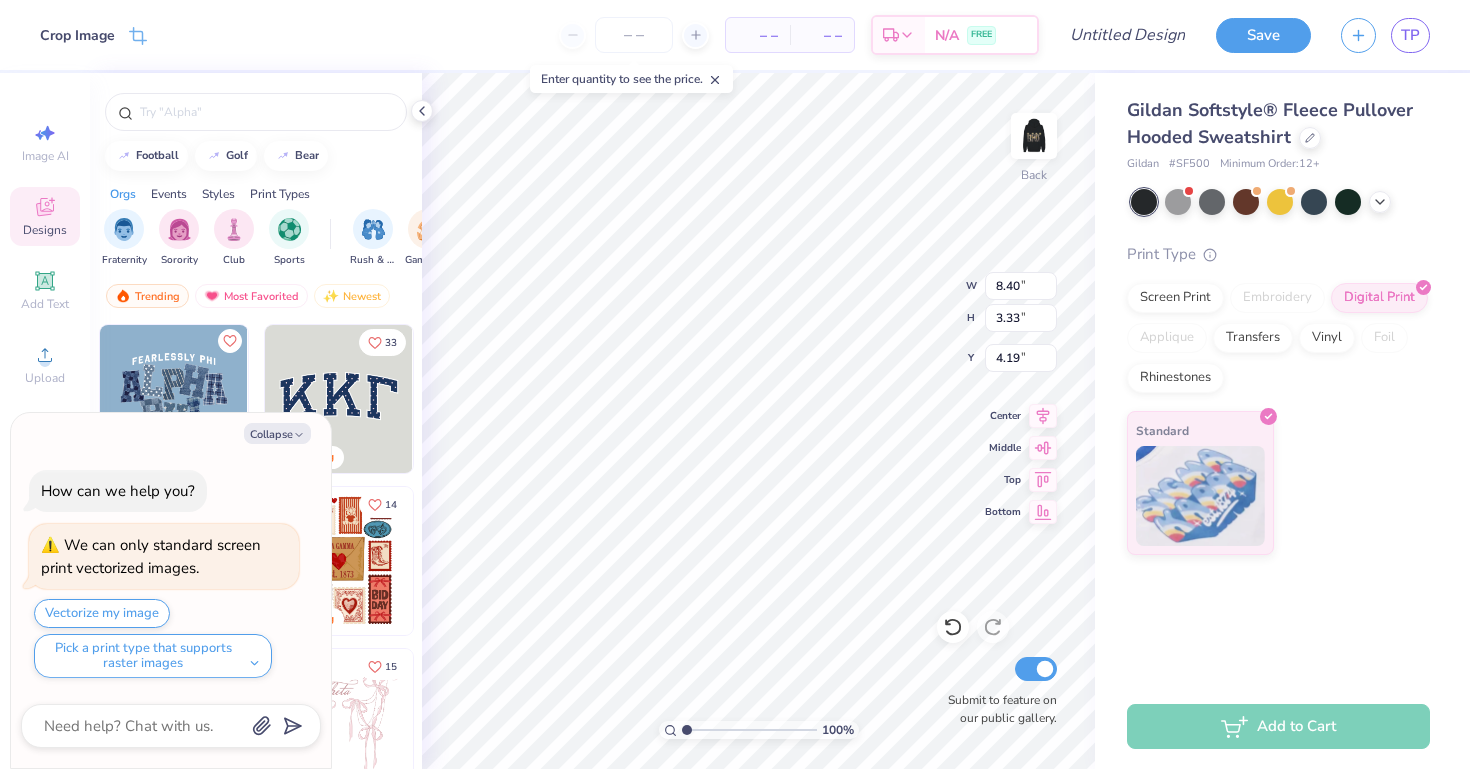 type on "x" 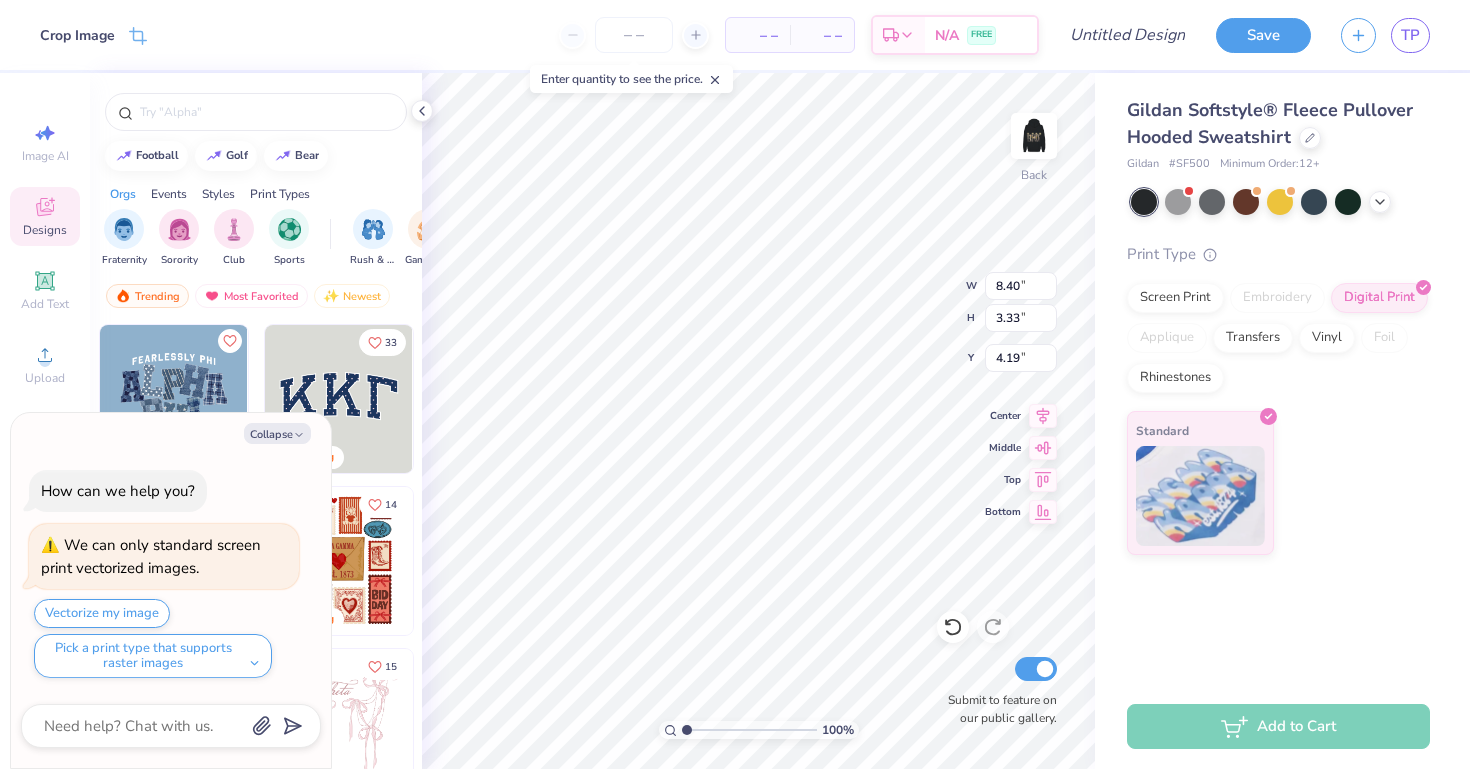 type on "4.92" 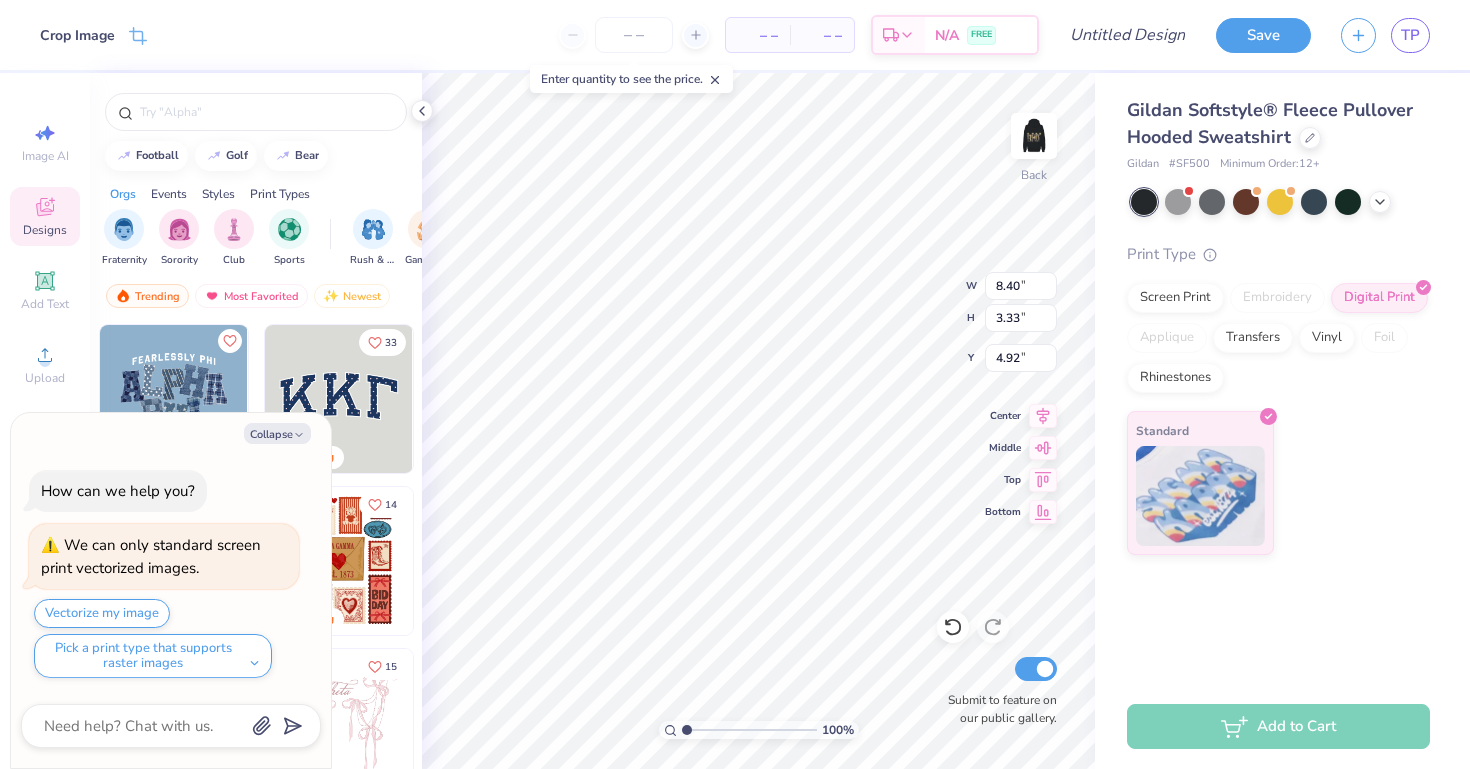 type on "x" 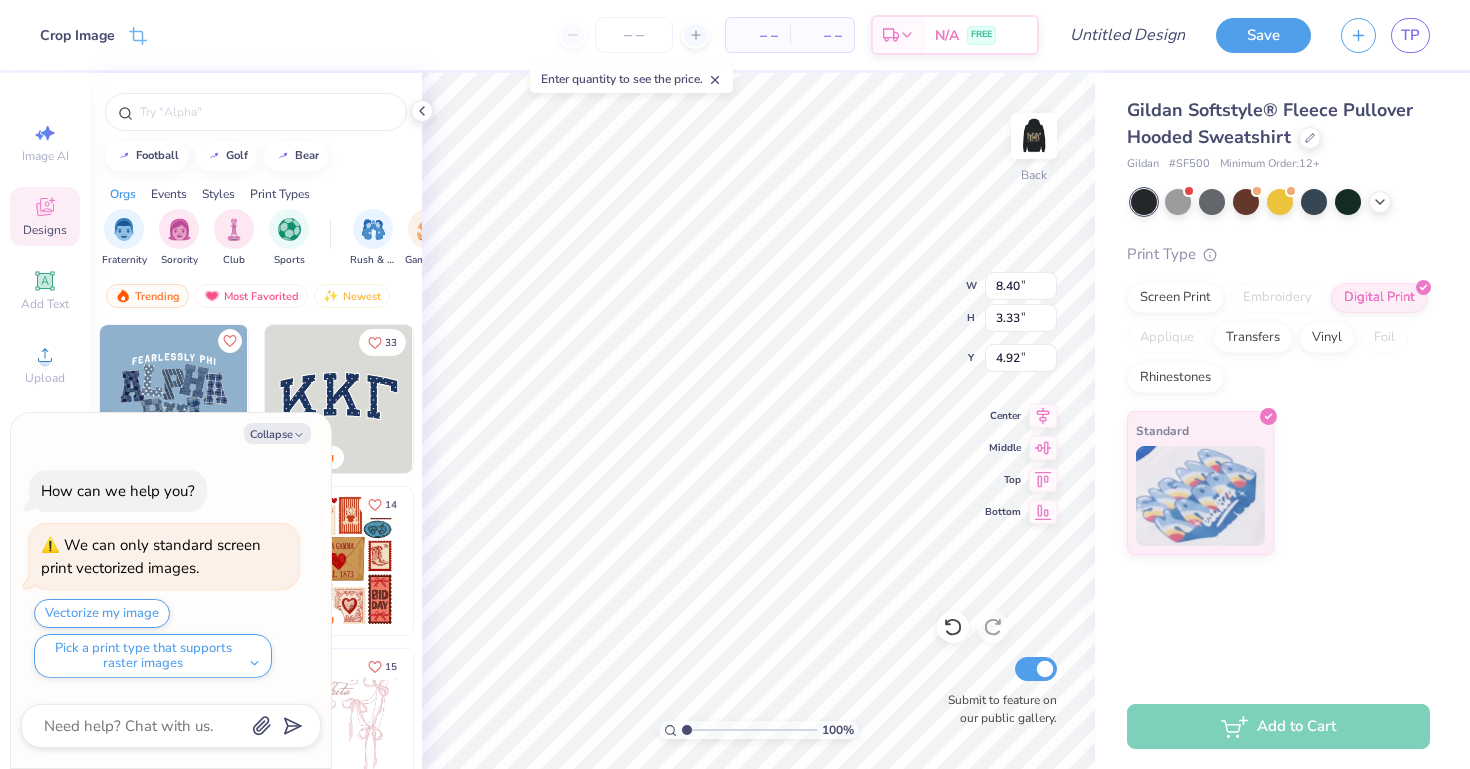 type on "7.57" 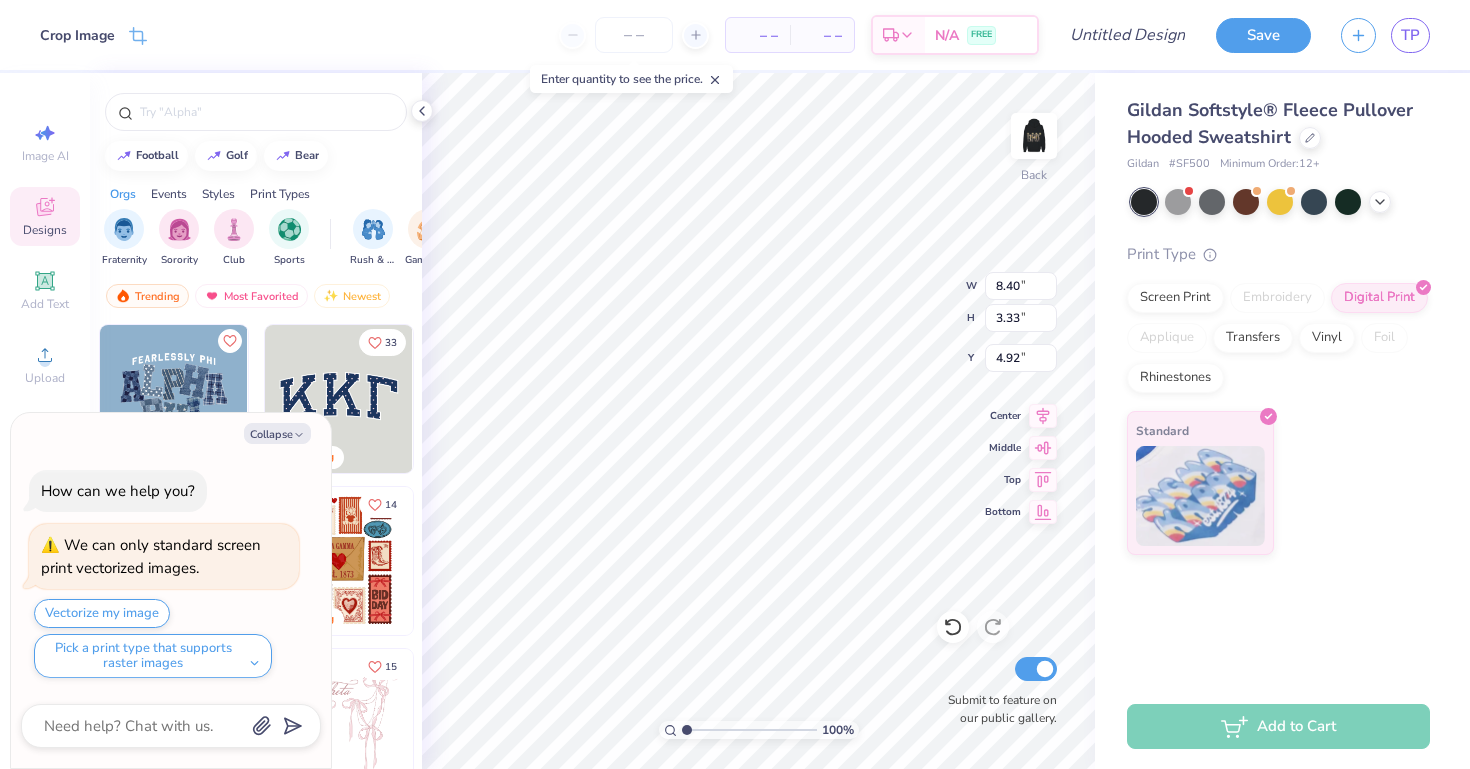 type on "3.00" 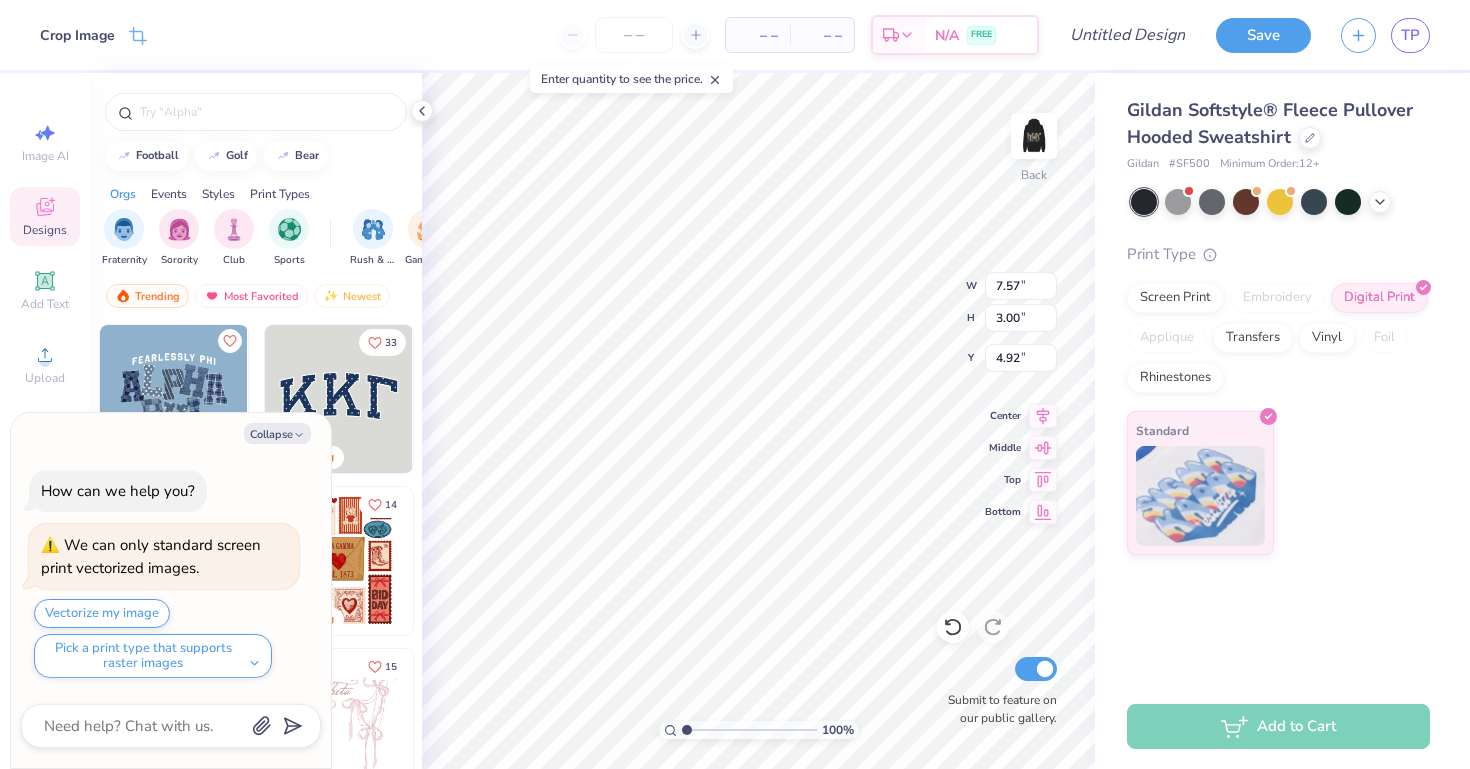 type on "x" 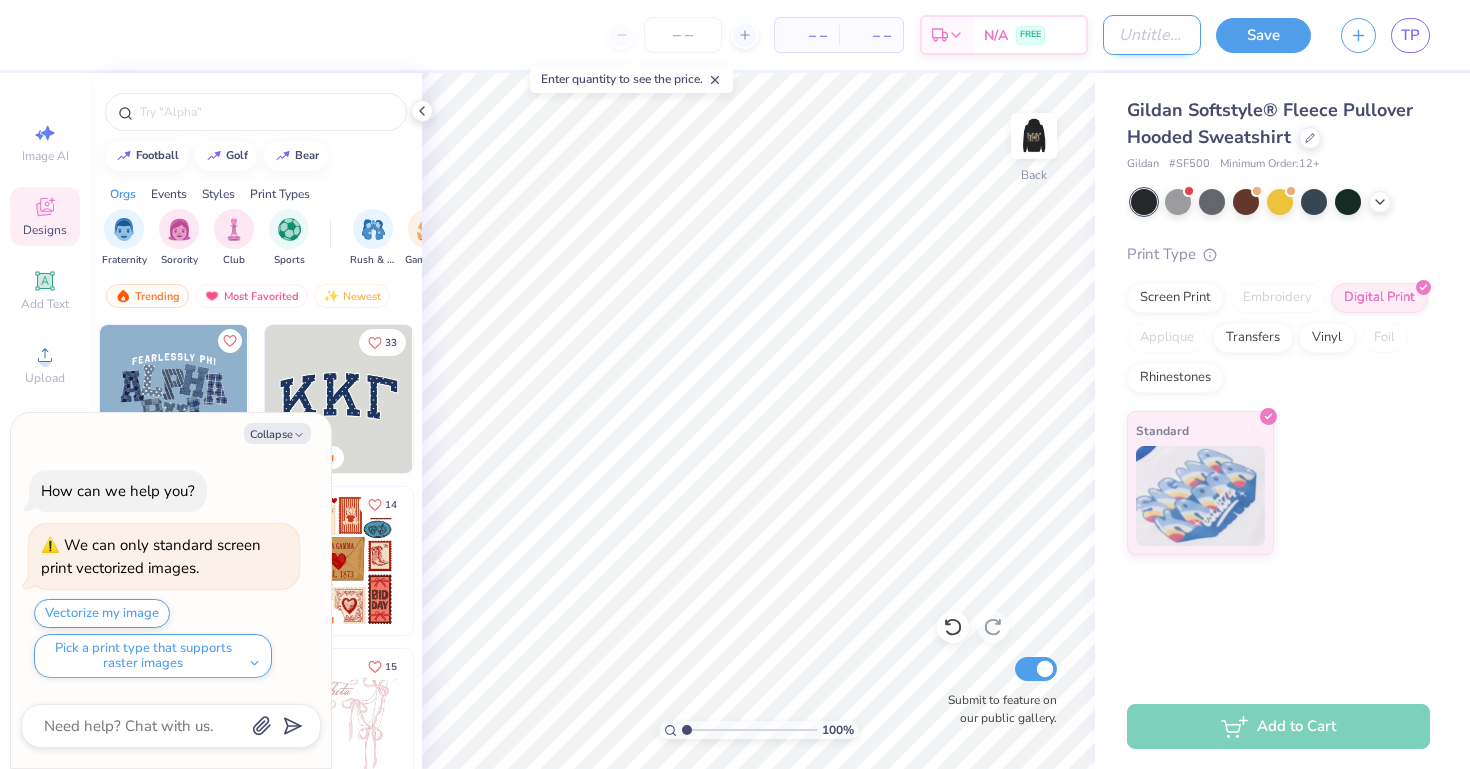 click on "Design Title" at bounding box center [1152, 35] 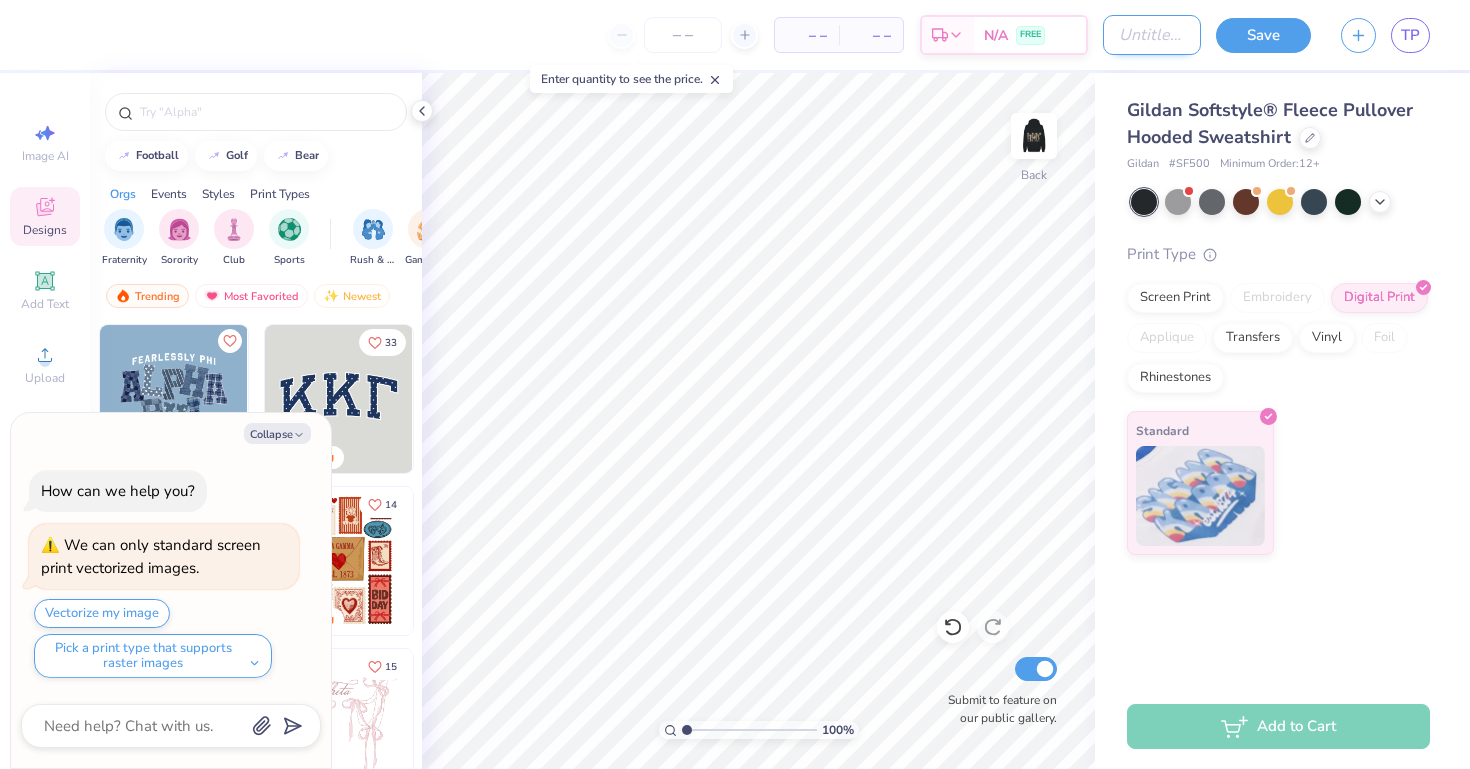 type on "B" 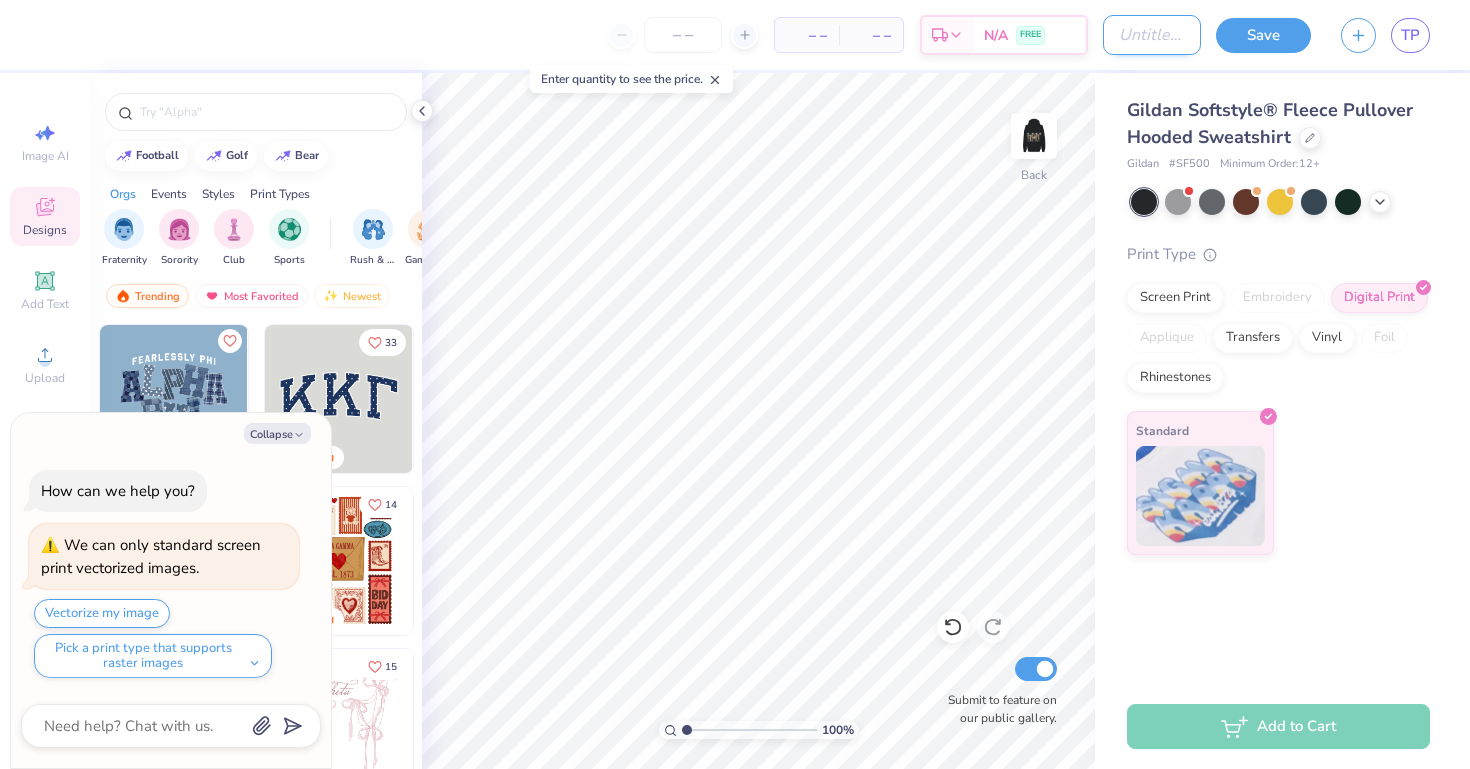 type on "x" 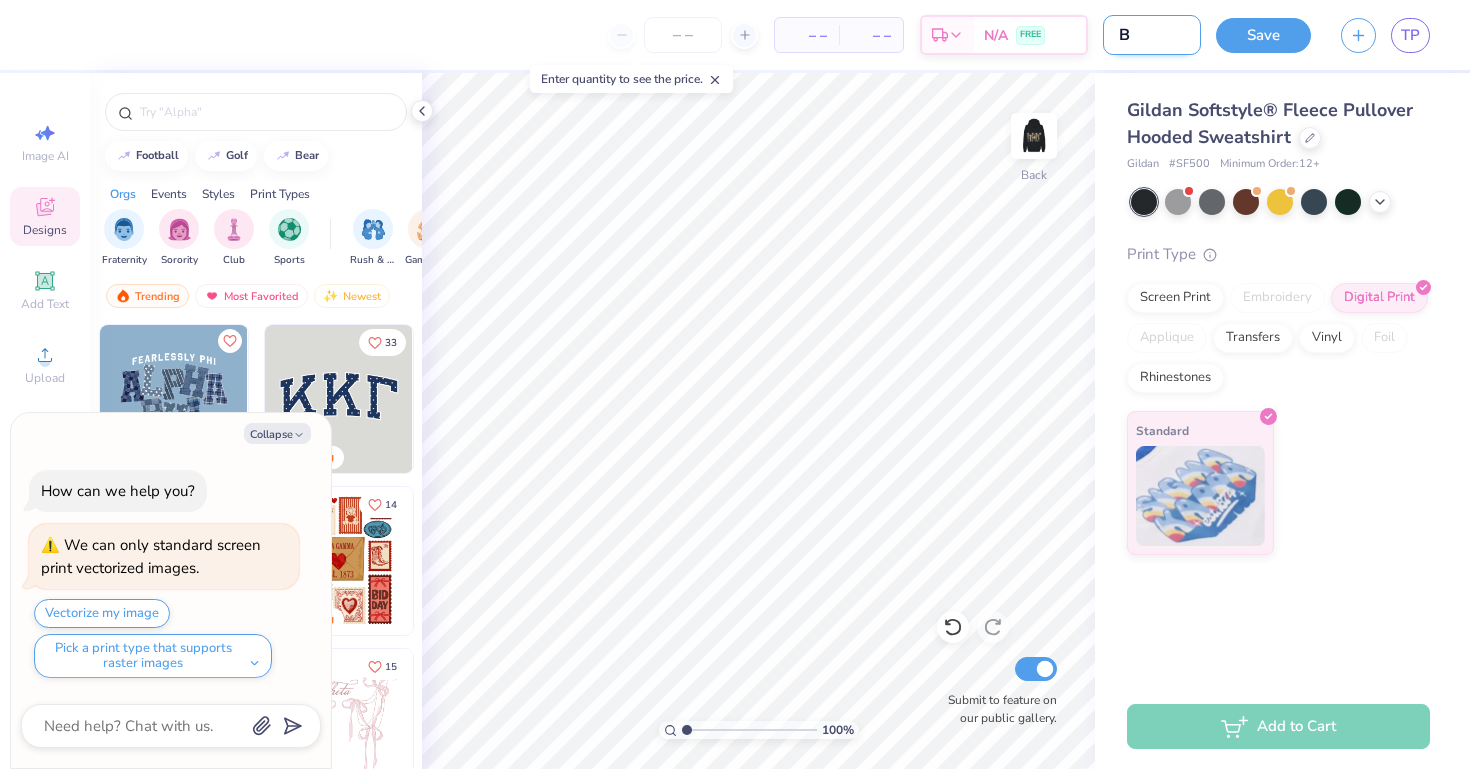 type on "Be" 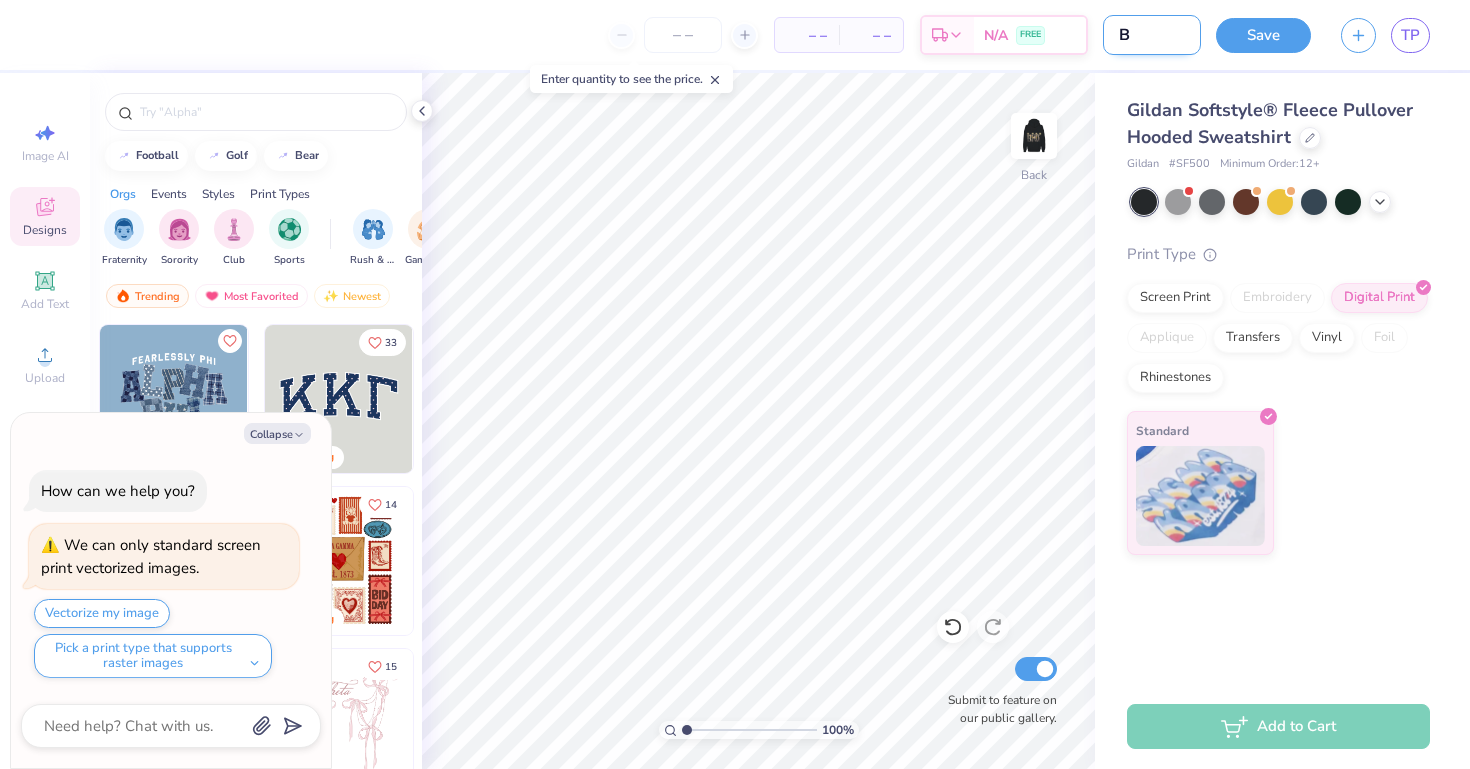 type on "x" 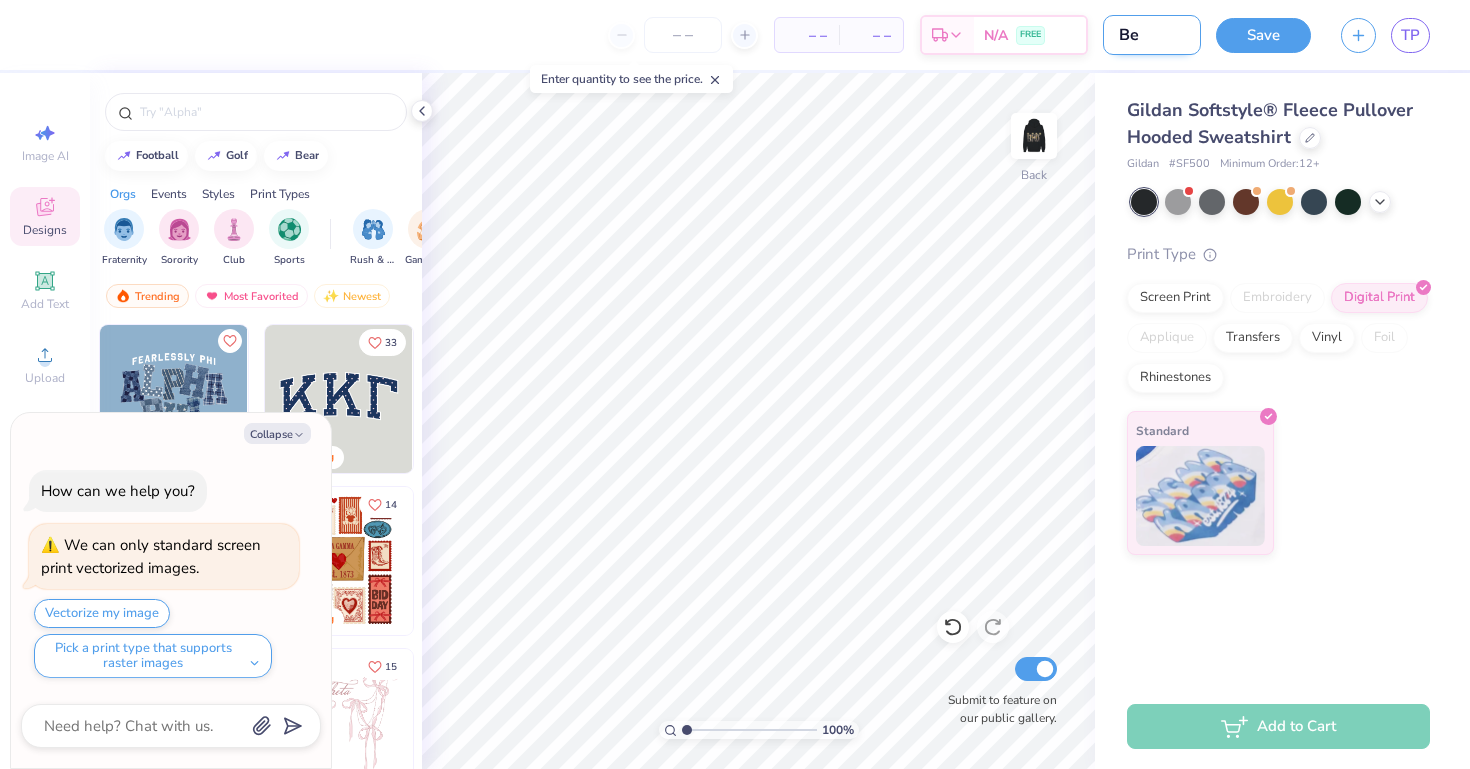 type on "Bea" 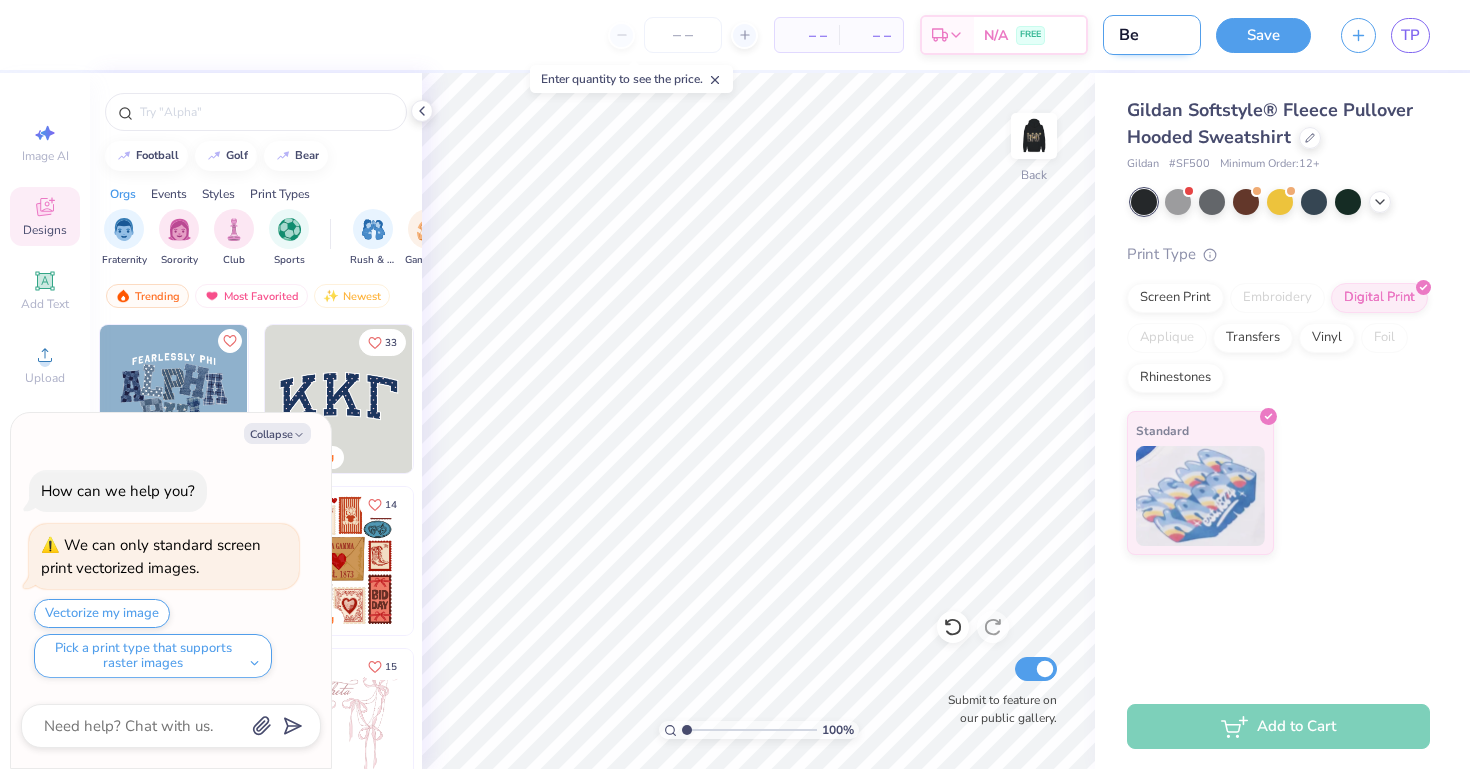 type on "x" 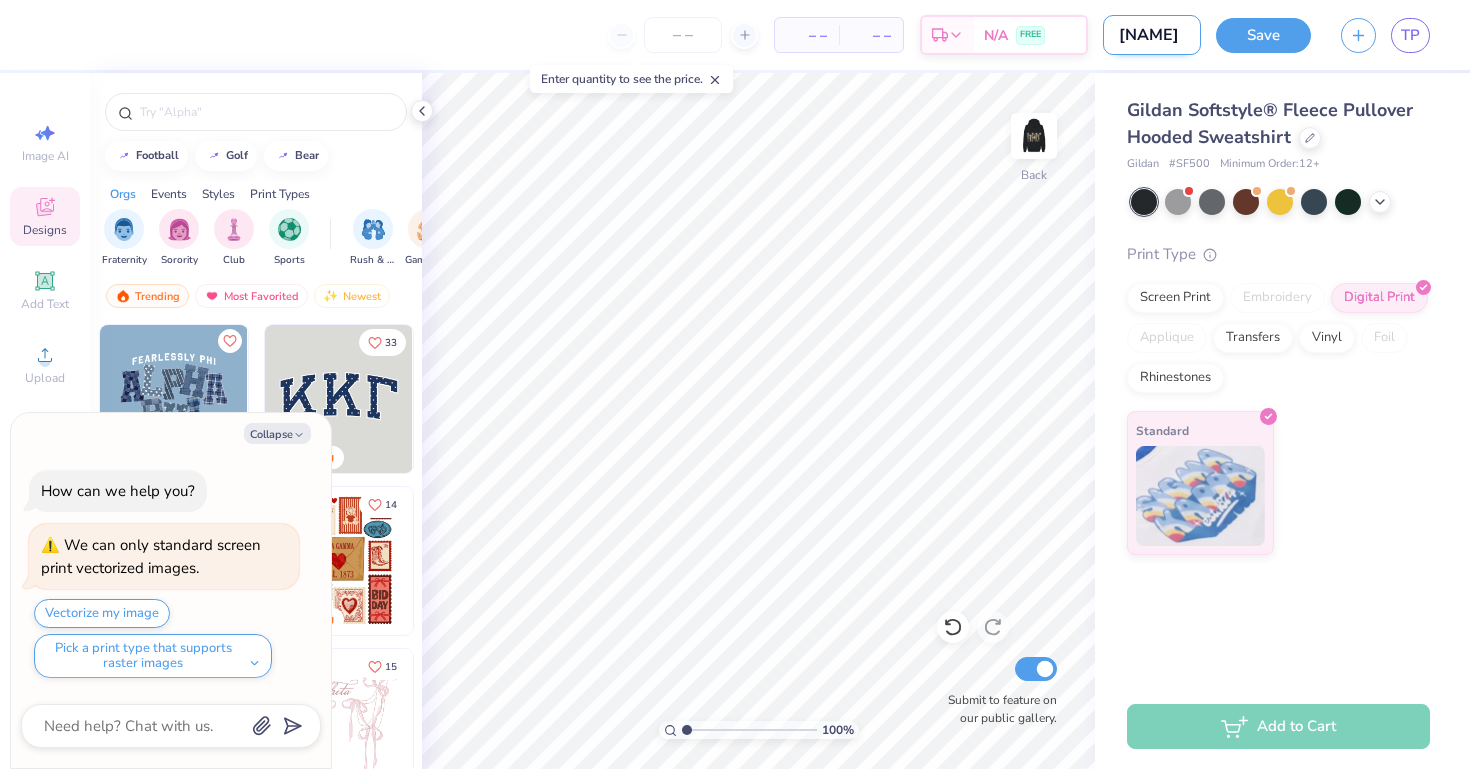 type on "Beac" 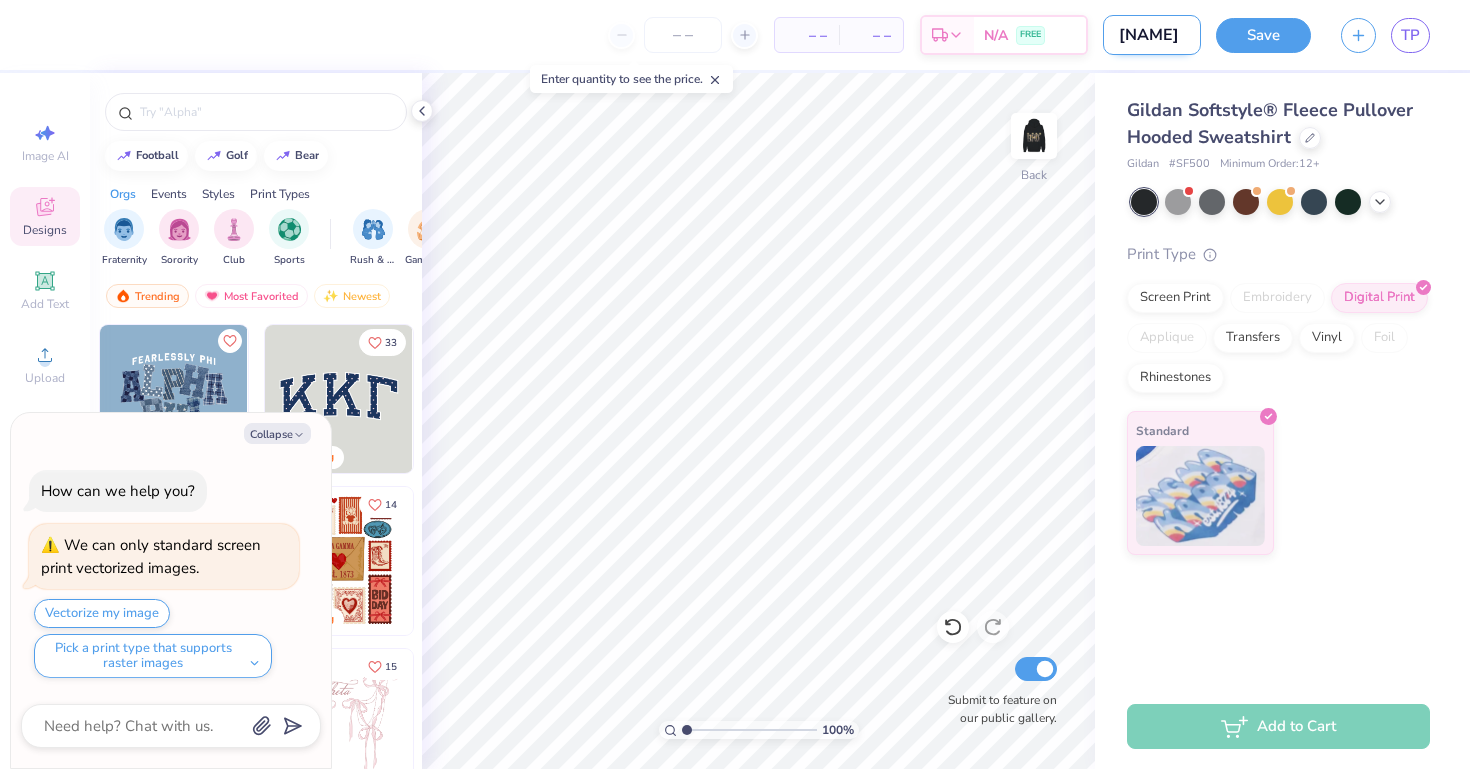 type on "x" 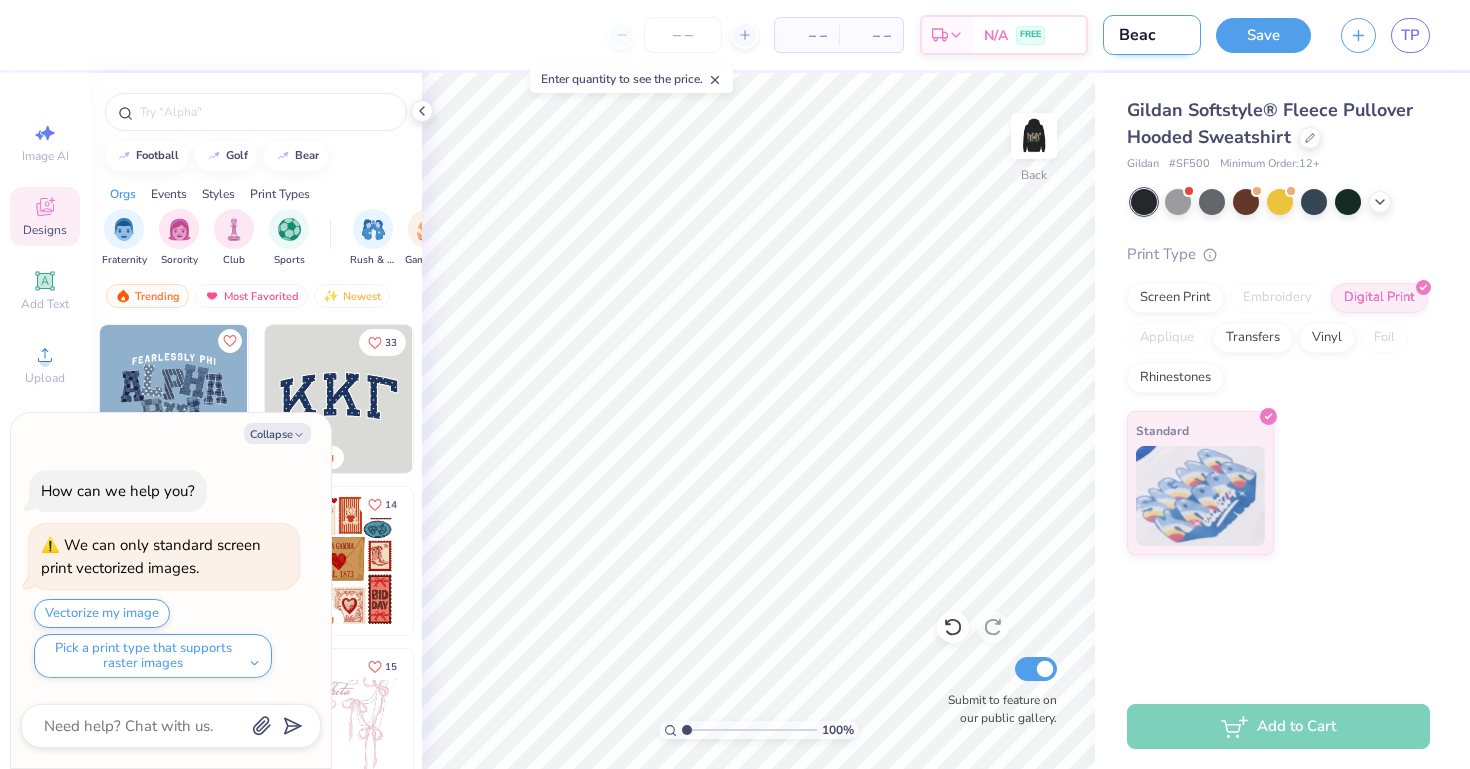 type on "Beach" 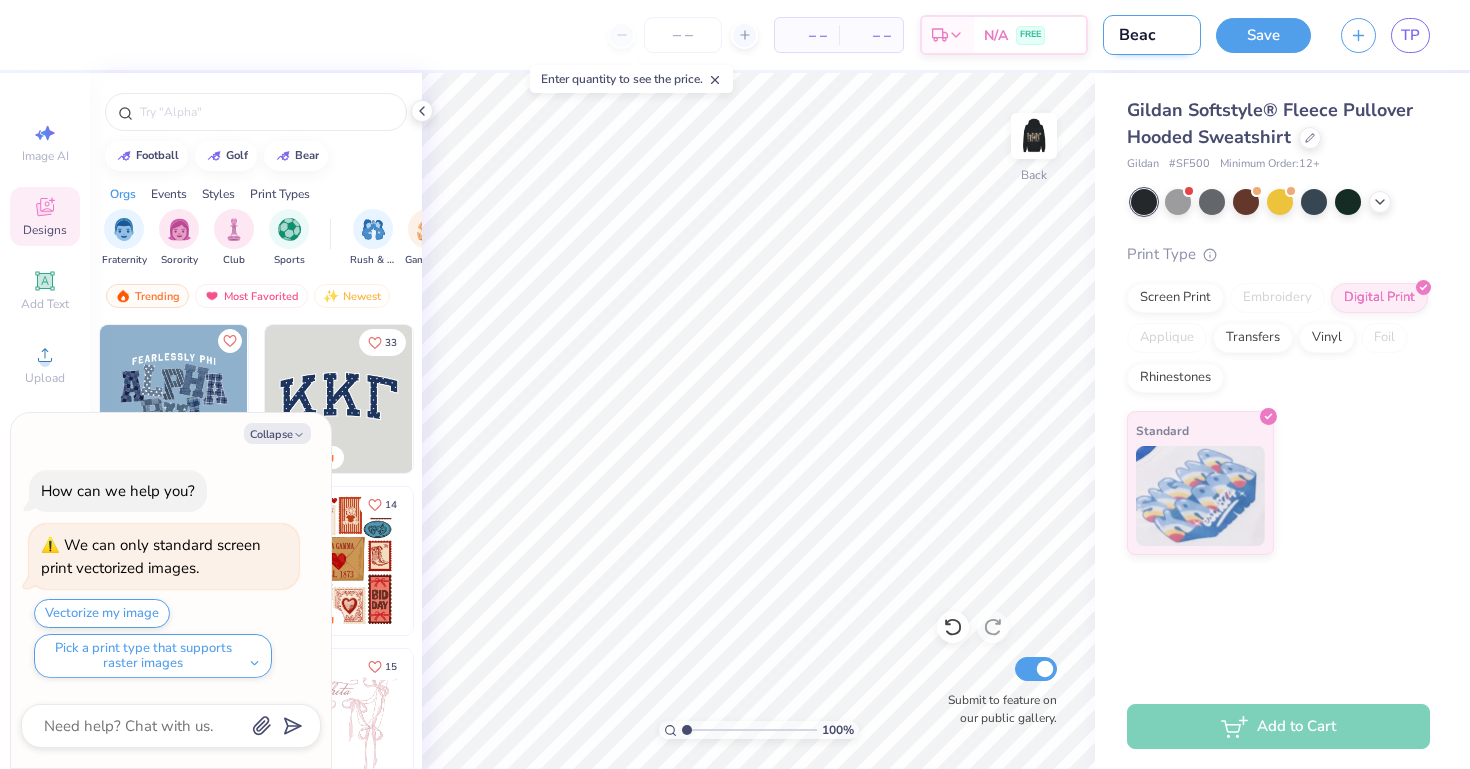 type on "x" 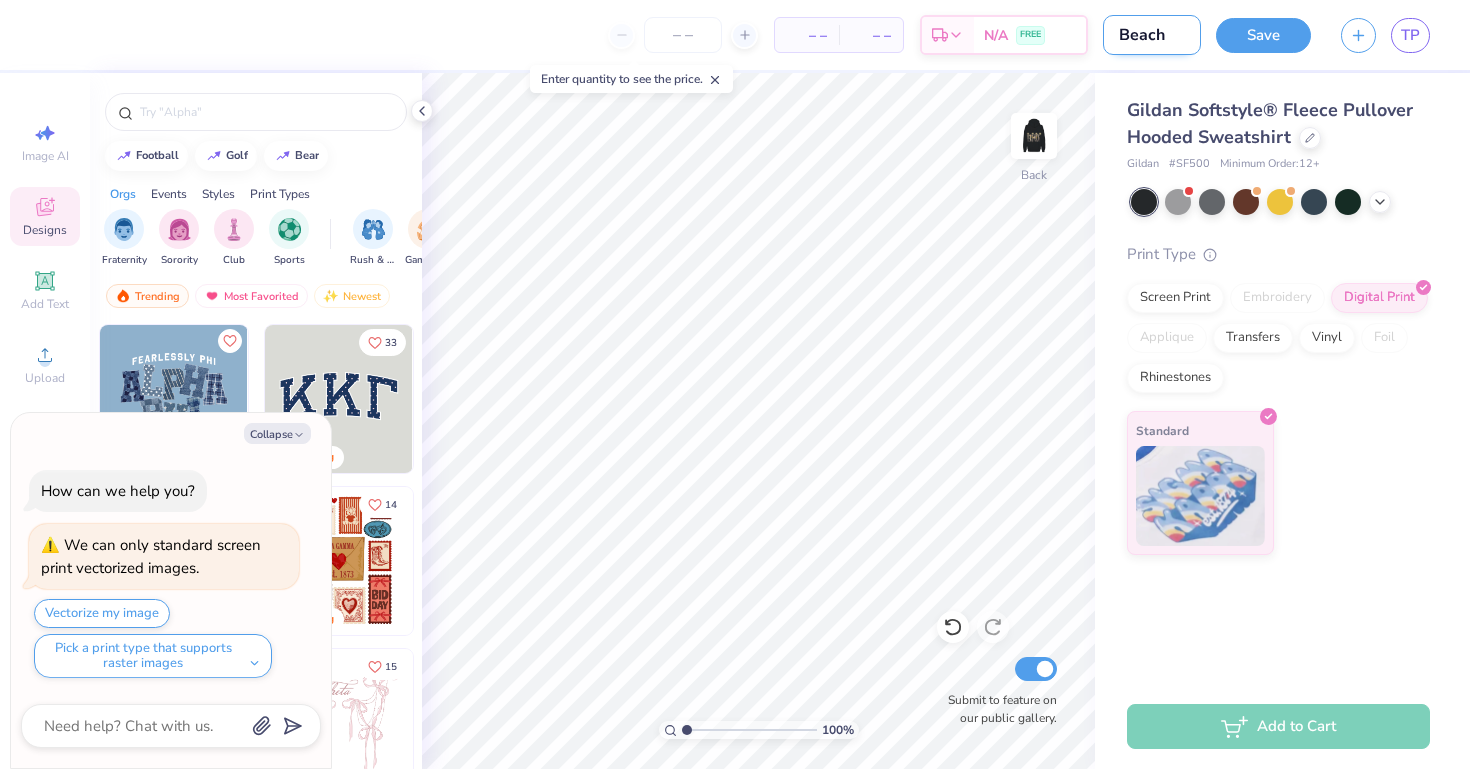 type on "Beach" 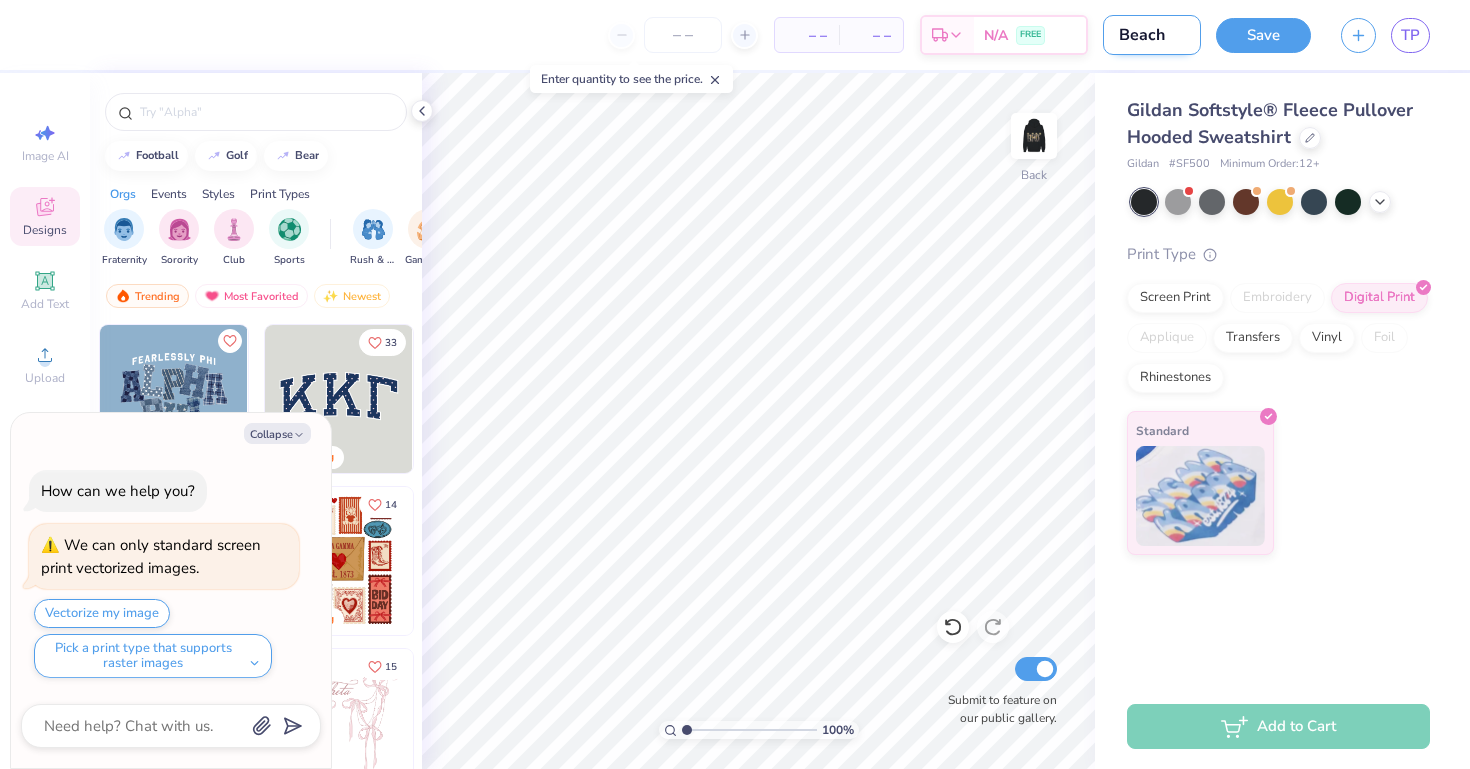 type on "x" 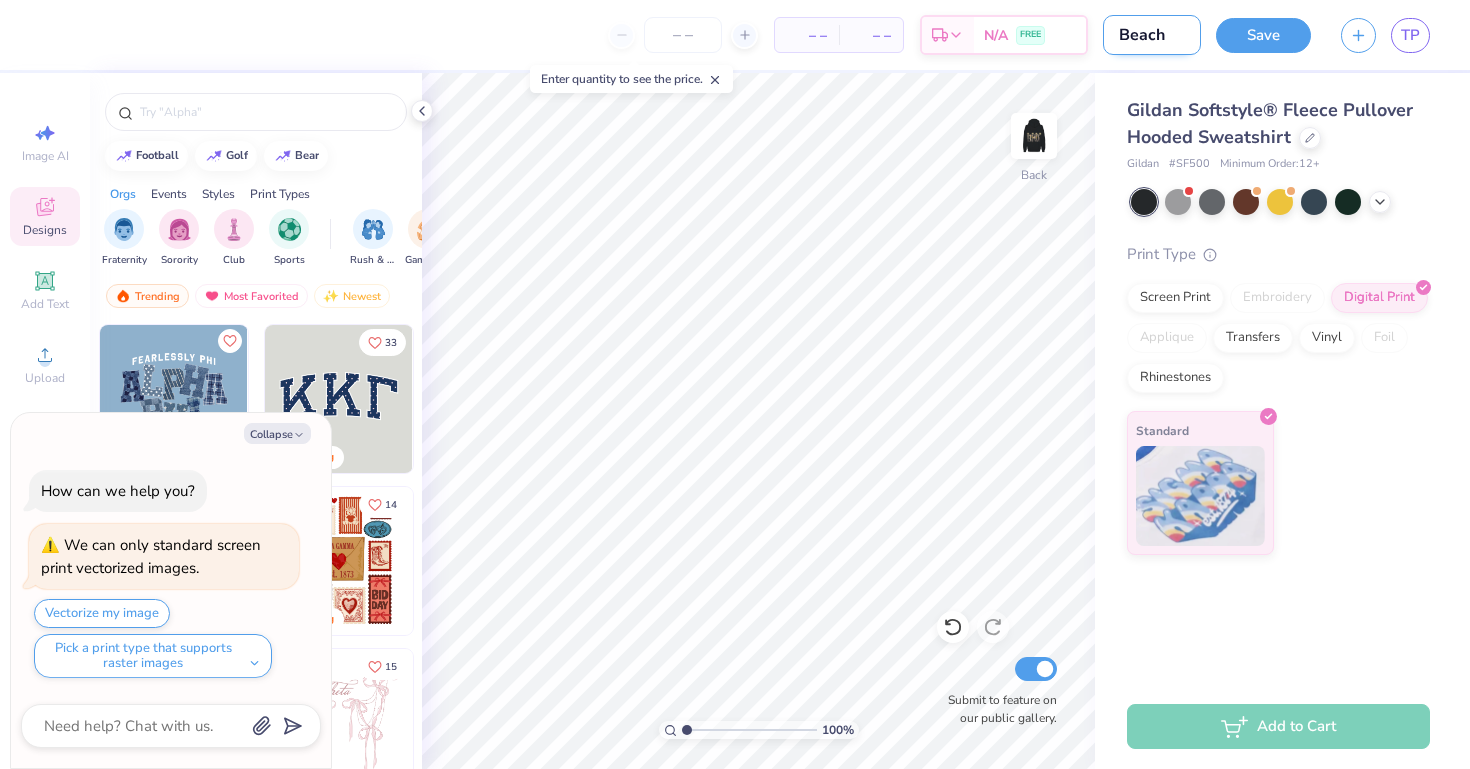 type on "Beach B" 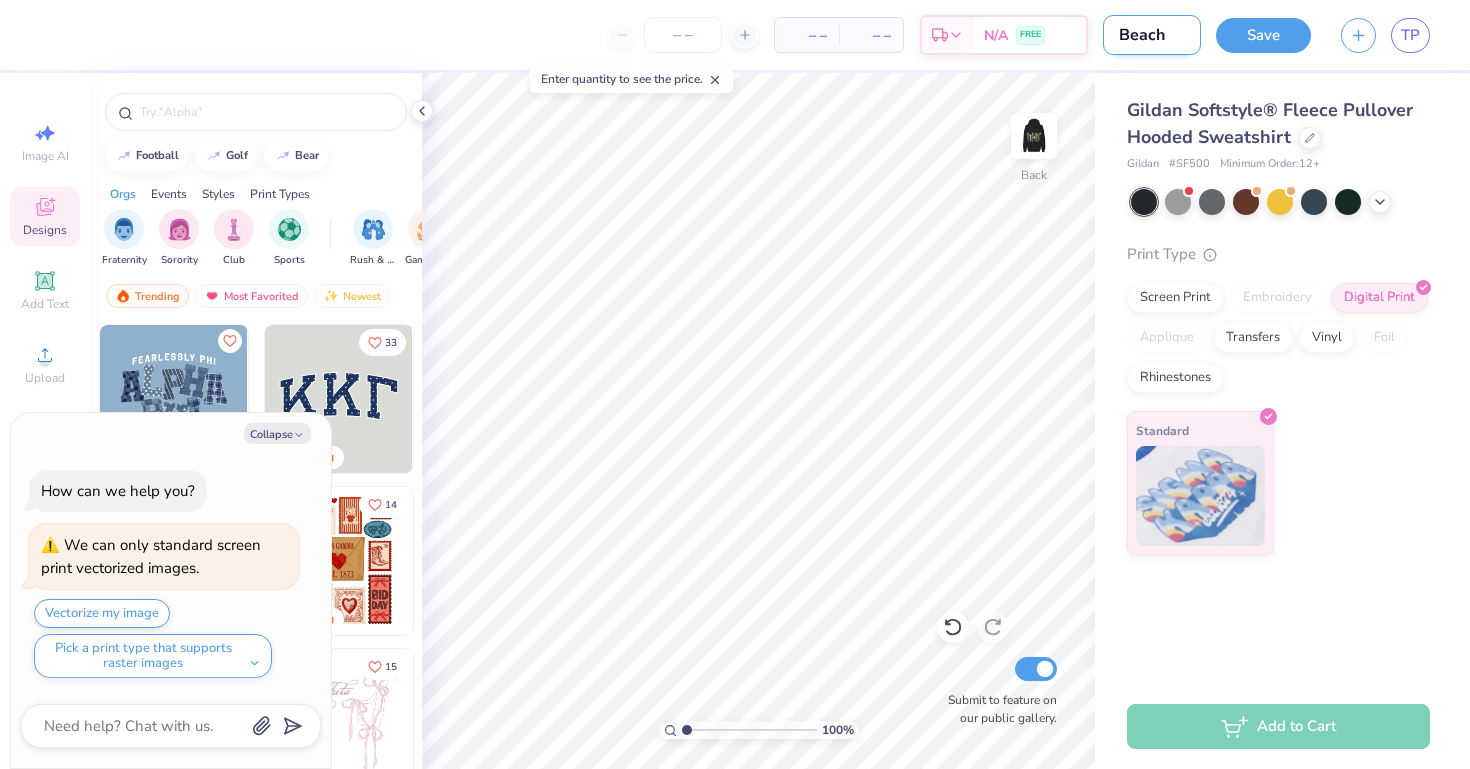 type on "x" 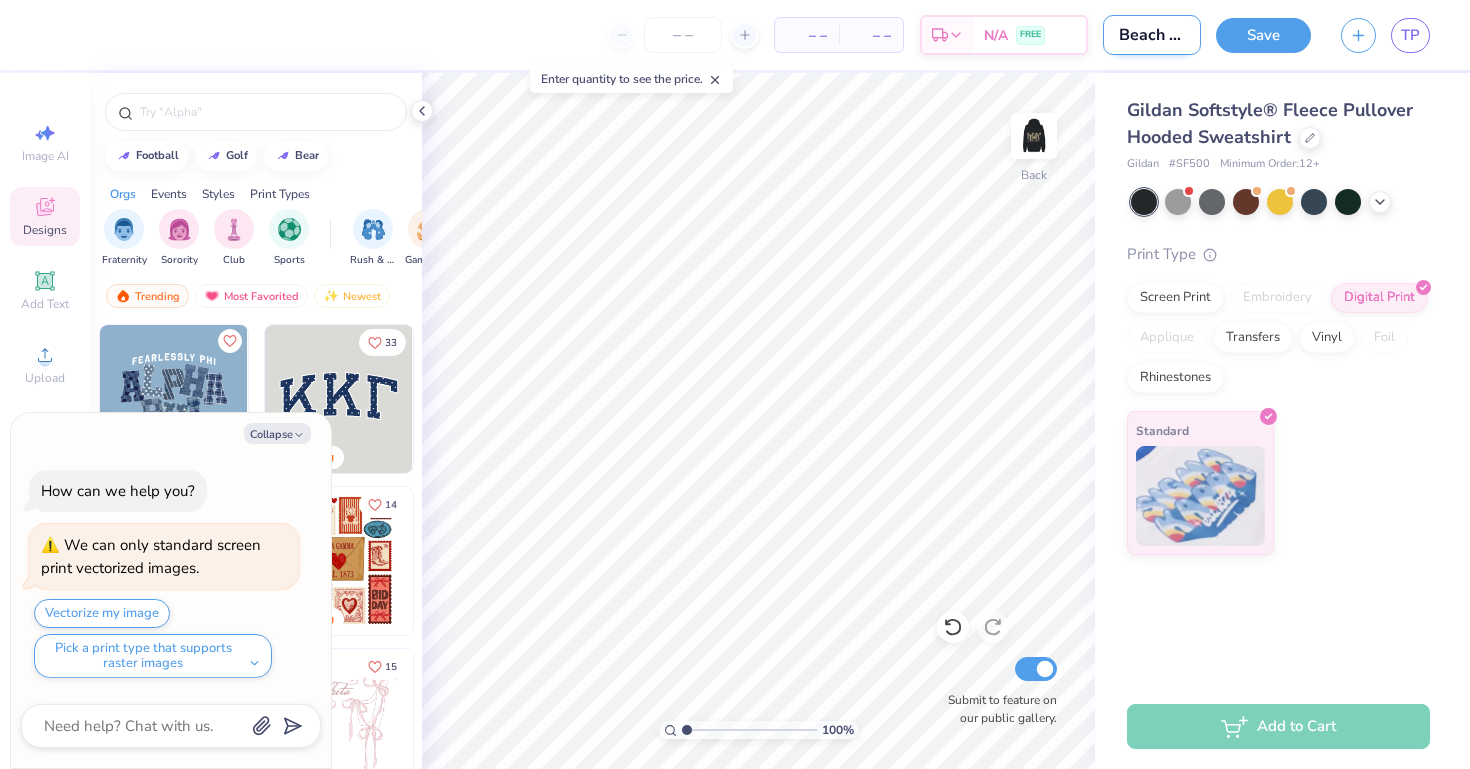 type on "Beach Ba" 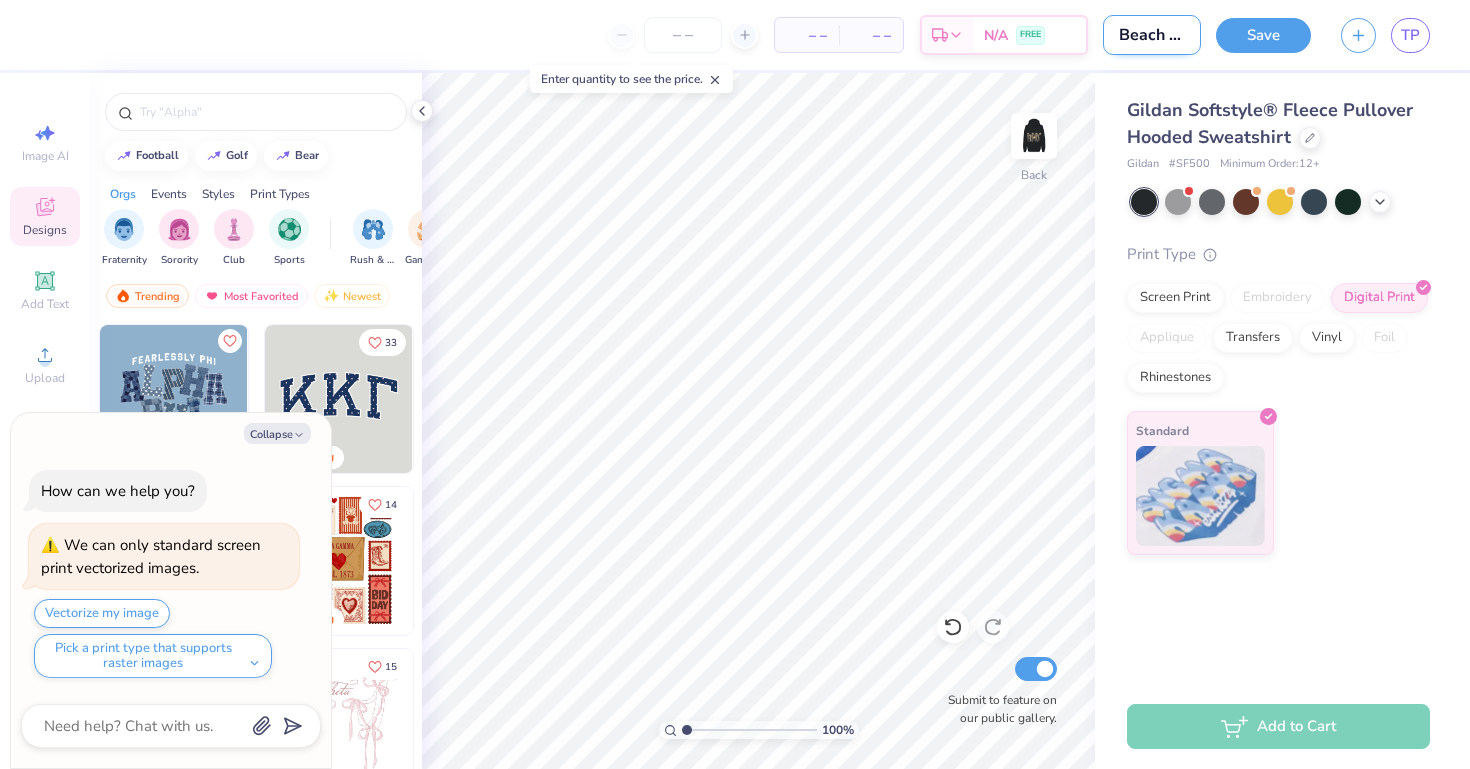 type on "x" 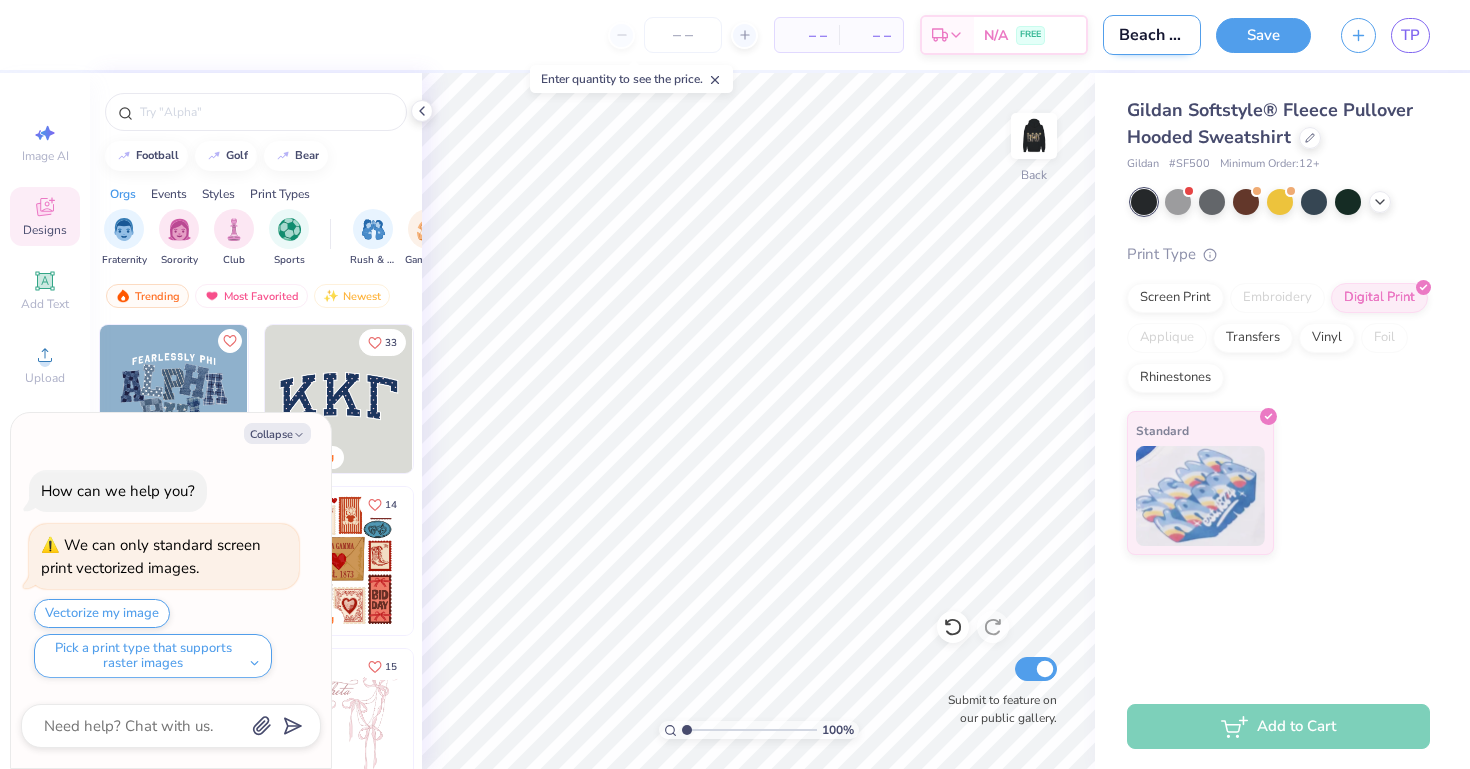 type on "Beach Bal" 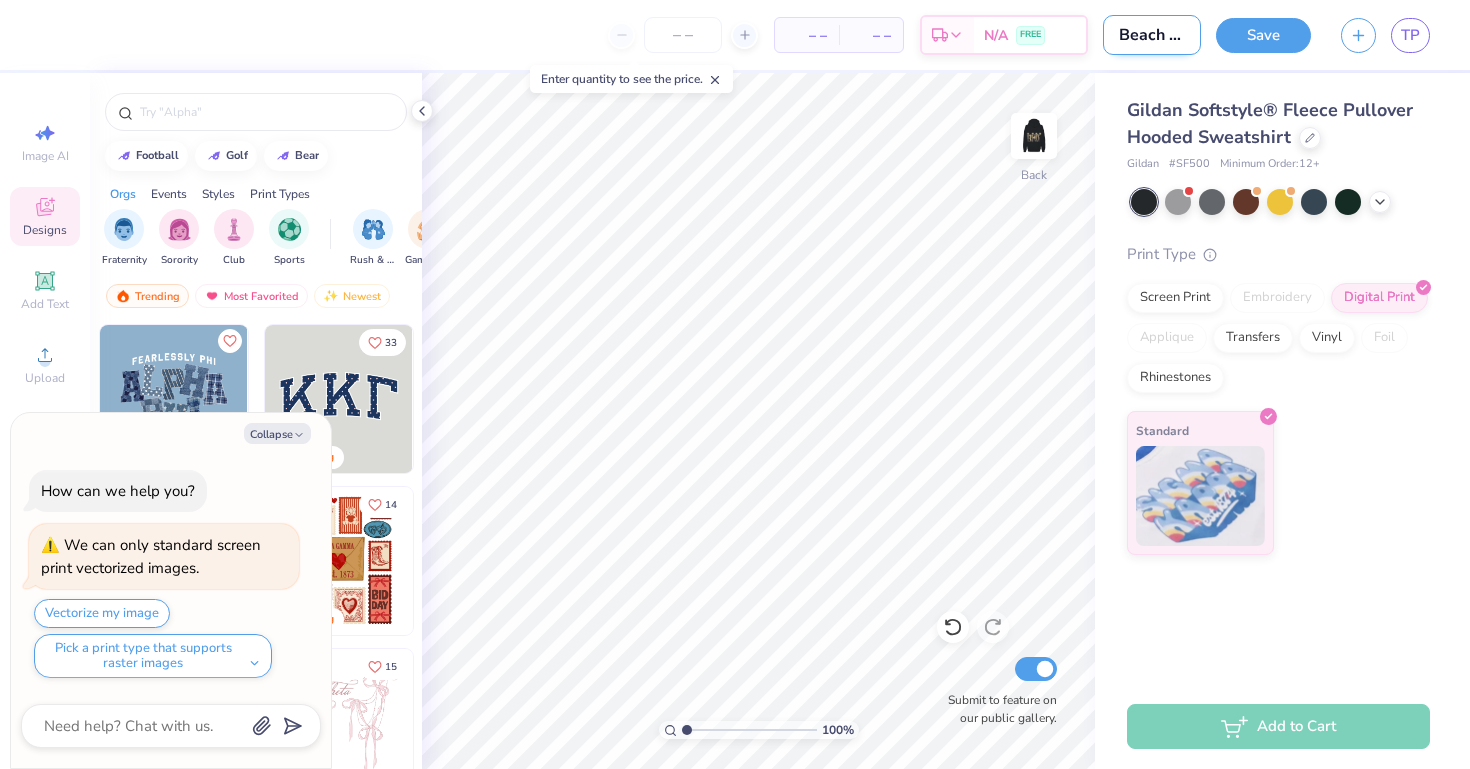 type on "x" 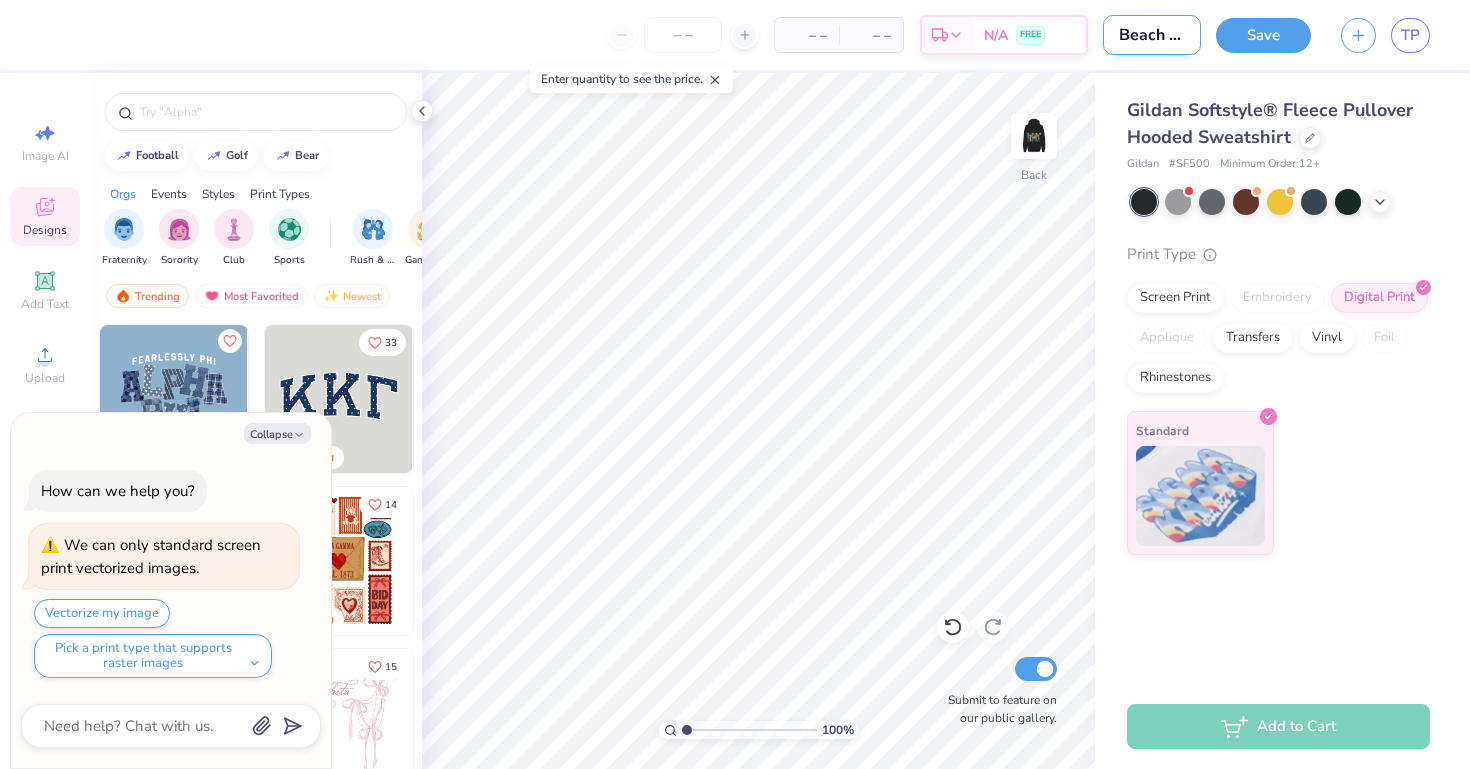 type on "Beach Ball" 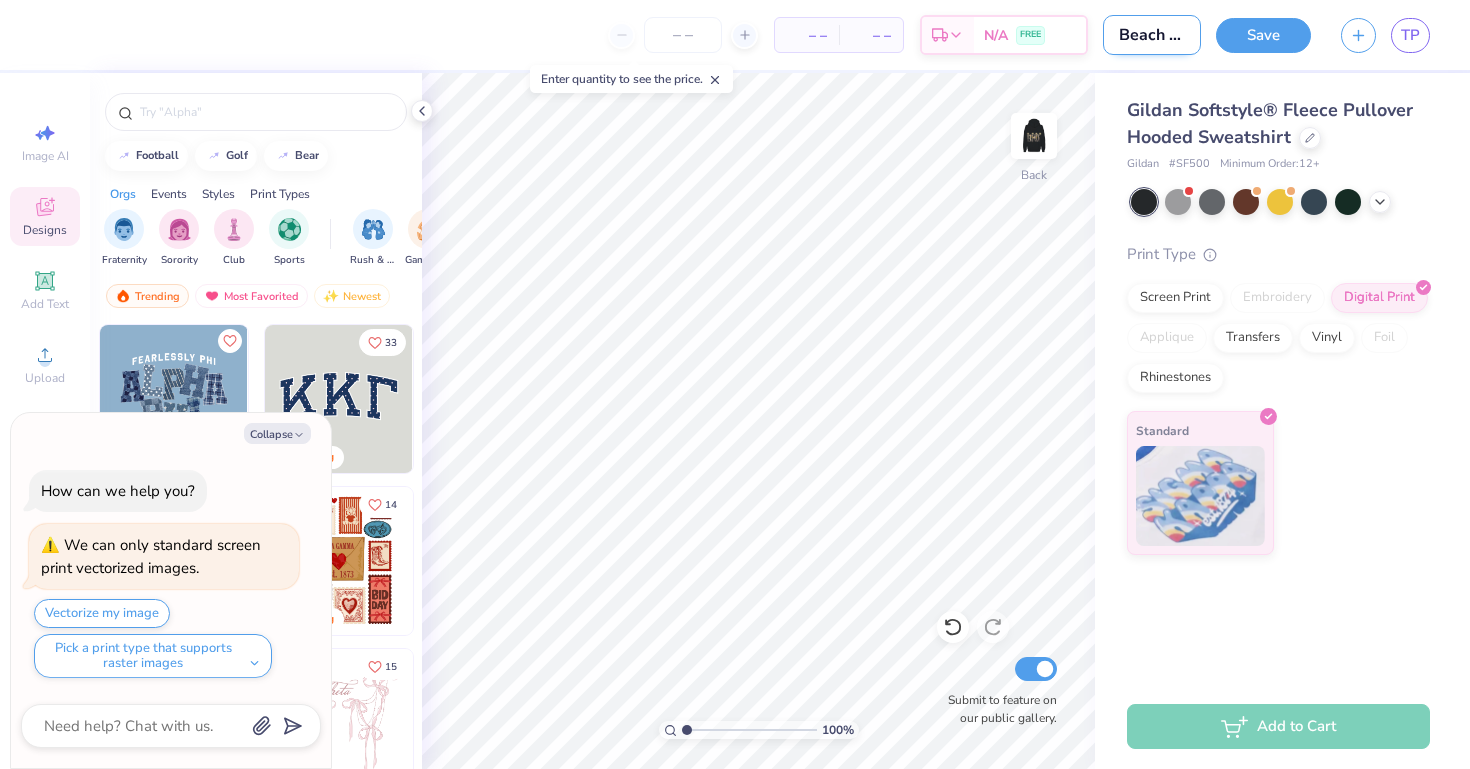 type on "x" 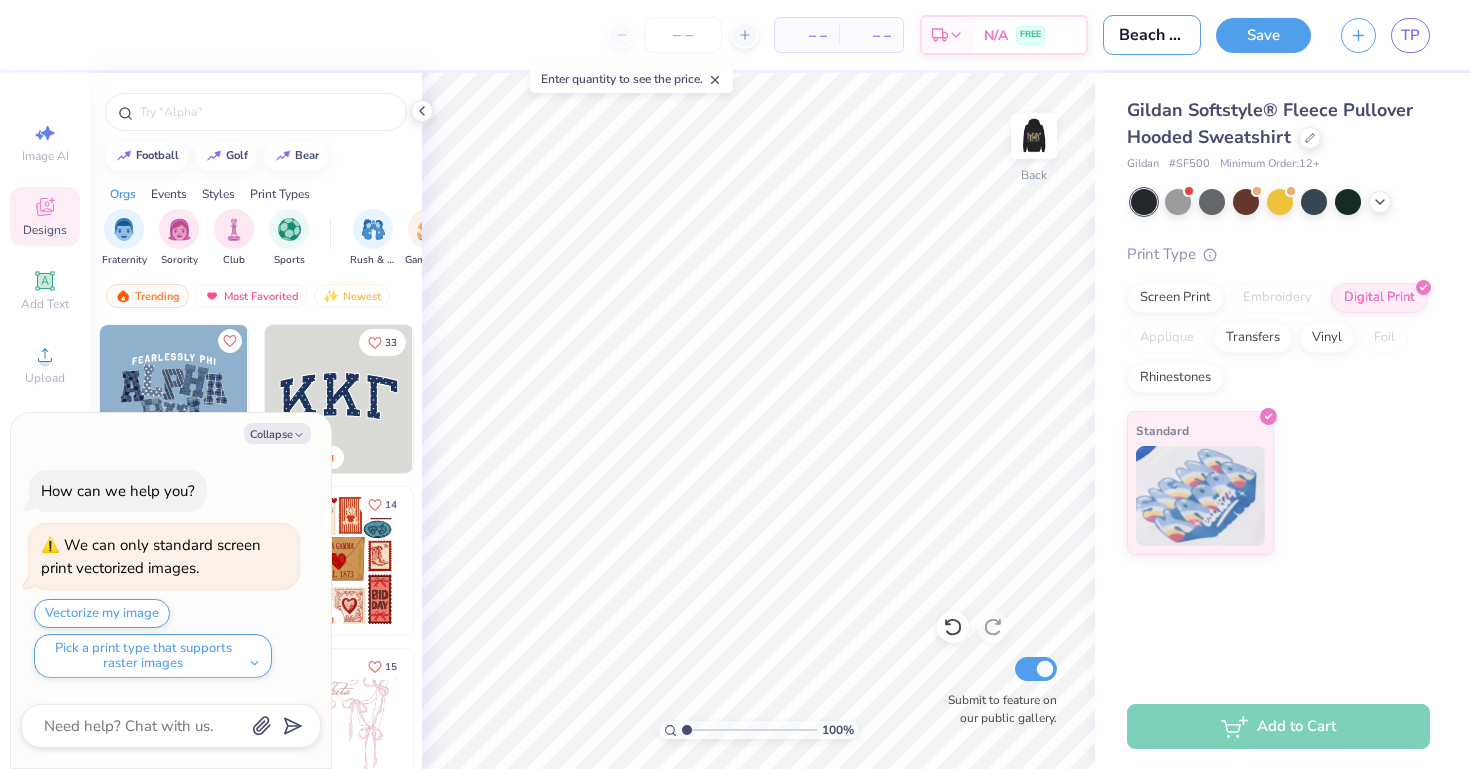 type on "Beach Ball" 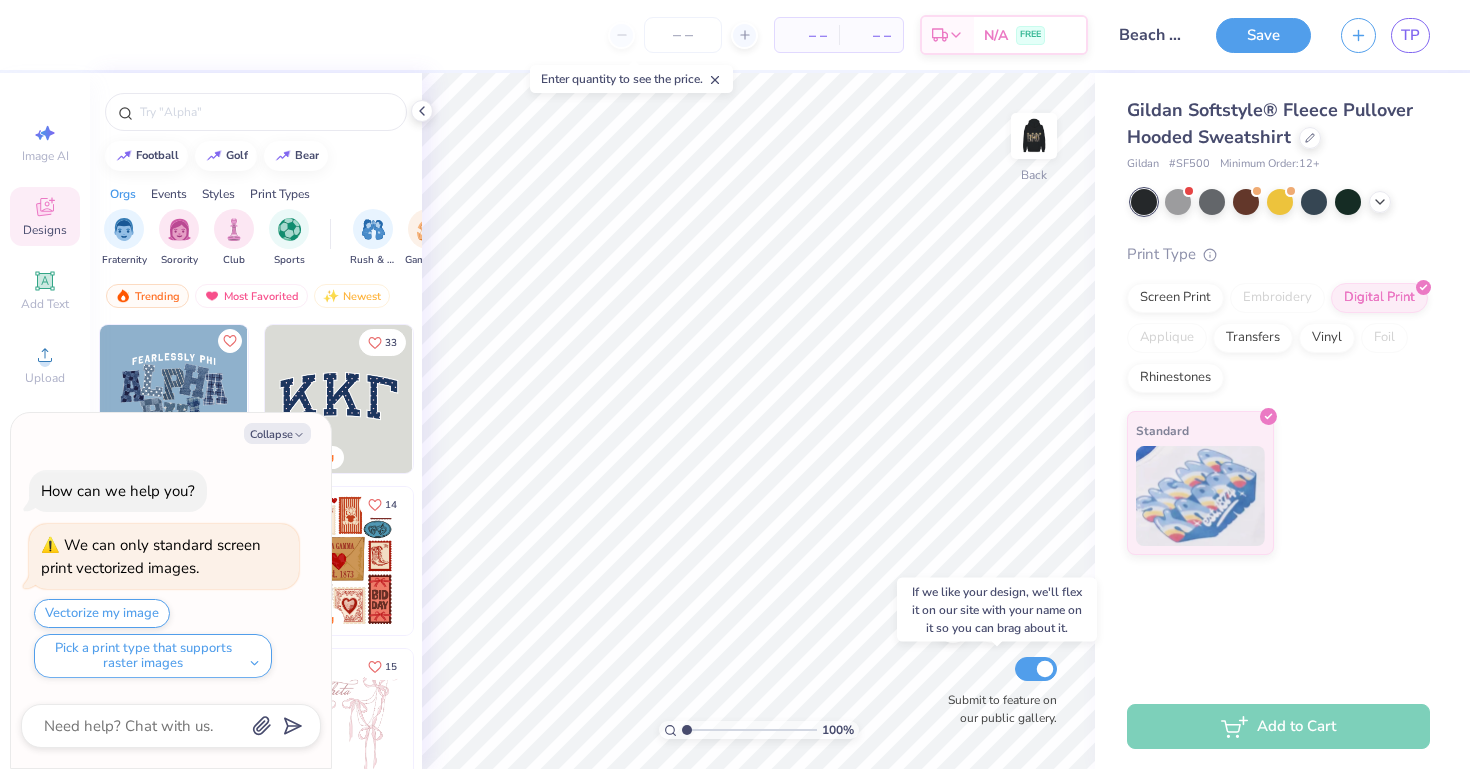 click on "Submit to feature on our public gallery." at bounding box center [1036, 669] 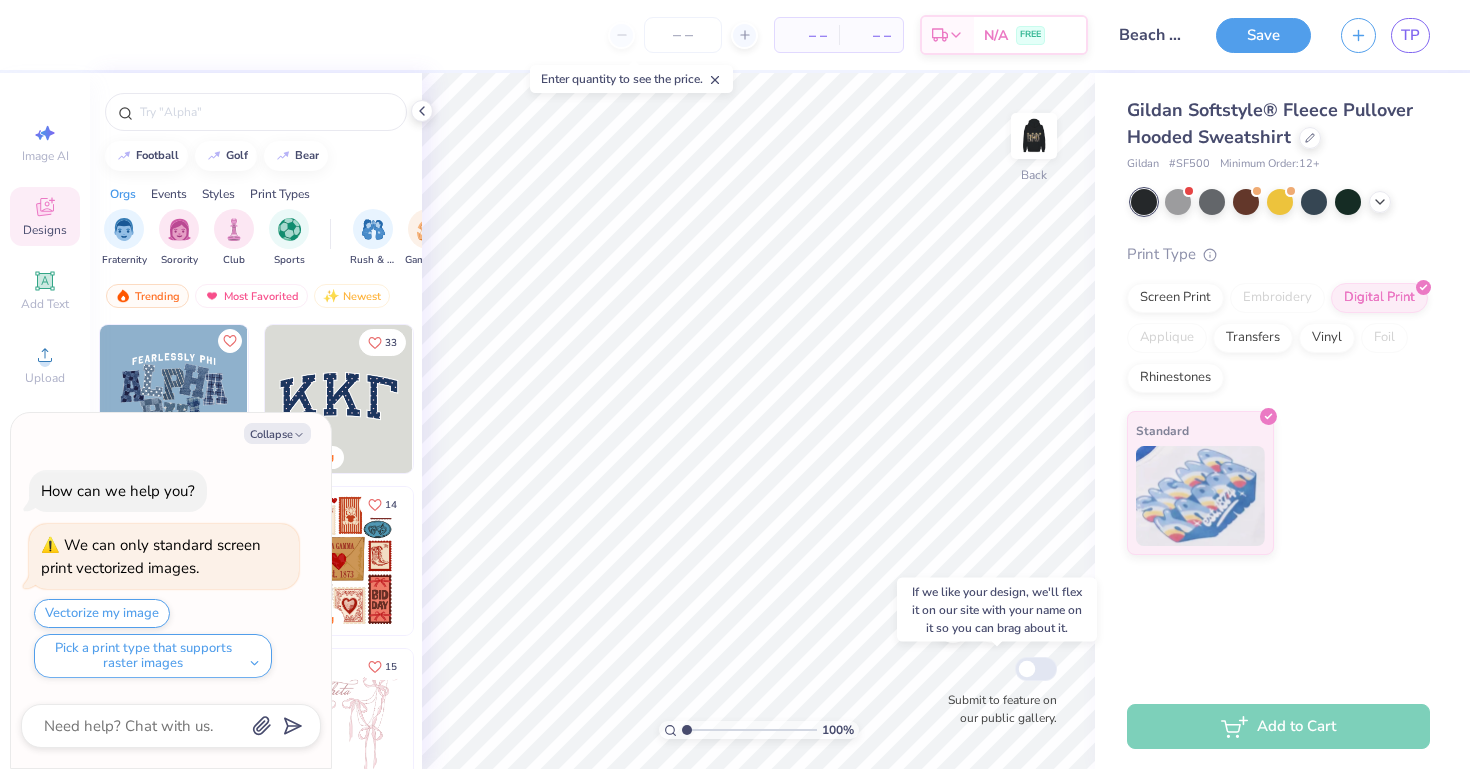 checkbox on "false" 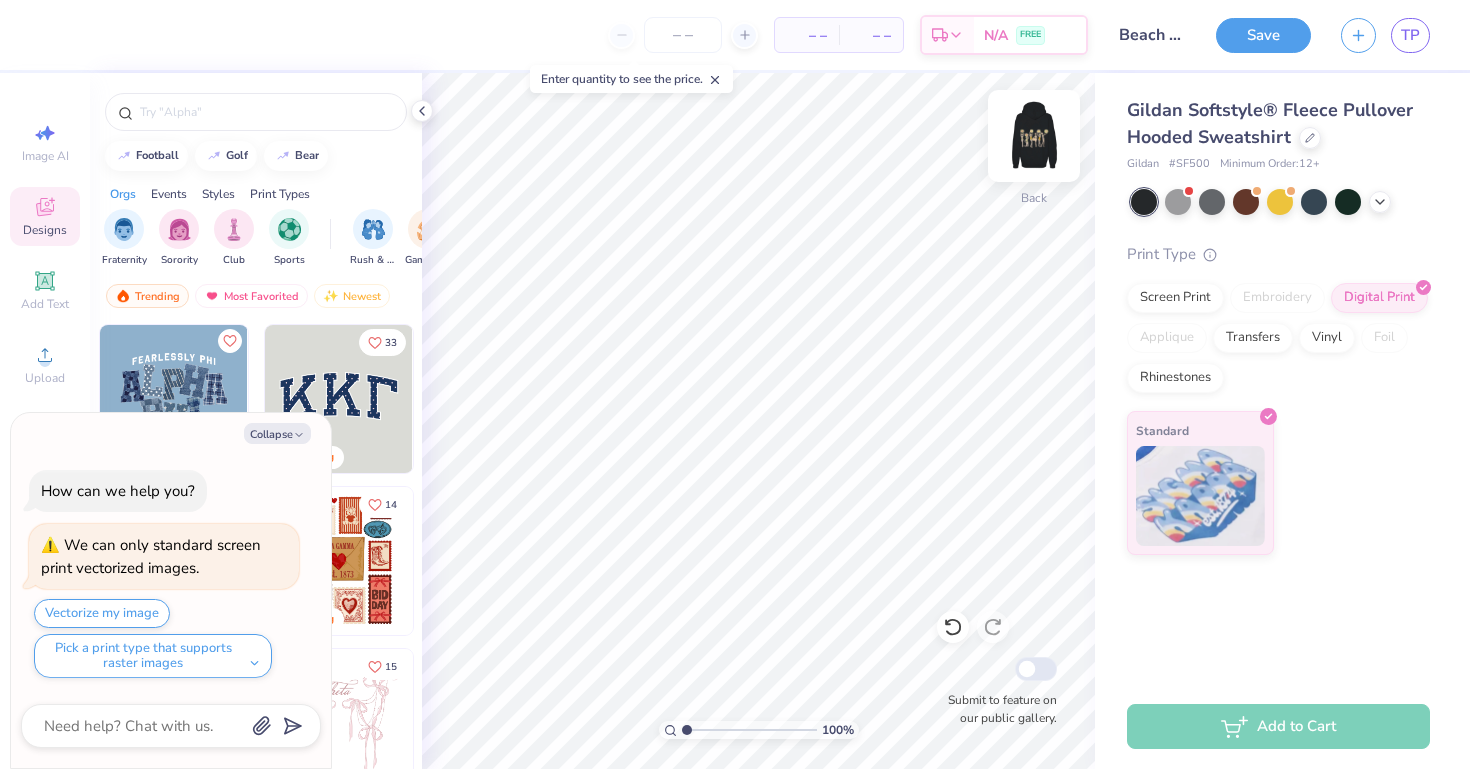 click at bounding box center (1034, 136) 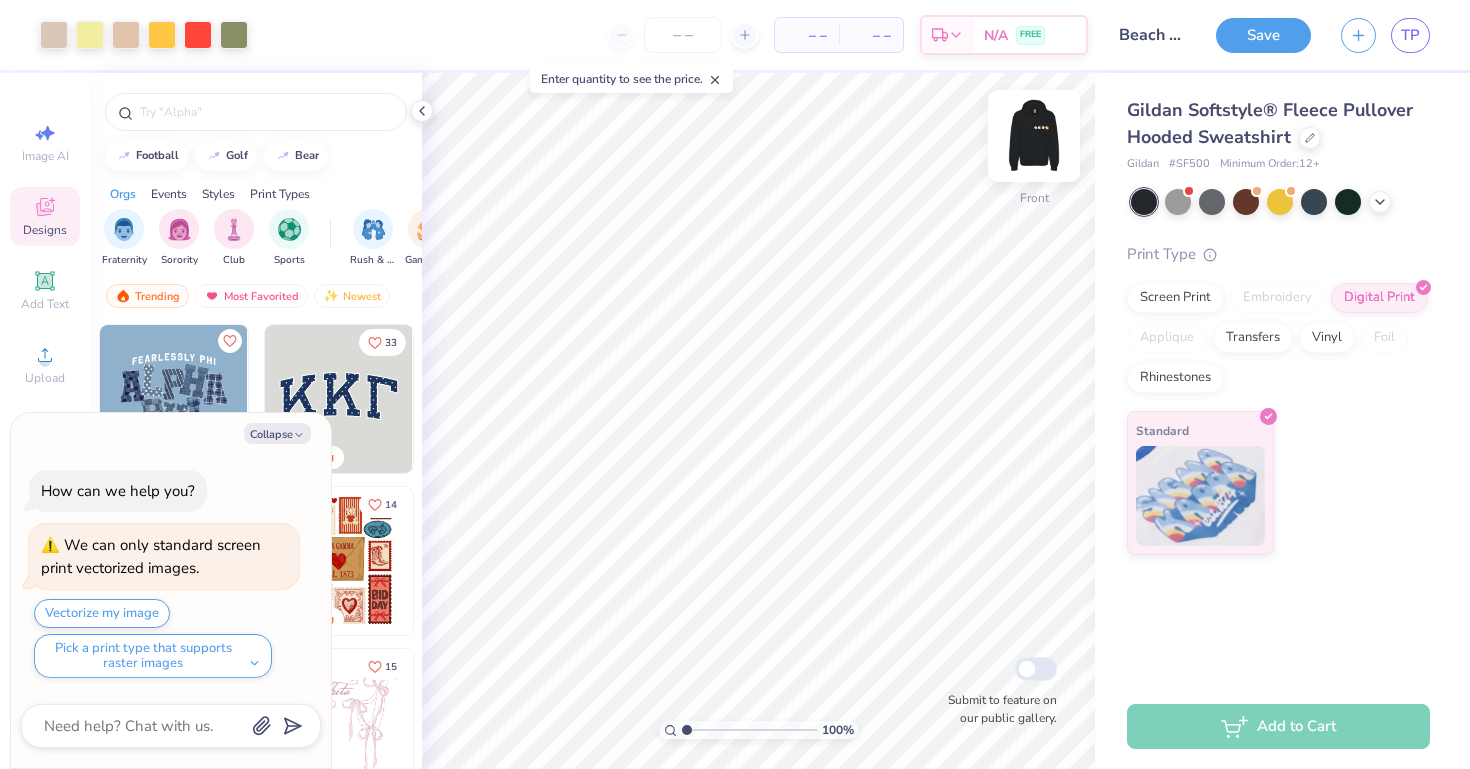 click at bounding box center [1034, 136] 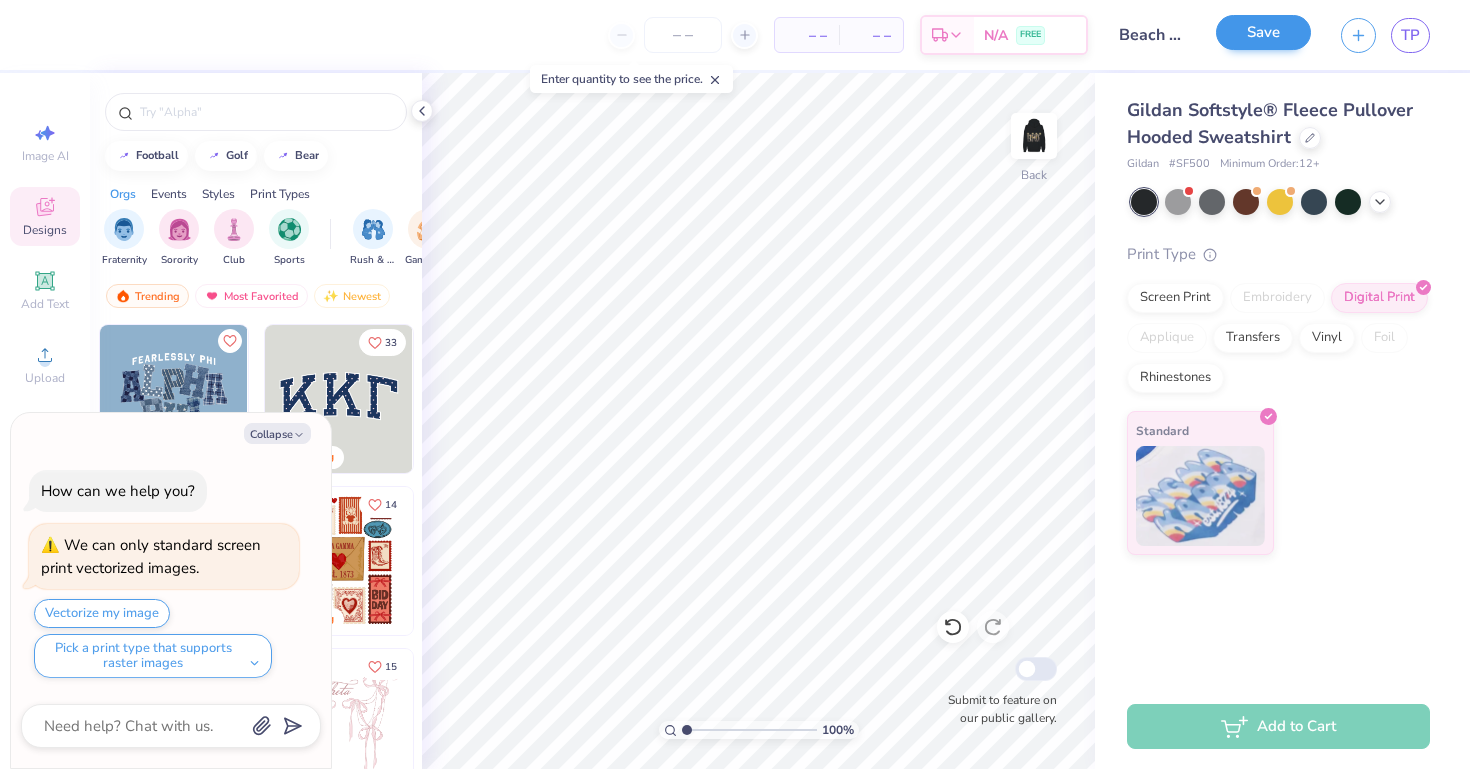 click on "Save" at bounding box center [1263, 32] 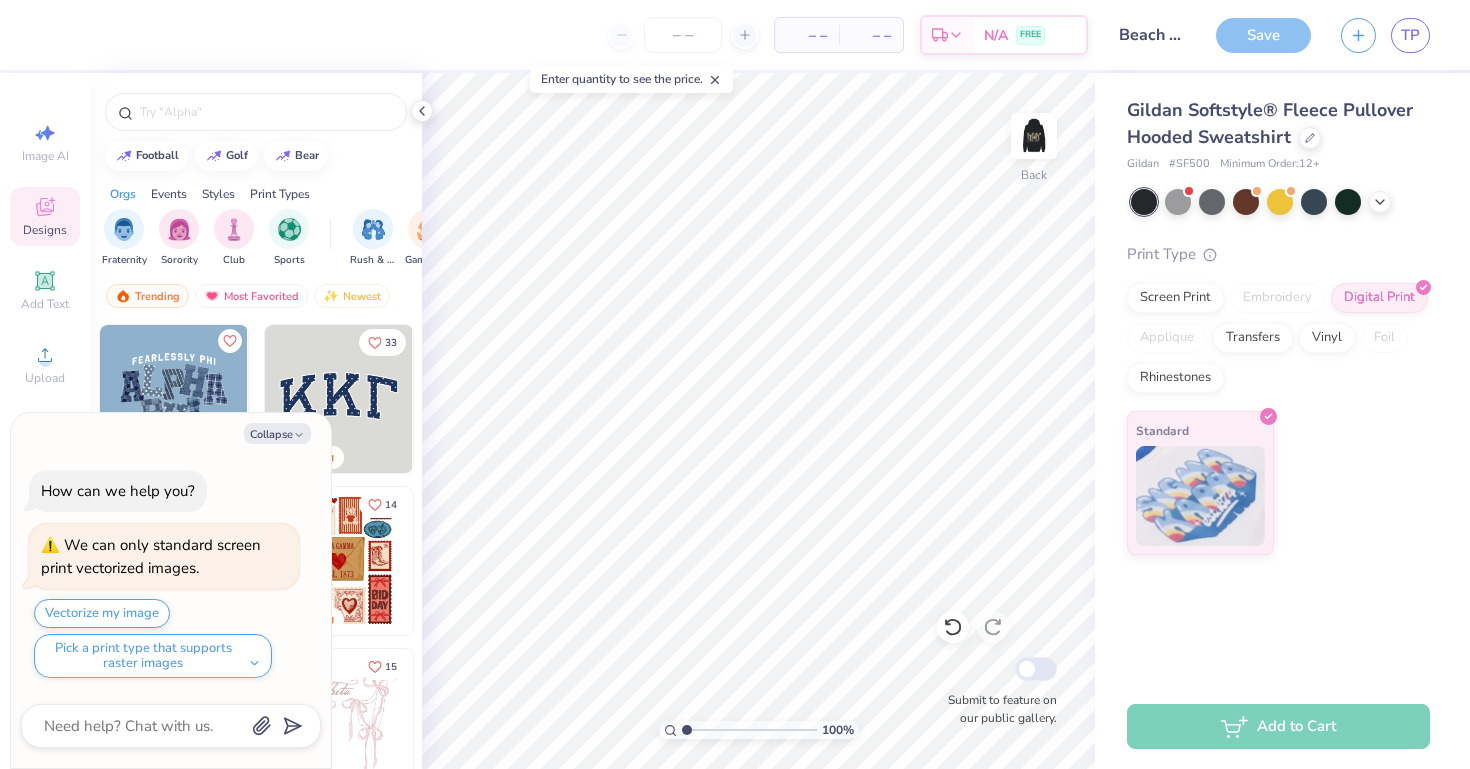 click on "Save" at bounding box center (1263, 35) 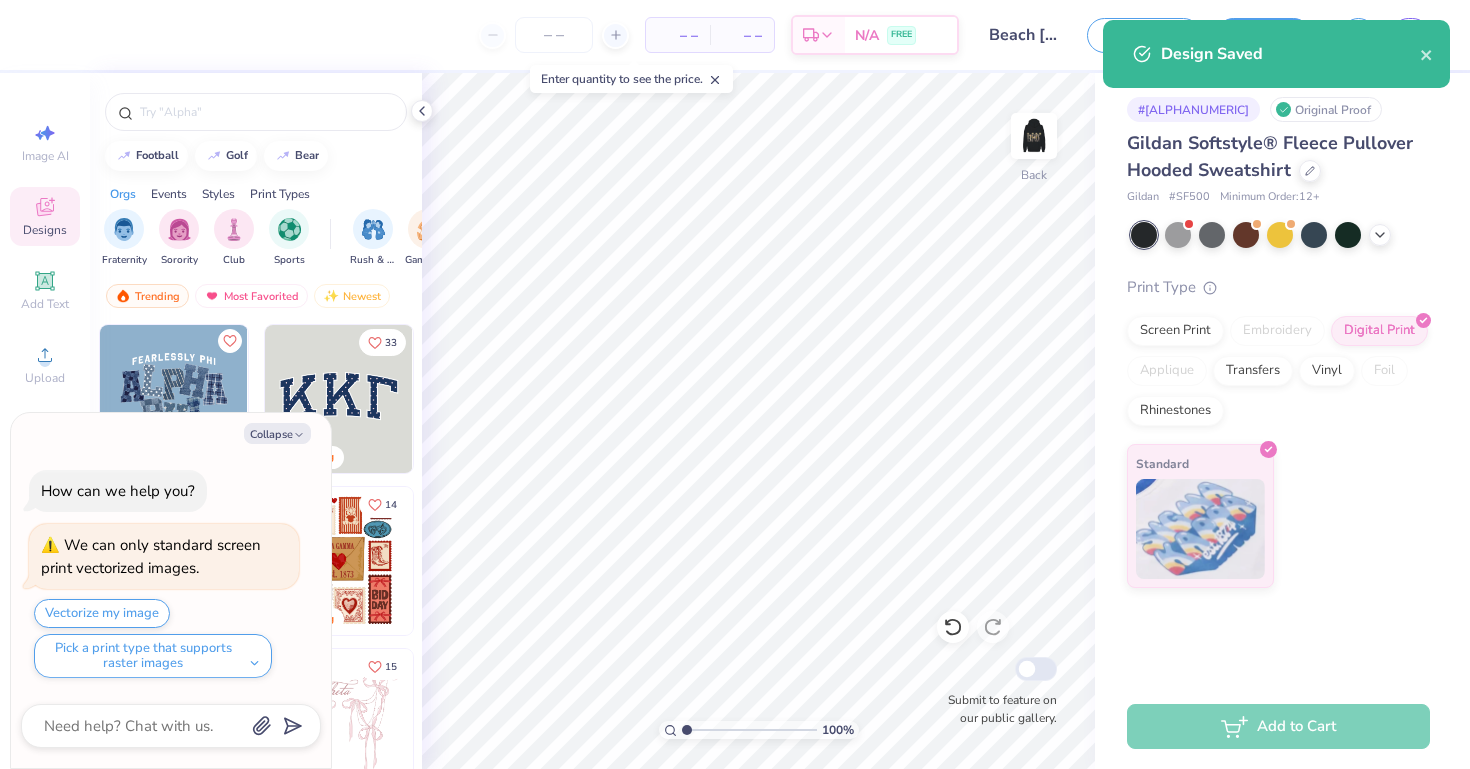 click on "Design Saved" at bounding box center (1290, 54) 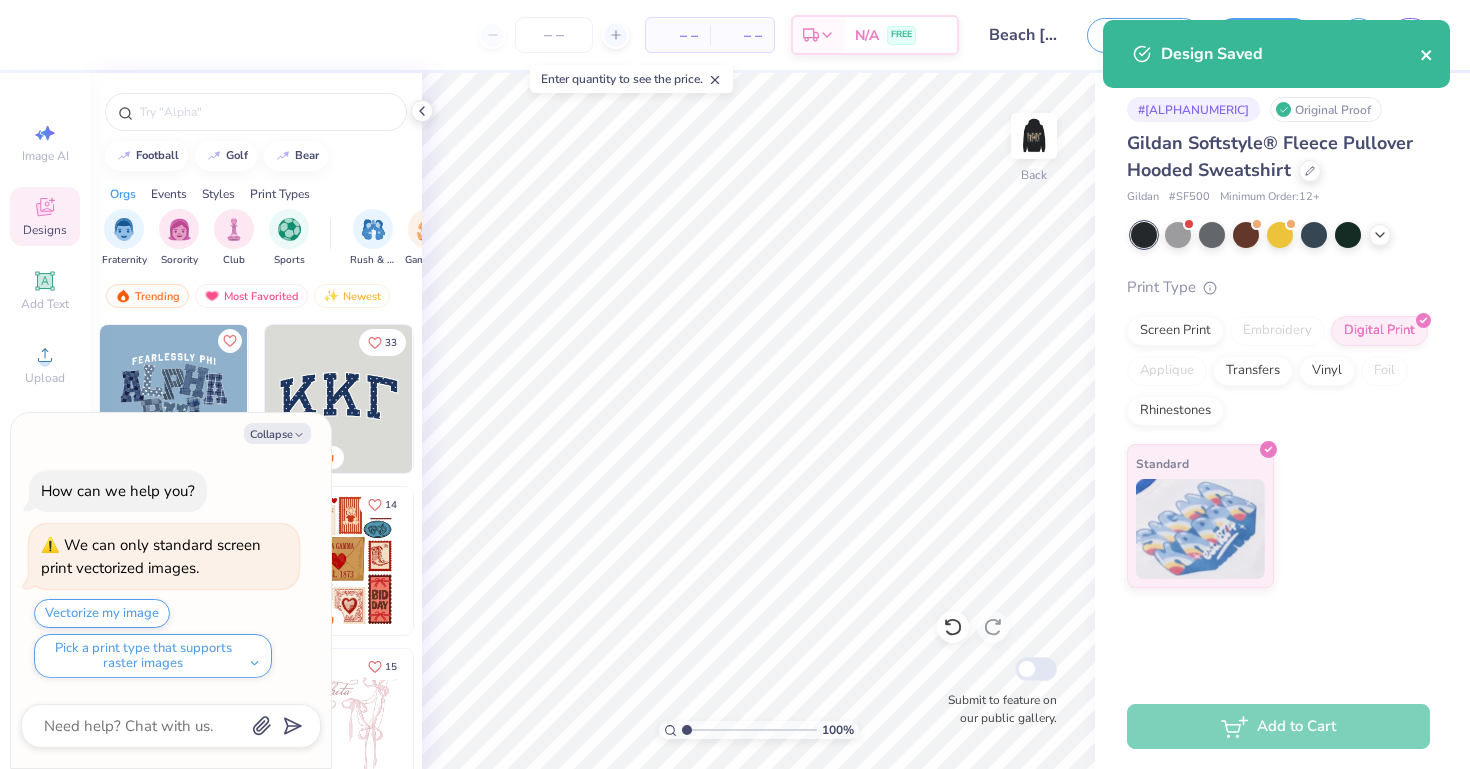 click 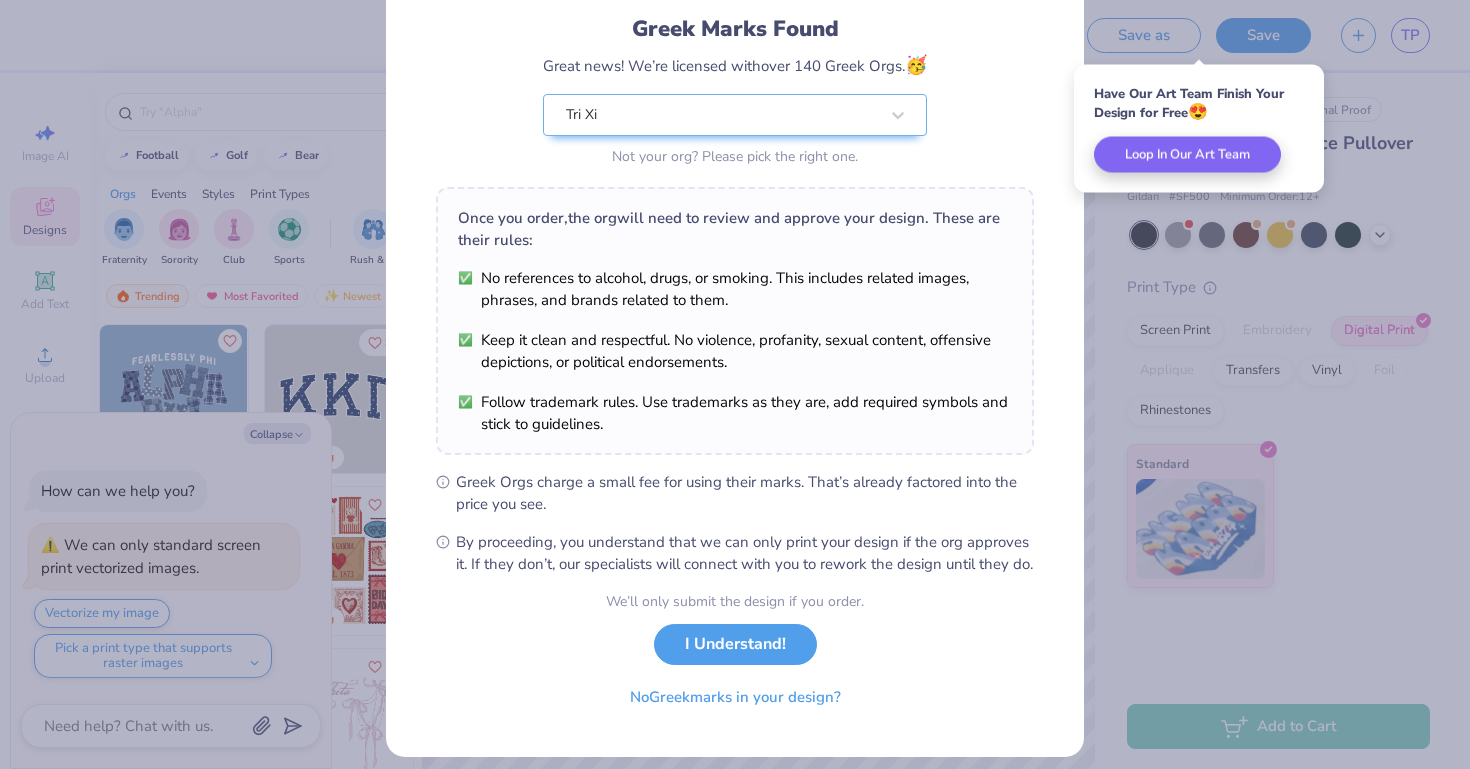 scroll, scrollTop: 132, scrollLeft: 0, axis: vertical 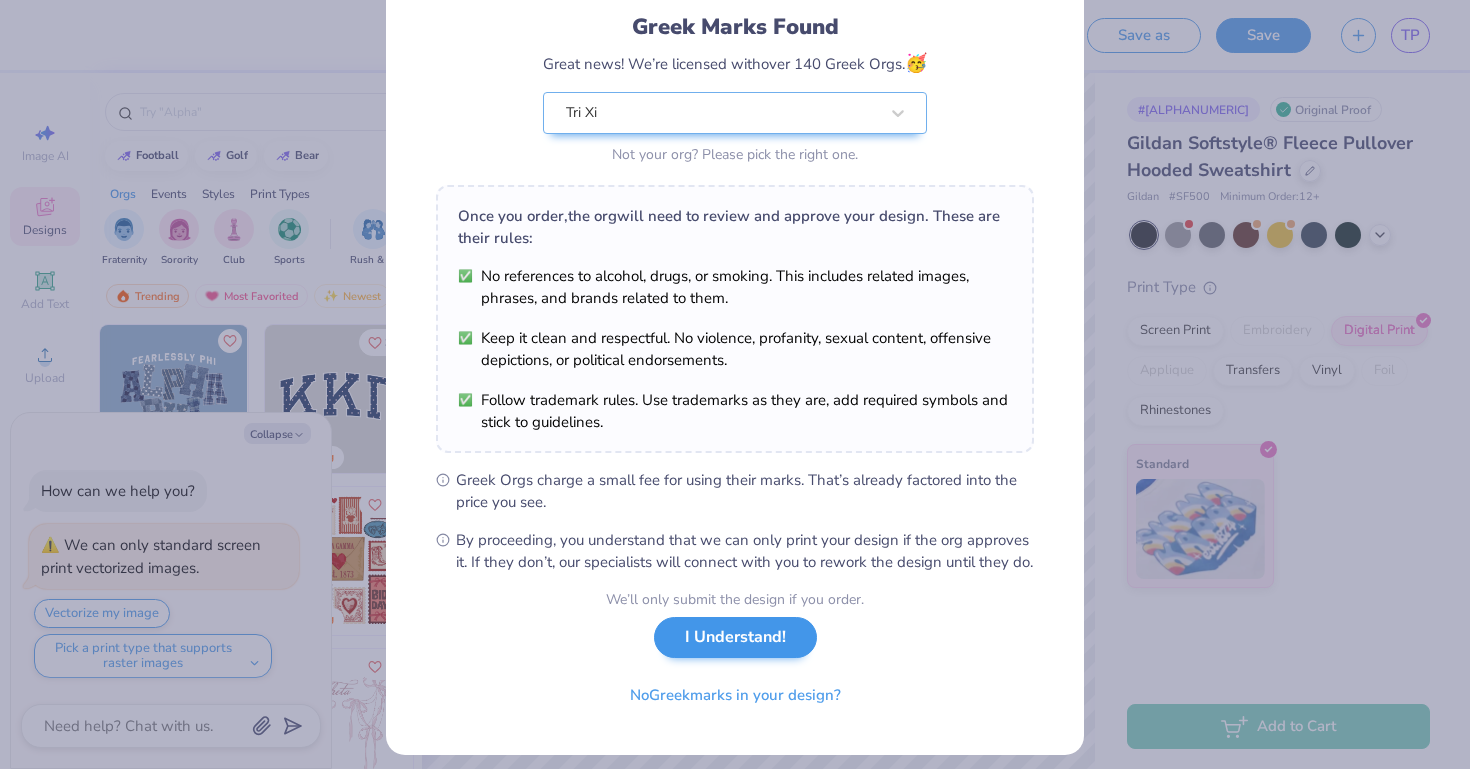 click on "I Understand!" at bounding box center (735, 637) 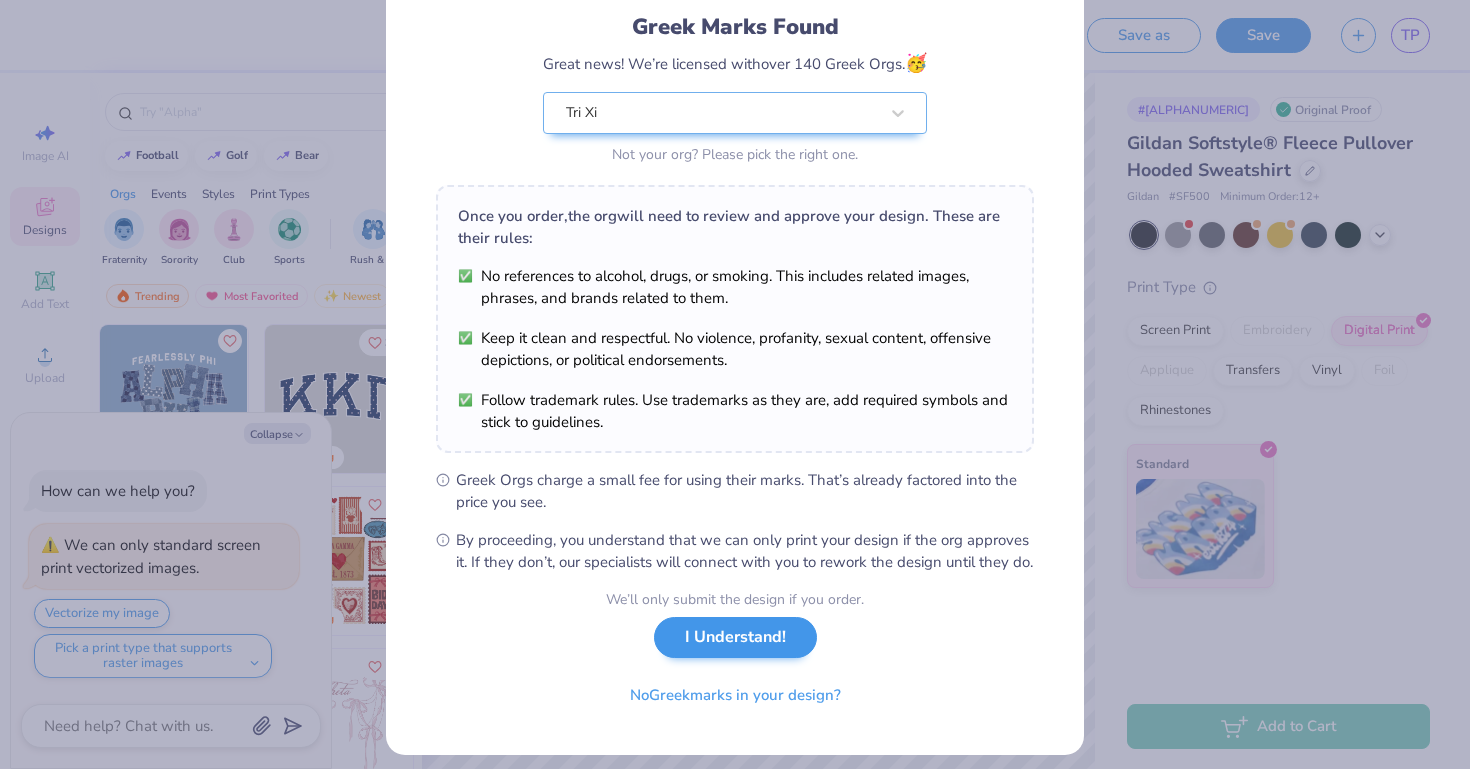 scroll, scrollTop: 0, scrollLeft: 0, axis: both 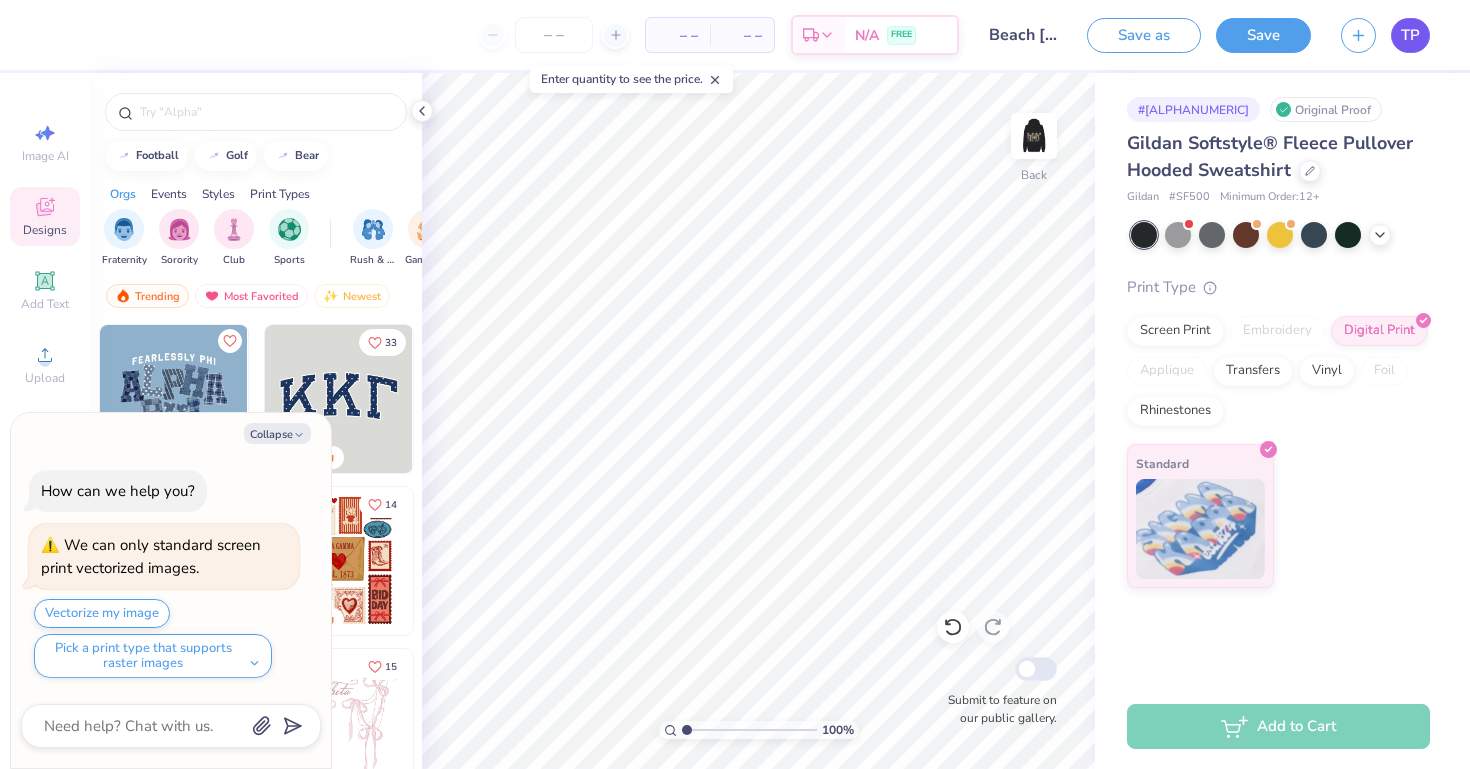 click on "TP" at bounding box center [1410, 35] 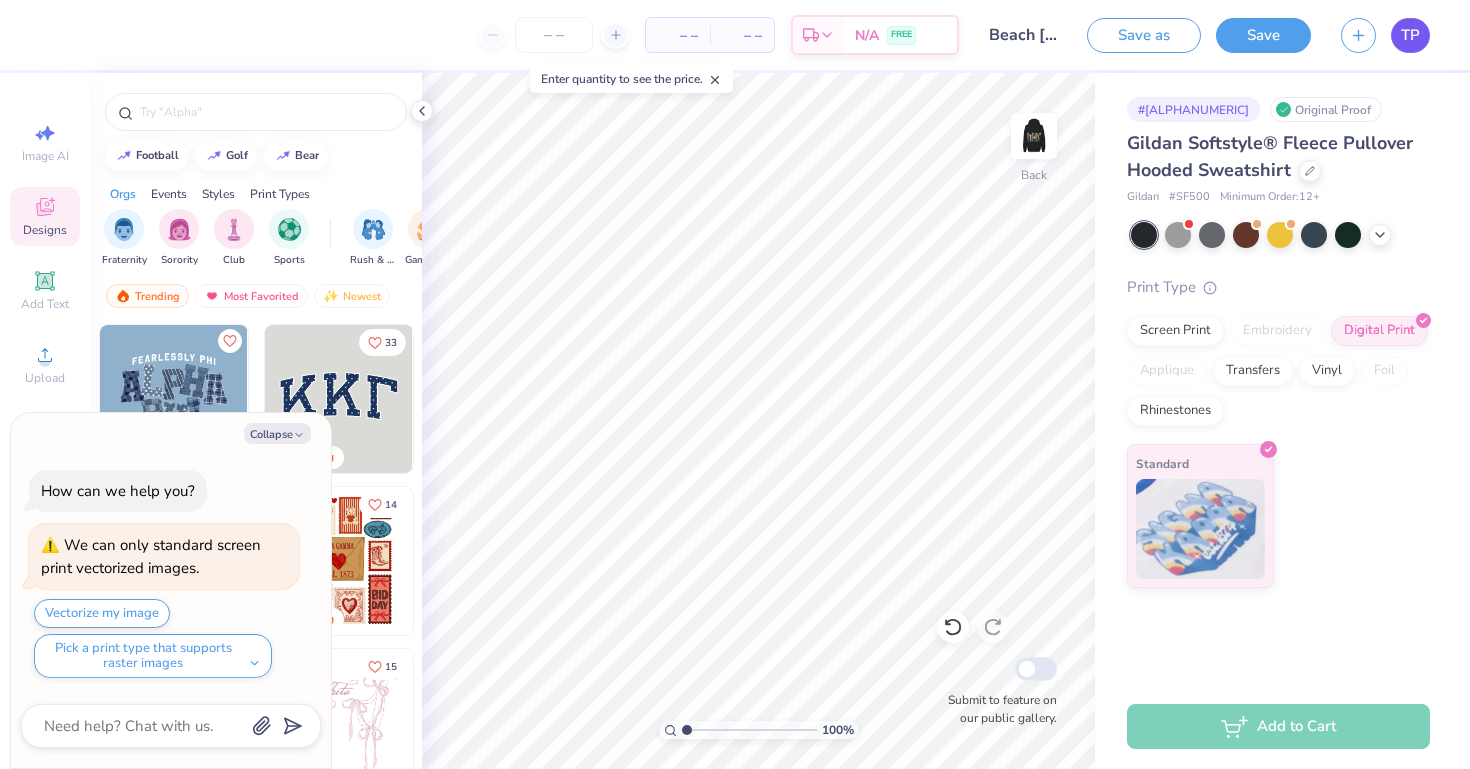 type on "x" 